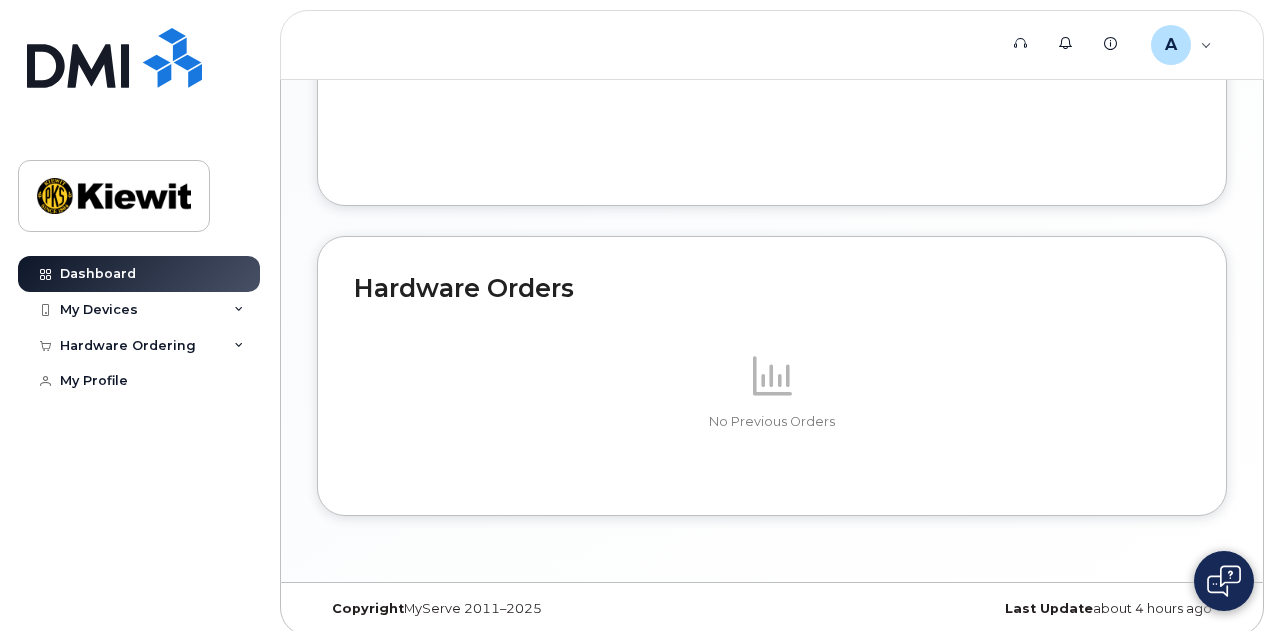 scroll, scrollTop: 1223, scrollLeft: 0, axis: vertical 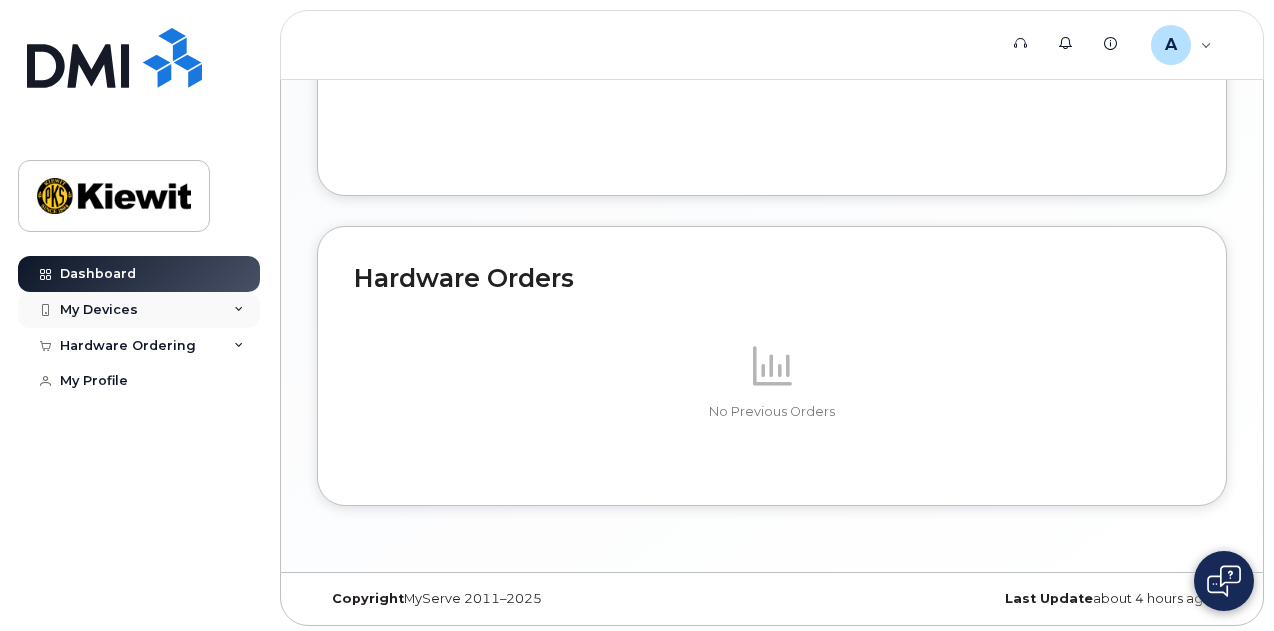 click on "My Devices" 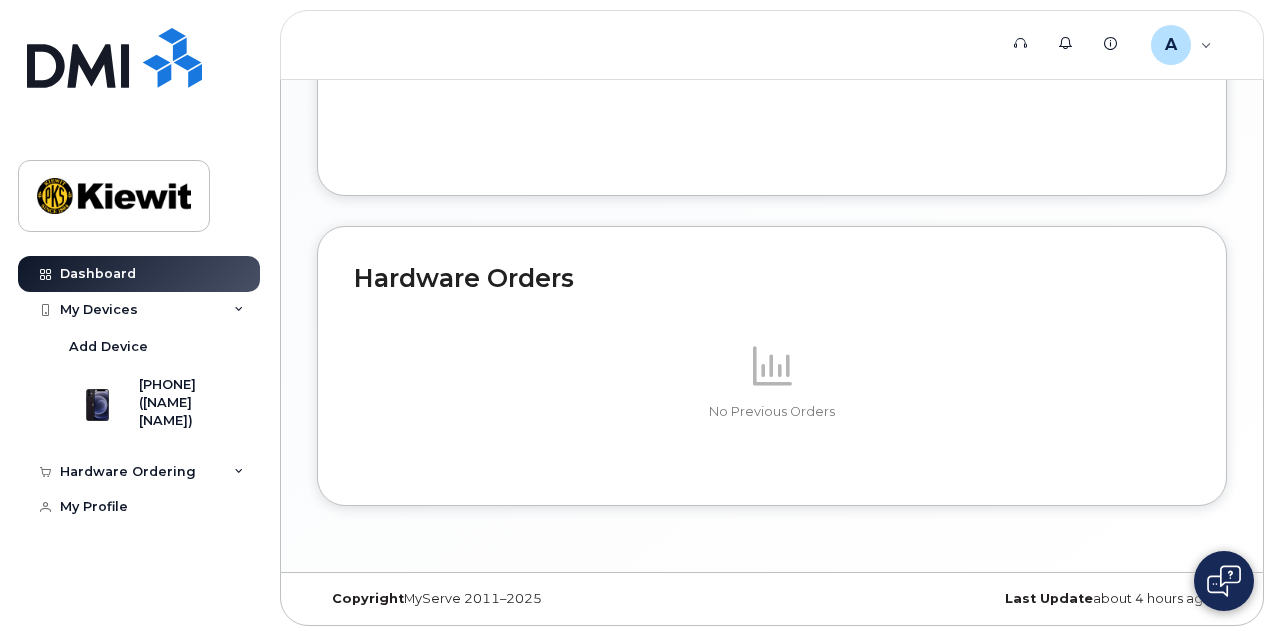 click on "No Previous Orders" 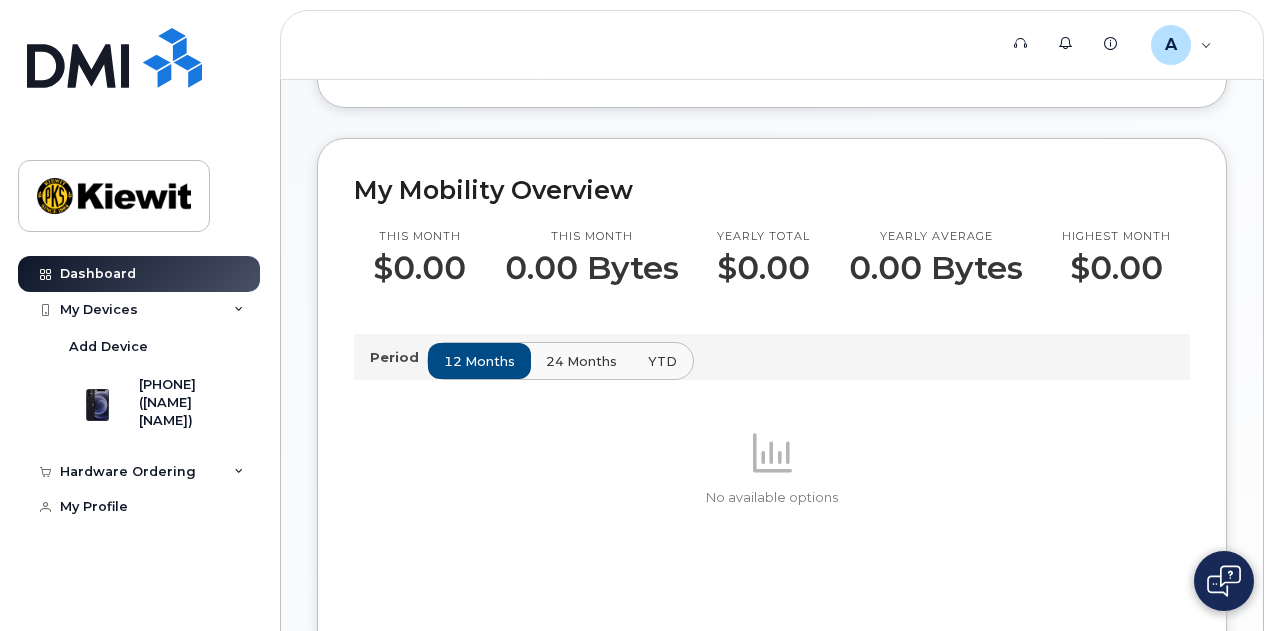 scroll, scrollTop: 500, scrollLeft: 0, axis: vertical 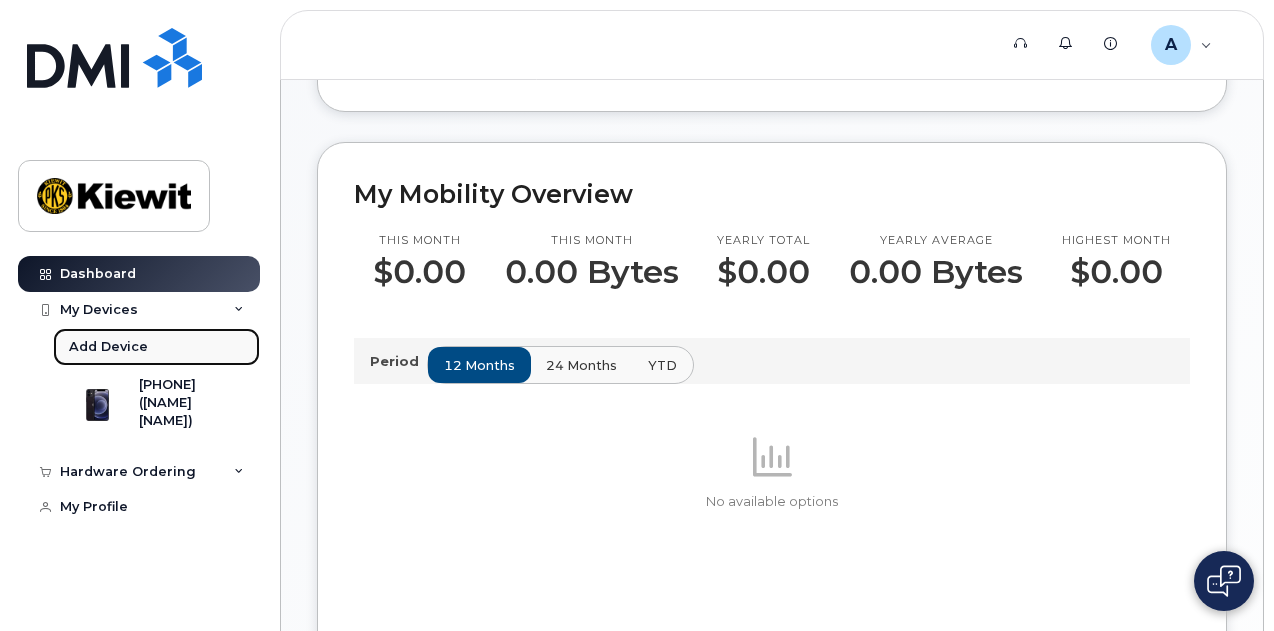 click on "Add Device" 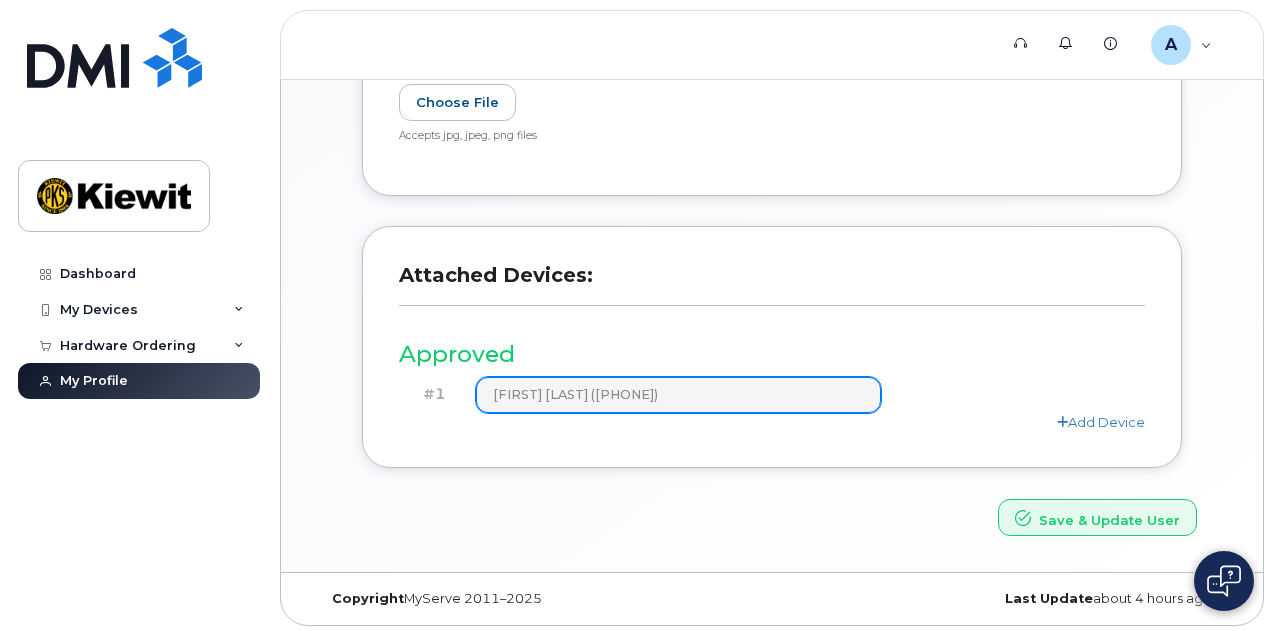 scroll, scrollTop: 553, scrollLeft: 0, axis: vertical 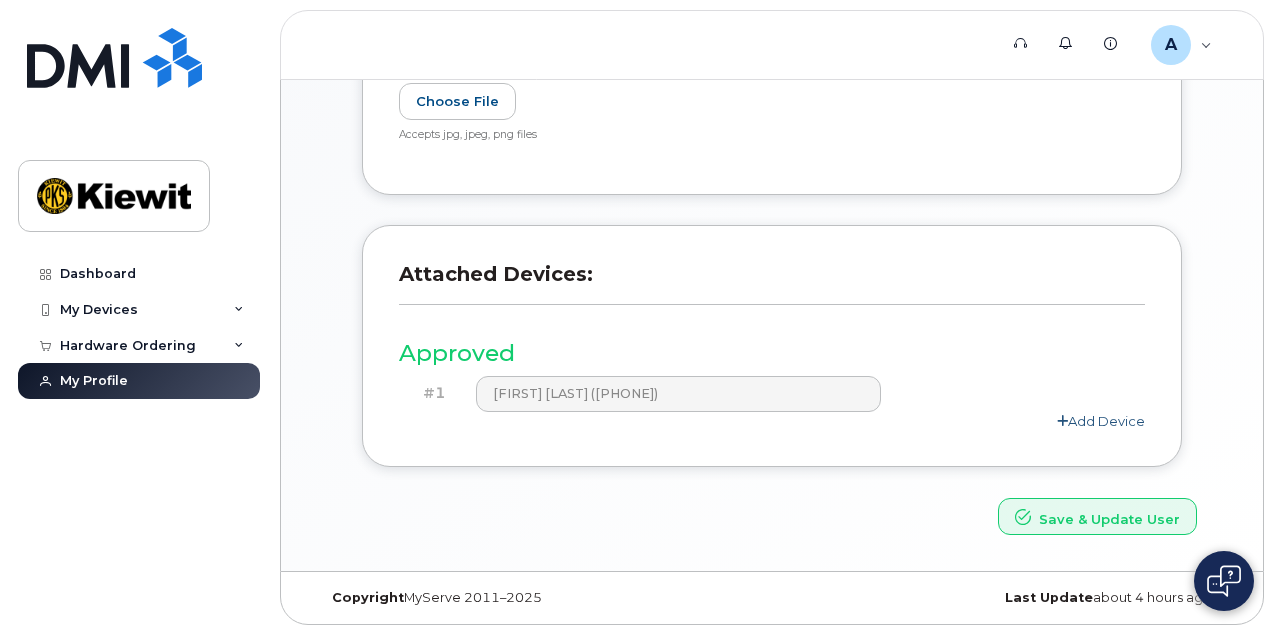click on "Add Device" 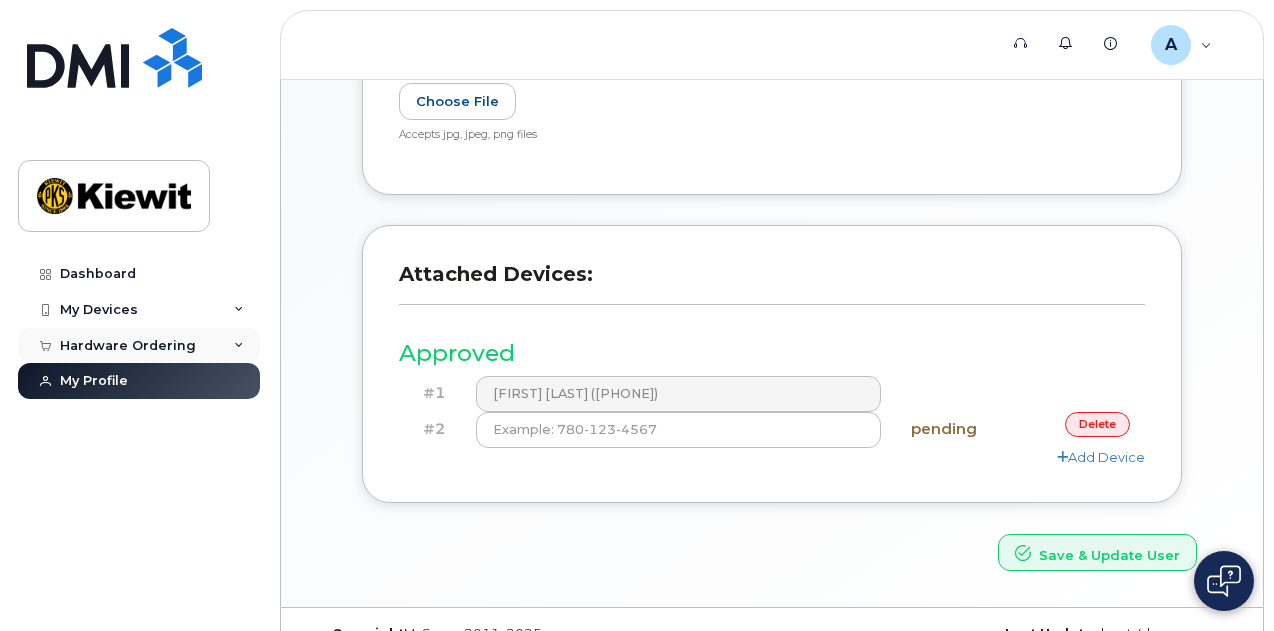 click on "Hardware Ordering" 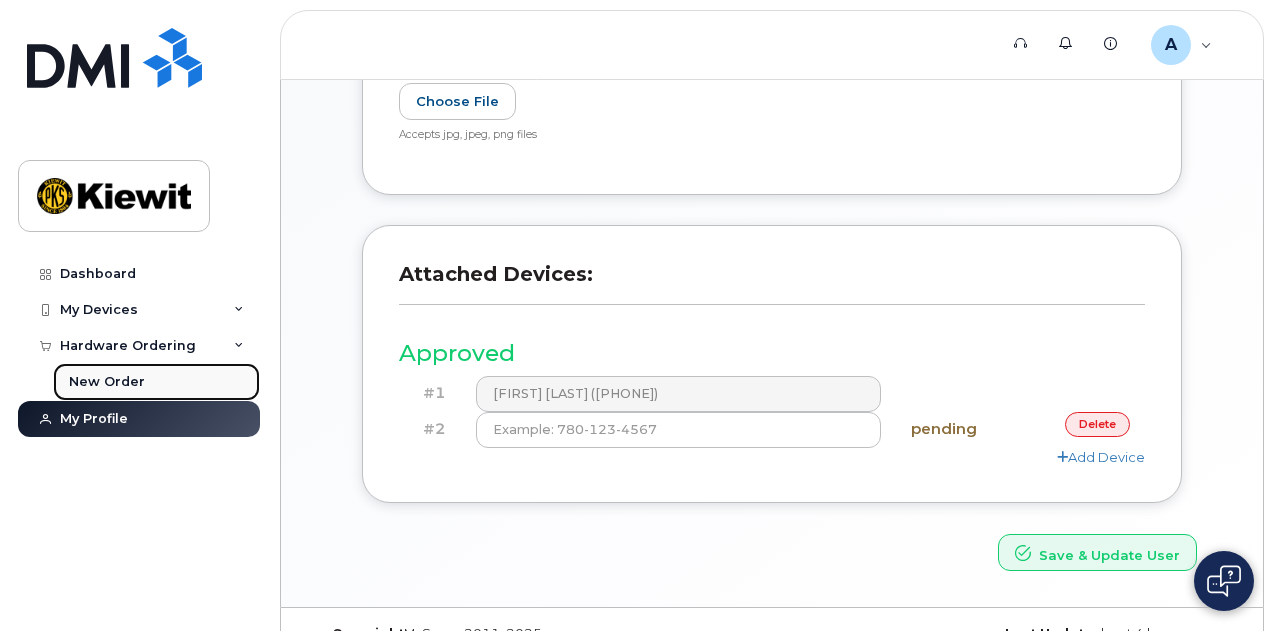 click on "New Order" 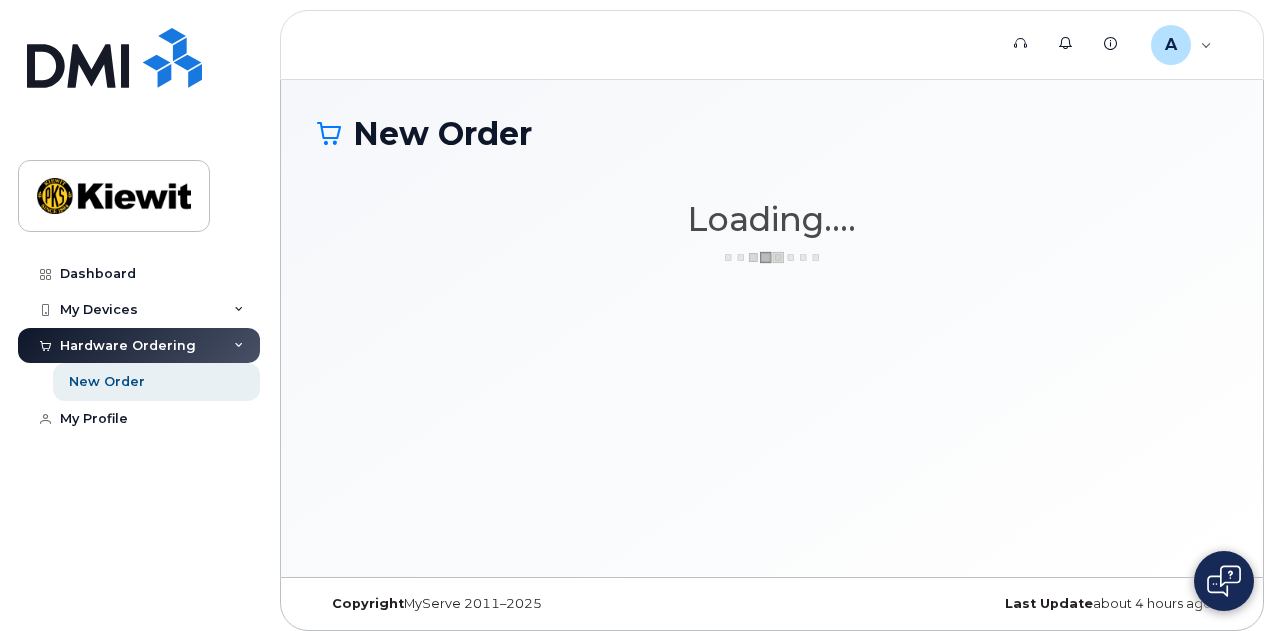 scroll, scrollTop: 0, scrollLeft: 0, axis: both 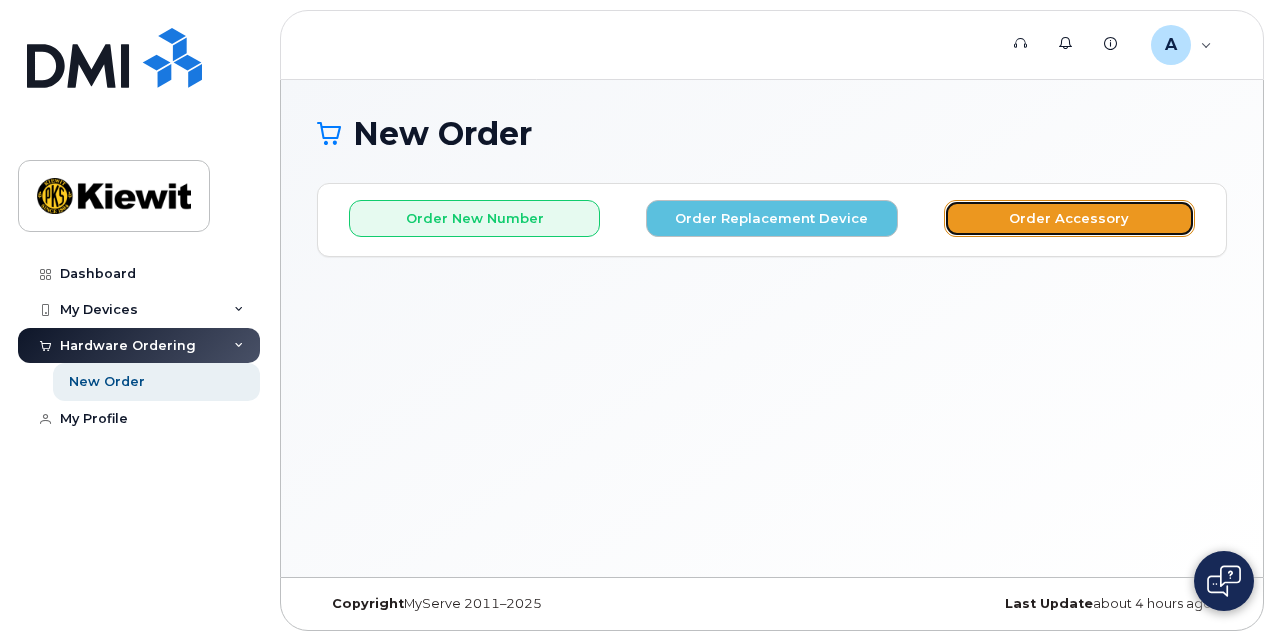 click on "Order Accessory" 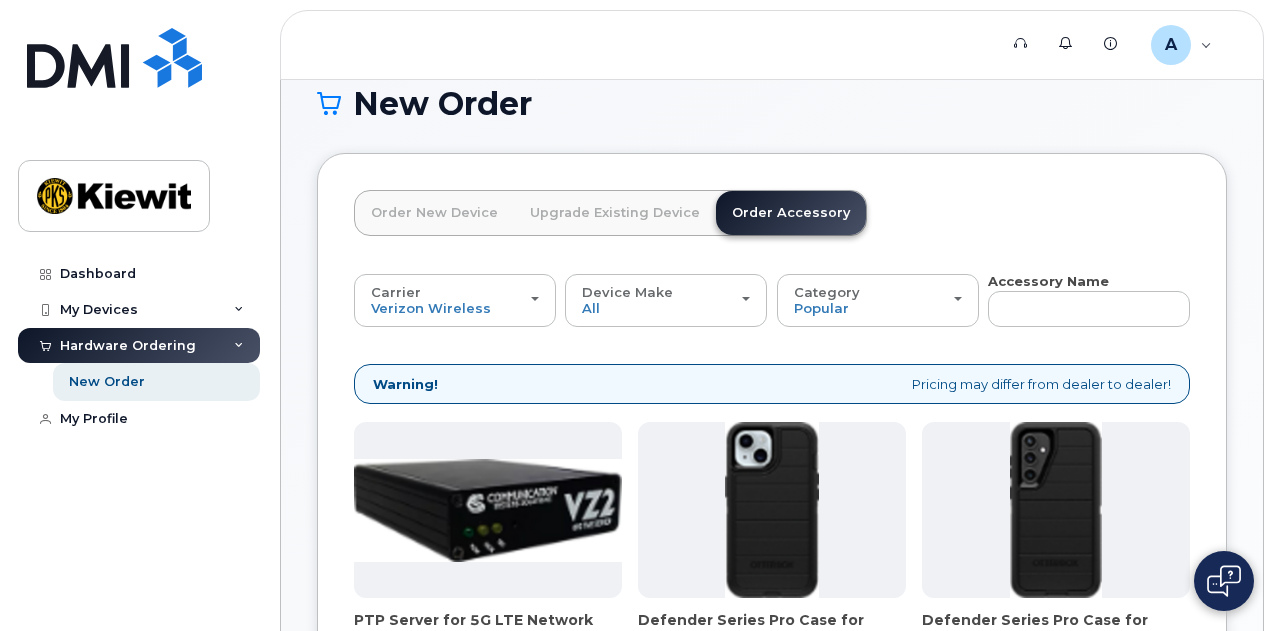 scroll, scrollTop: 0, scrollLeft: 0, axis: both 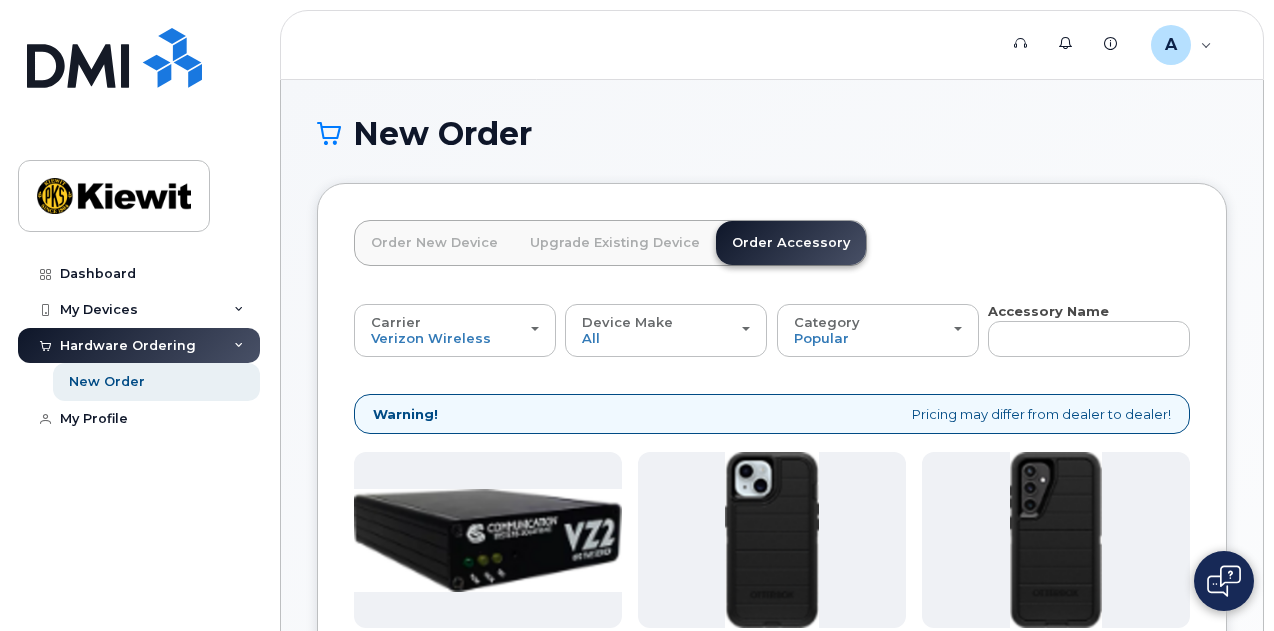 click on "Order New Device" 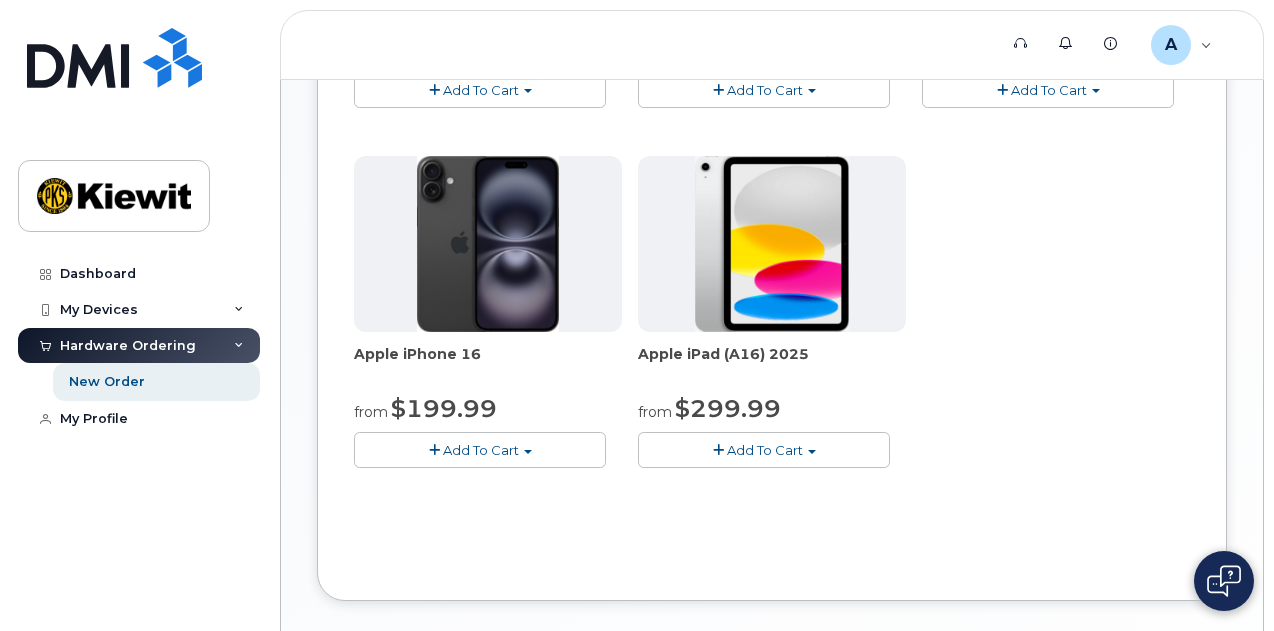 scroll, scrollTop: 600, scrollLeft: 0, axis: vertical 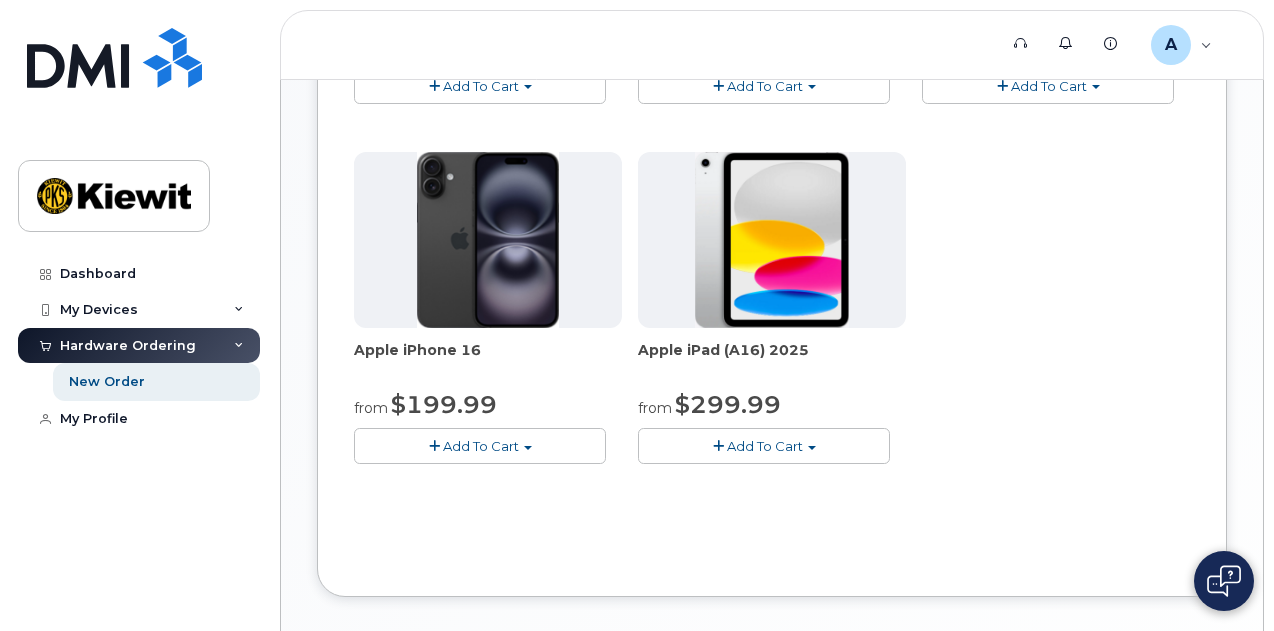 click on "Add To Cart" 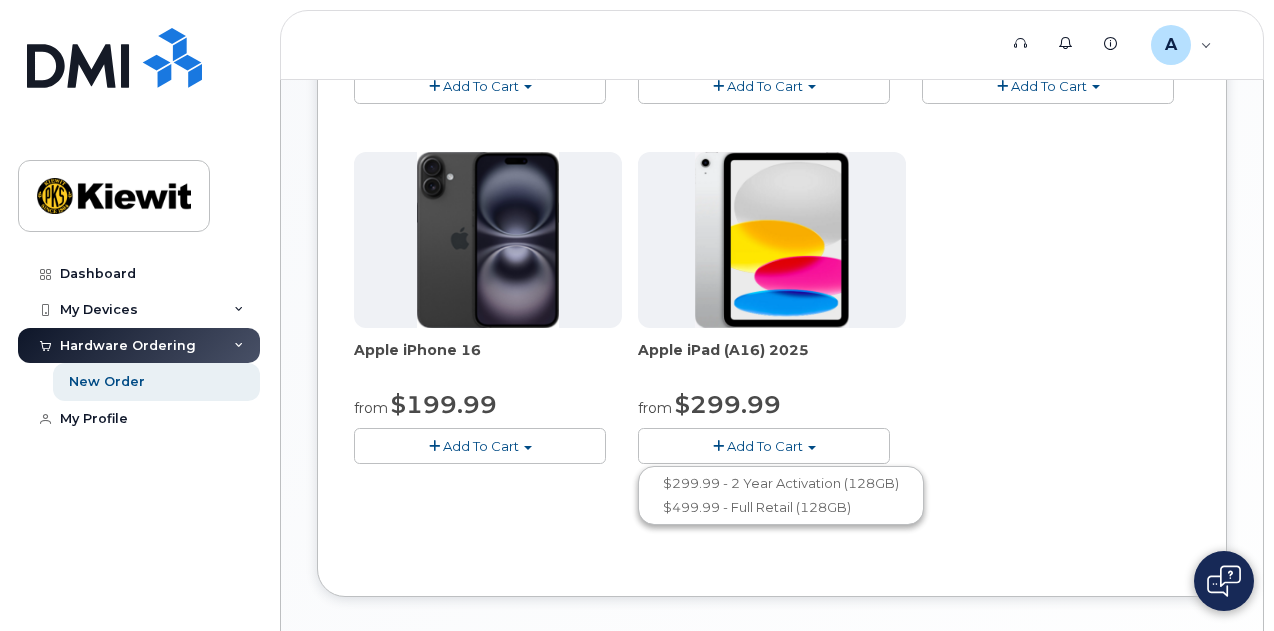 click on "Apple iPhone 16e
from
$0.01
Add To Cart
$0.01 - 2 Year Activation (128GB)
$599.99 - Full Price (128GB)
TCL Linkzone 5G UW
$49.99
Add To Cart
$49.99 - 2 Year Activation
Apple iPhone 15
from
$49.99
Add To Cart
$49.99 - 2 Year Activation (128GB)
$729.99 - Full Retail
Apple iPhone 16
from
$199.99
Add To Cart
$929.99 - 2 Year Term (256 GB)
$199.99 - 2 Year Activation (128GB)
$829.99 - Full Retail
Apple iPad (A16) 2025
from
$299.99
Add To Cart
$299.99 - 2 Year Activation (128GB)
$499.99 - Full Retail (128GB)" 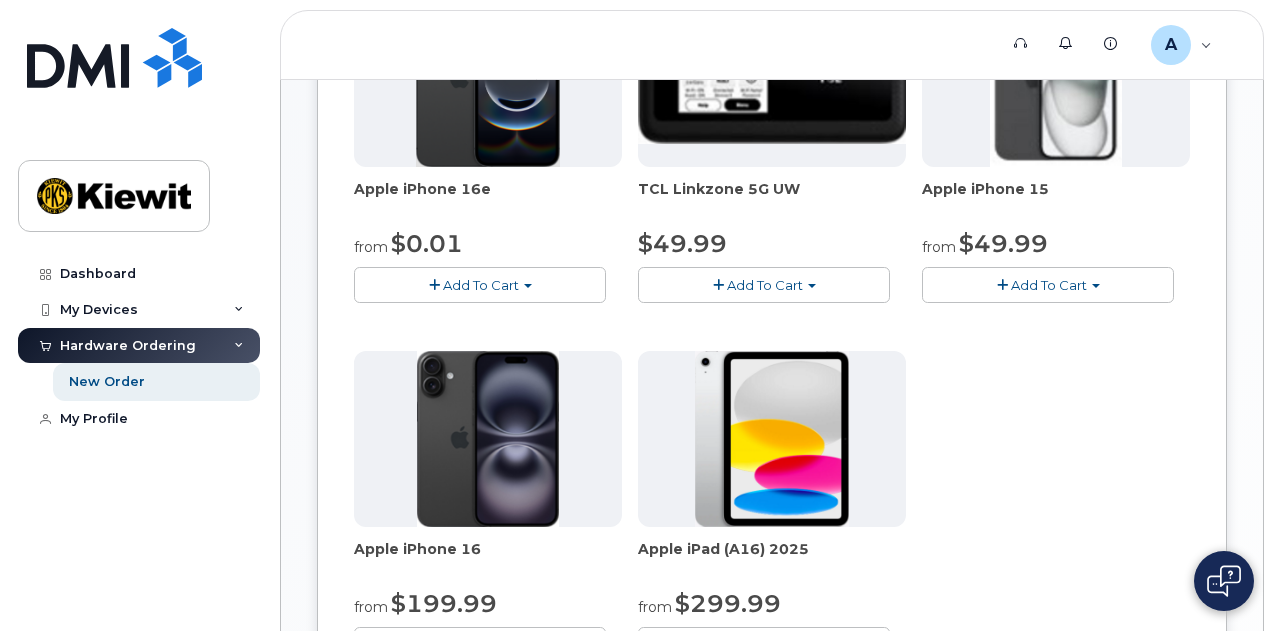 scroll, scrollTop: 500, scrollLeft: 0, axis: vertical 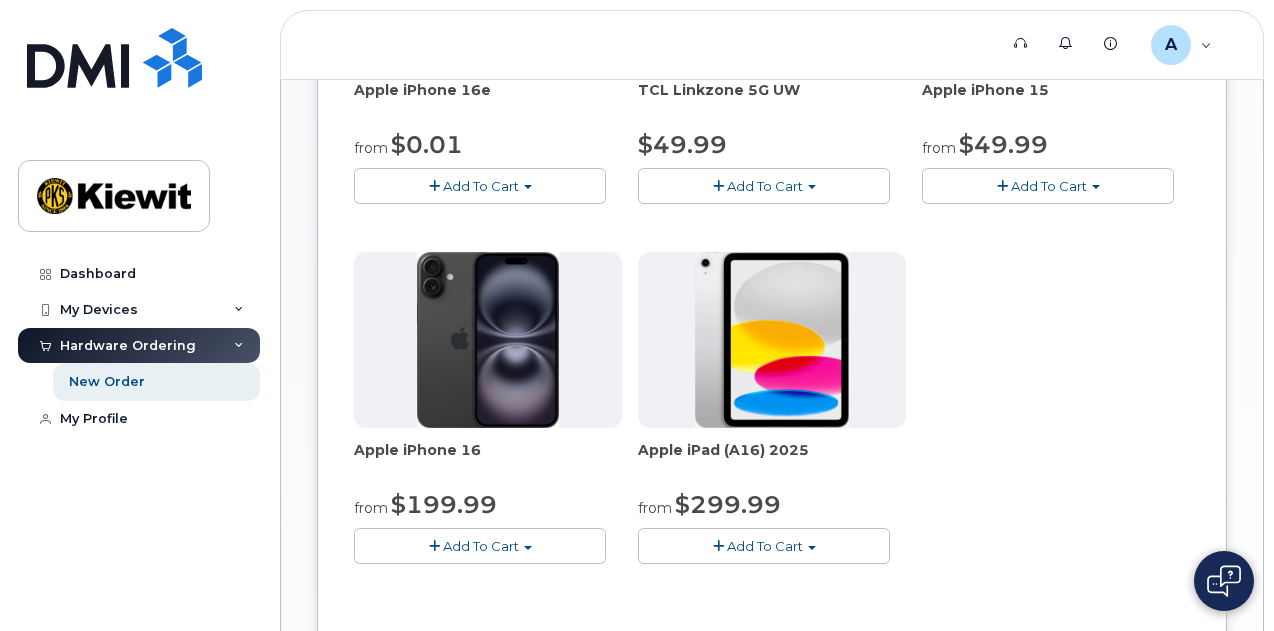 click on "Add To Cart" 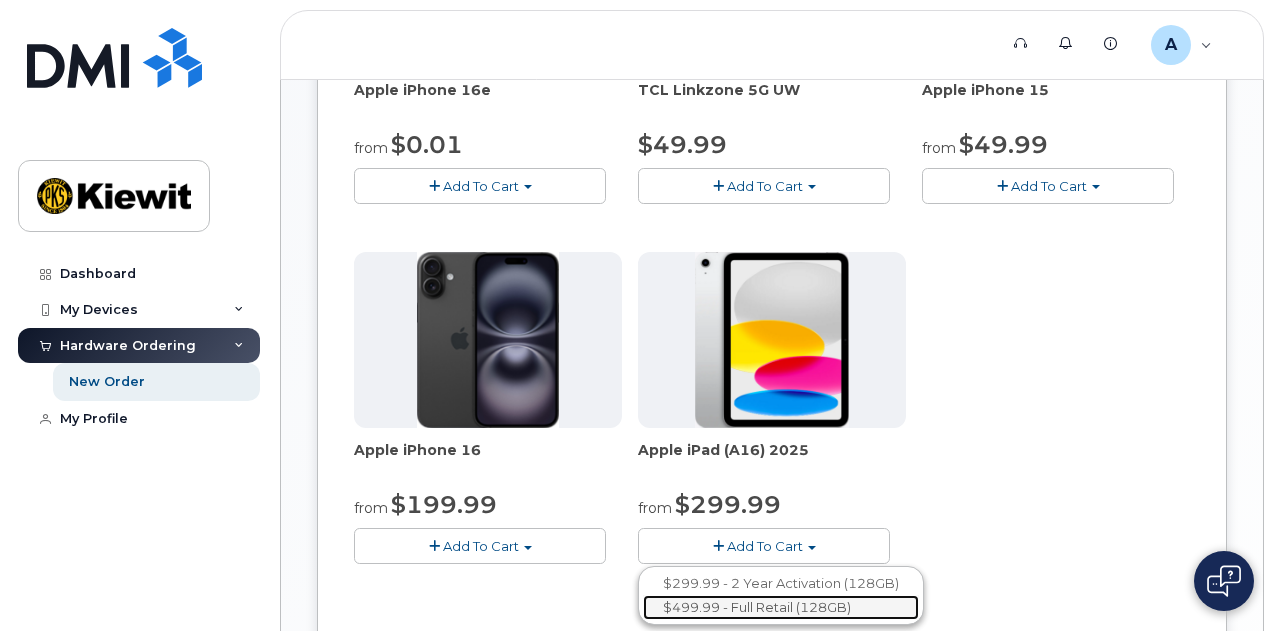 click on "$499.99 - Full Retail (128GB)" 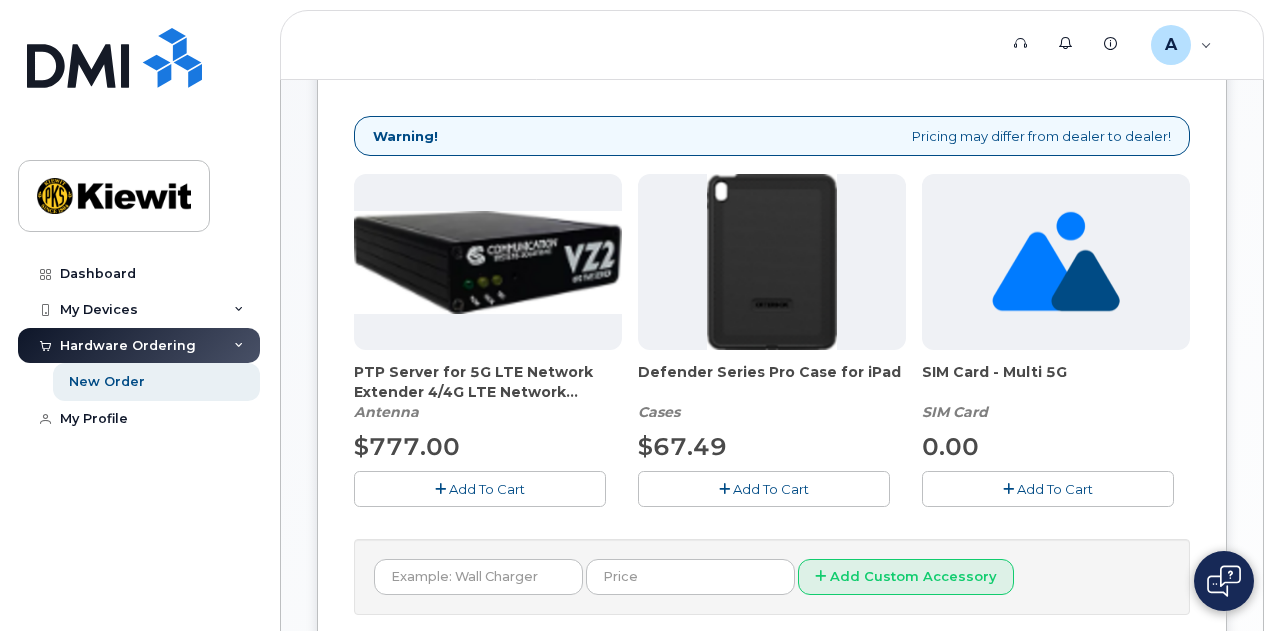 scroll, scrollTop: 300, scrollLeft: 0, axis: vertical 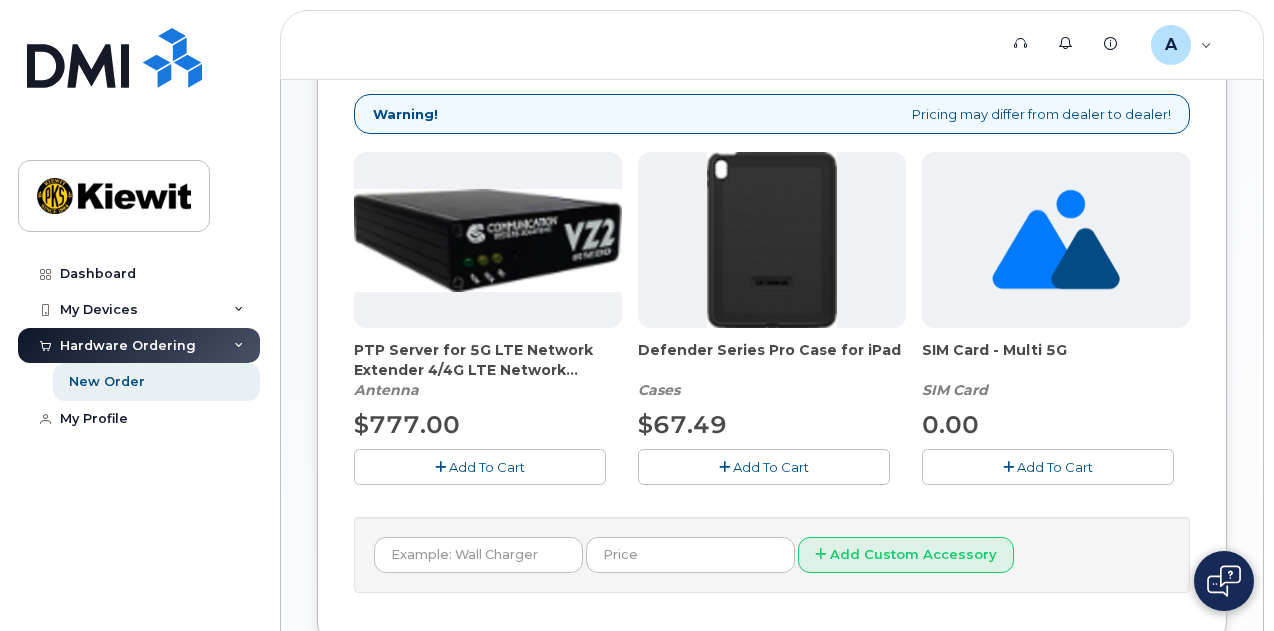click 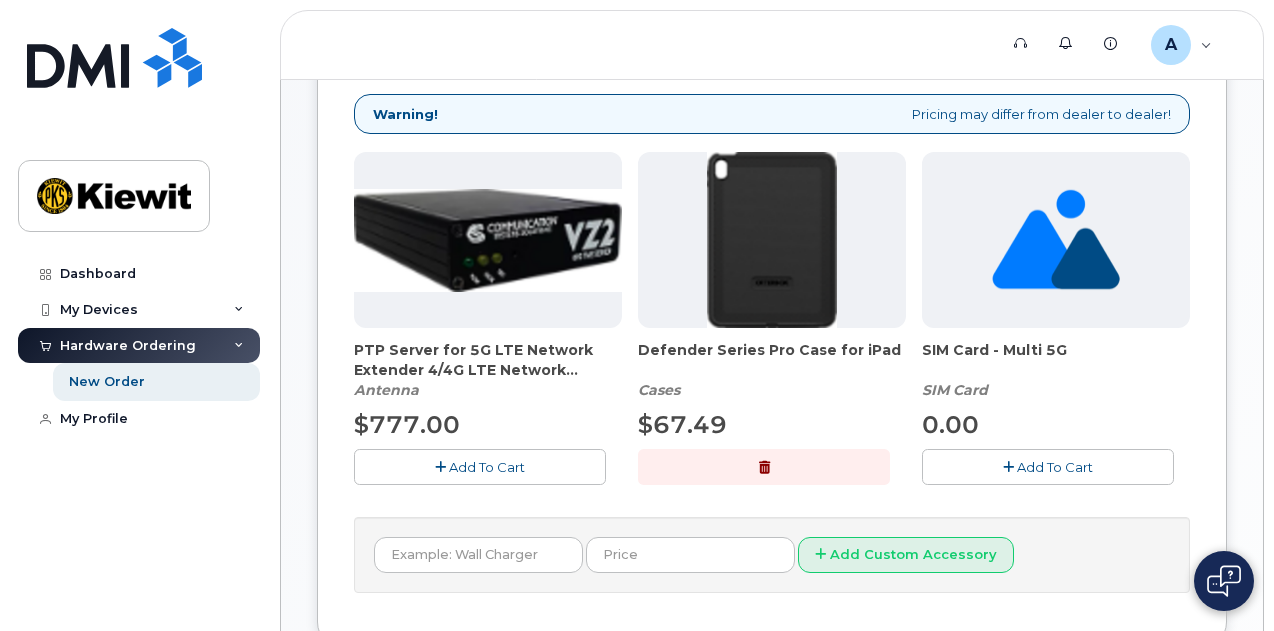click on "Your Cart is Empty!
Choose product from the left side and you will see the new item here.
You're trying to update existing item right now. Select new product or refresh the browser page if want cancel the changes.
Choose product from the left side and you will see the new item here.
Cart
active
suspended
Carrier
Device
Additional cost to upgrading the device
Selected device is Eligible for upgrade
Full Upgrade Eligibility Date
This user received a new device
Change Number
You can not change selected device for the existing item. Please, add new item instead.
Cart
Apple iPad (A16) 2025
Term and Size
$299.99 - 2 Year Activation (128GB)
$499.99 - Full Retail (128GB)
Color
Change Product
Accessories
Defender Series Pro Case for iPad
1
x" 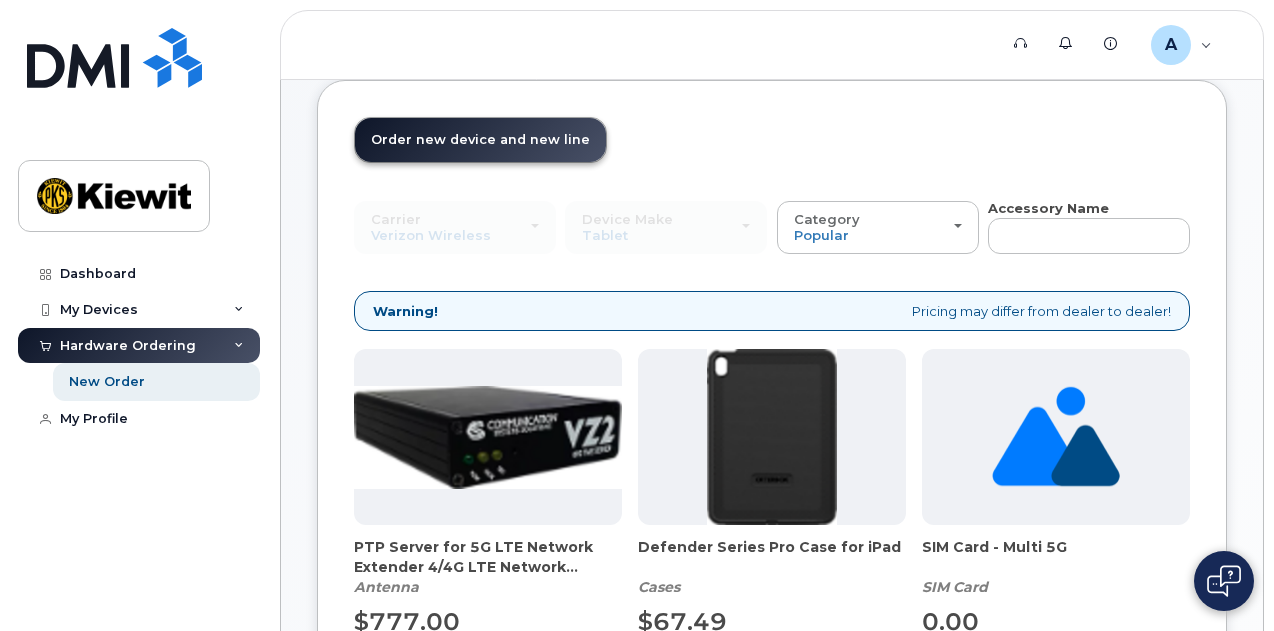 scroll, scrollTop: 0, scrollLeft: 0, axis: both 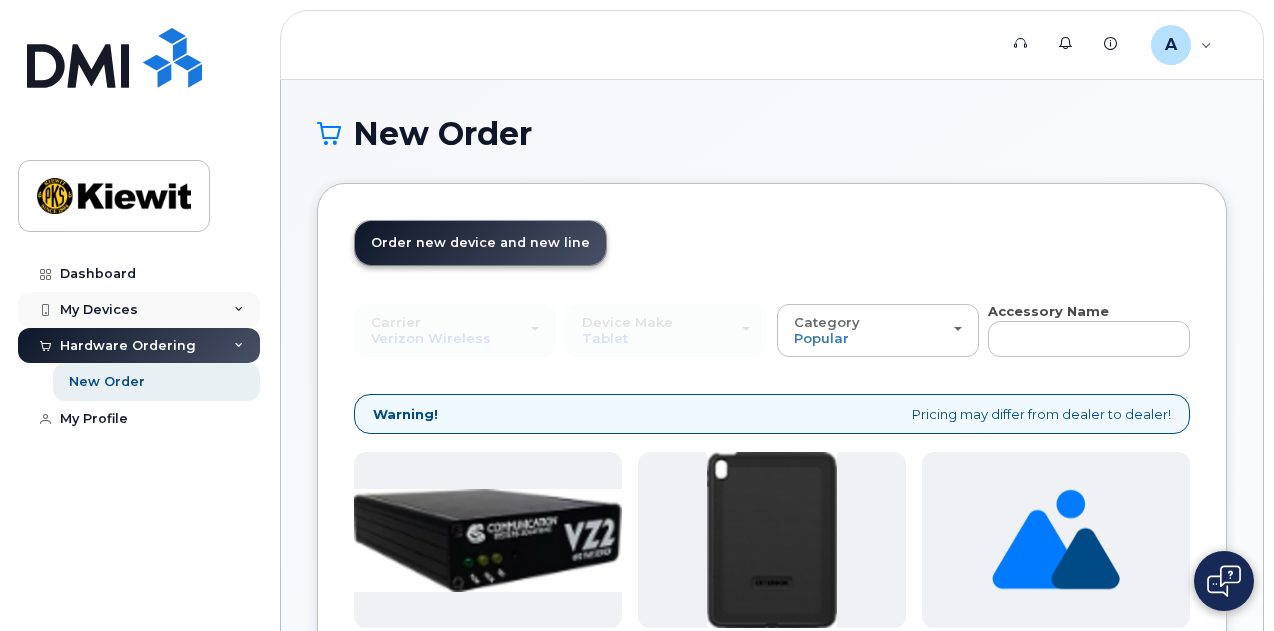 click on "My Devices" 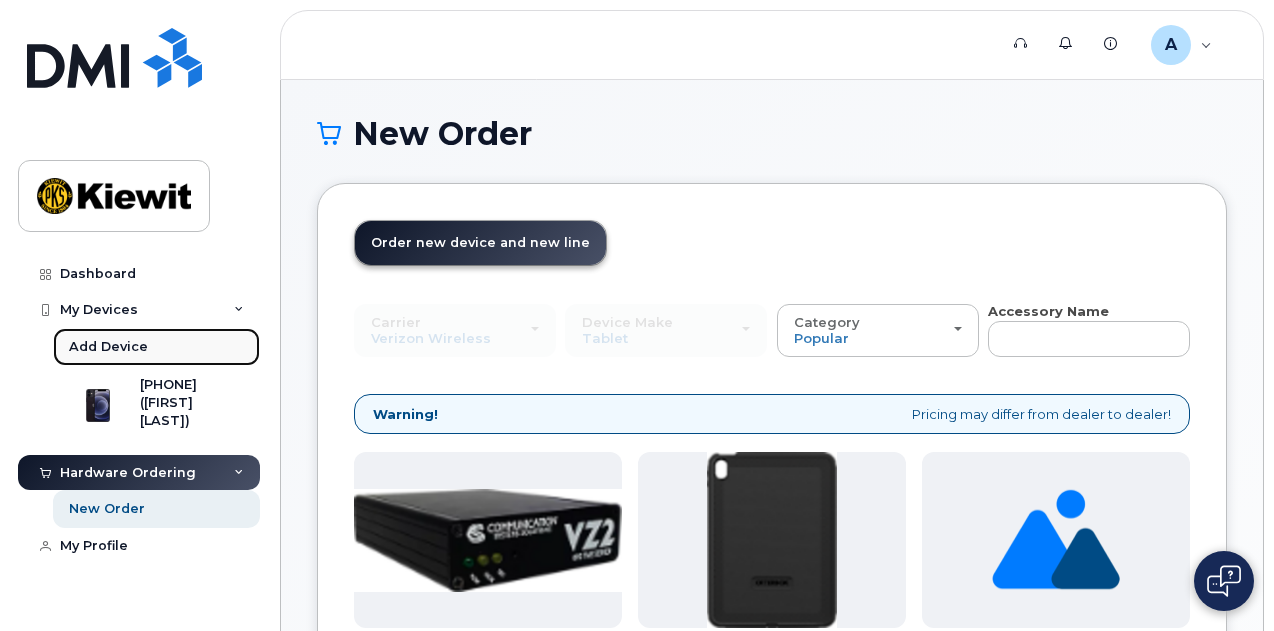 click on "Add Device" 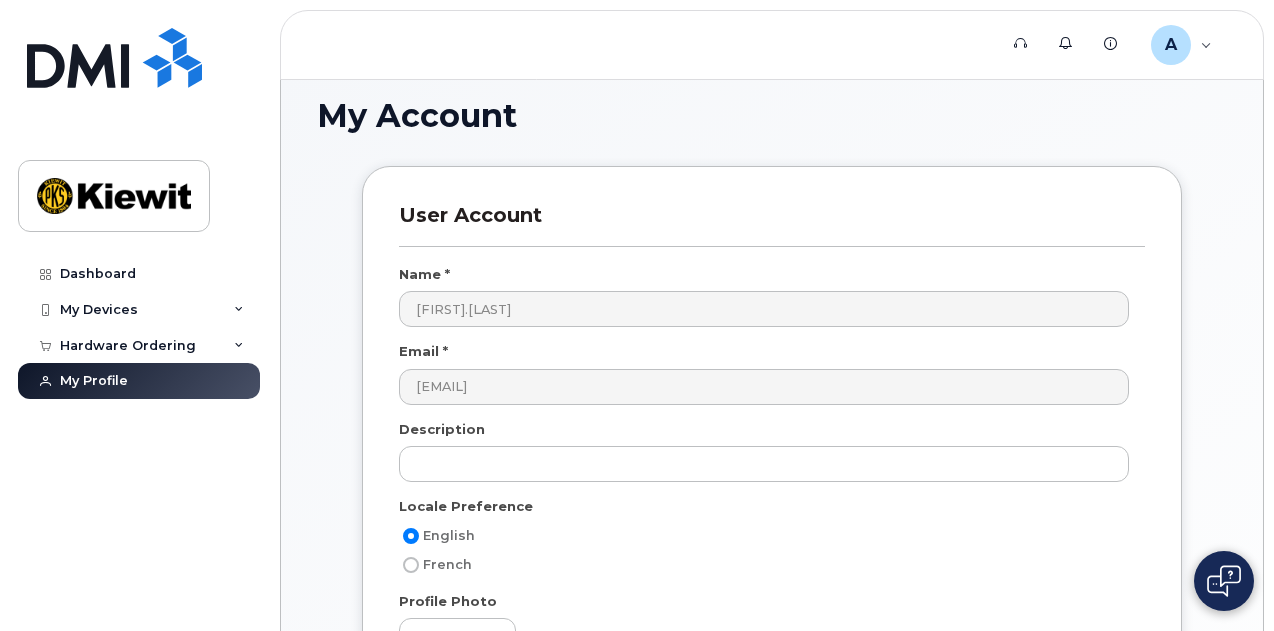 scroll, scrollTop: 0, scrollLeft: 0, axis: both 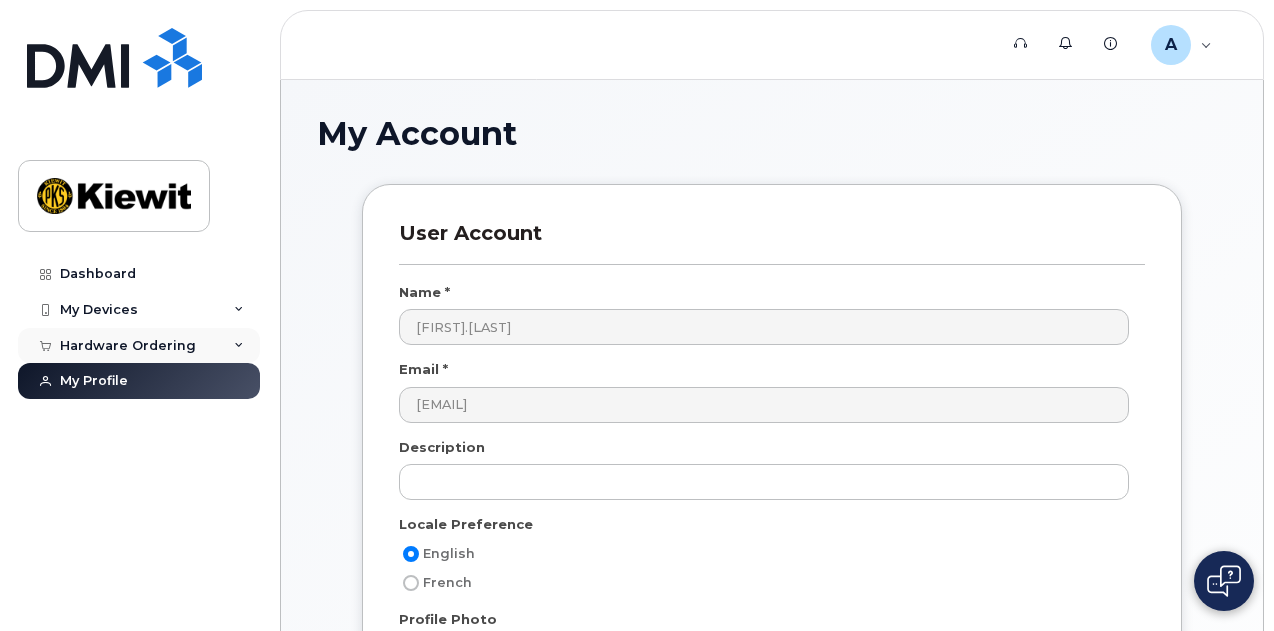 click on "Hardware Ordering" 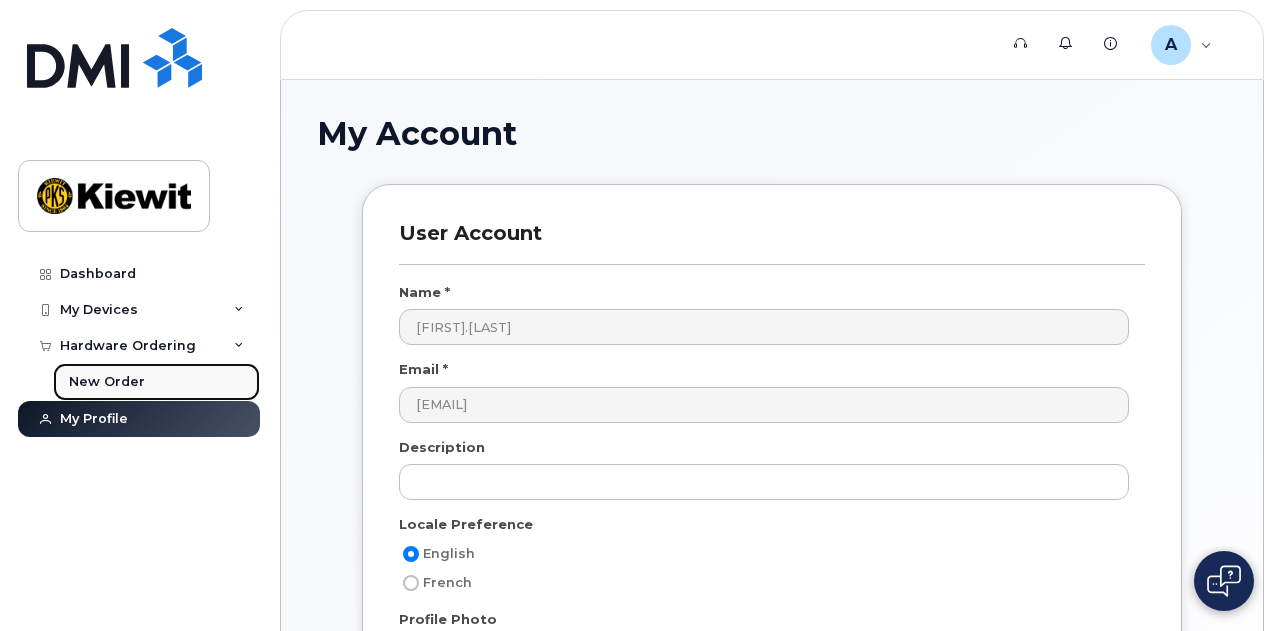 click on "New Order" 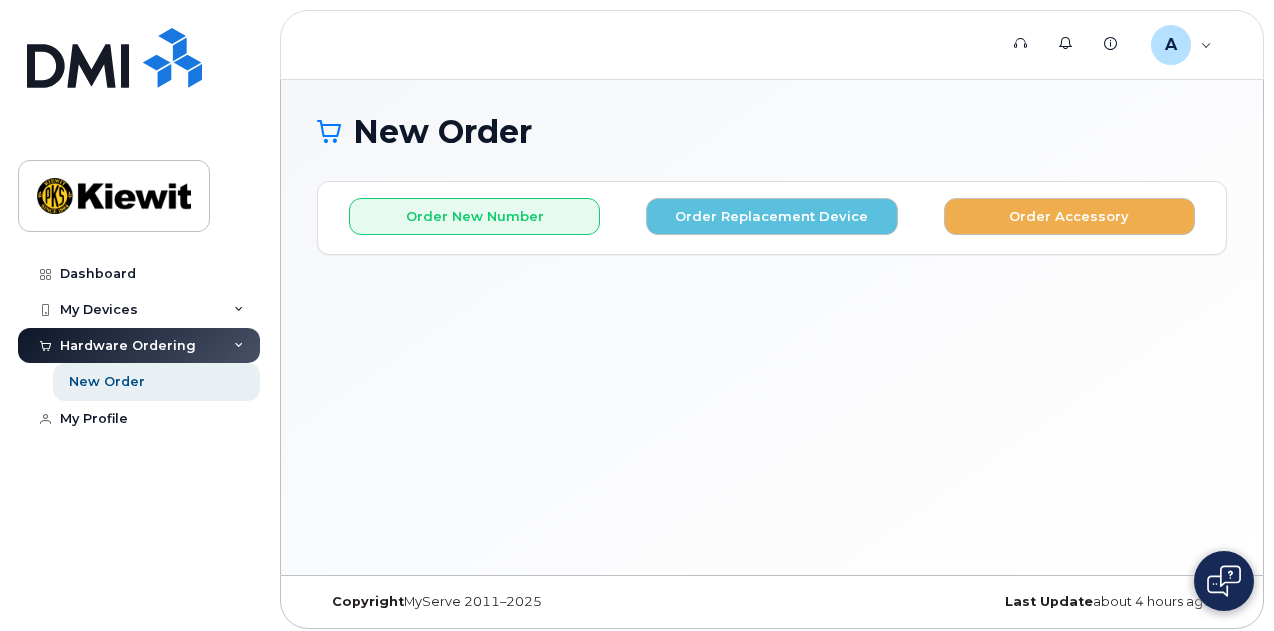 scroll, scrollTop: 0, scrollLeft: 0, axis: both 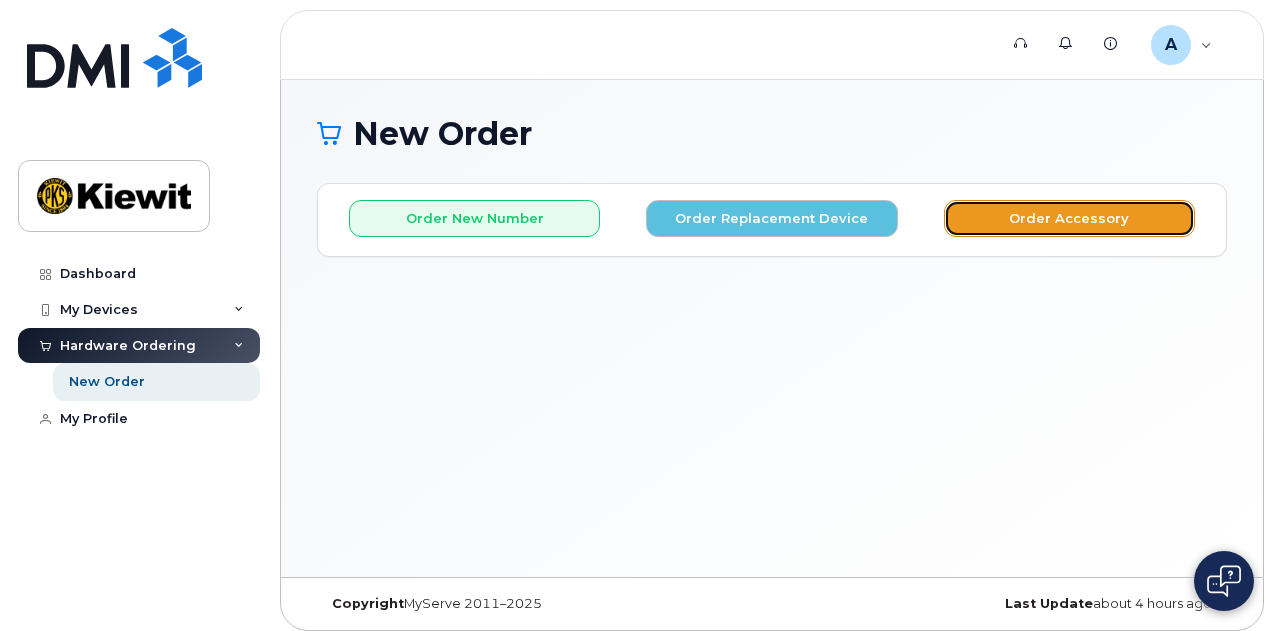 click on "Order Accessory" 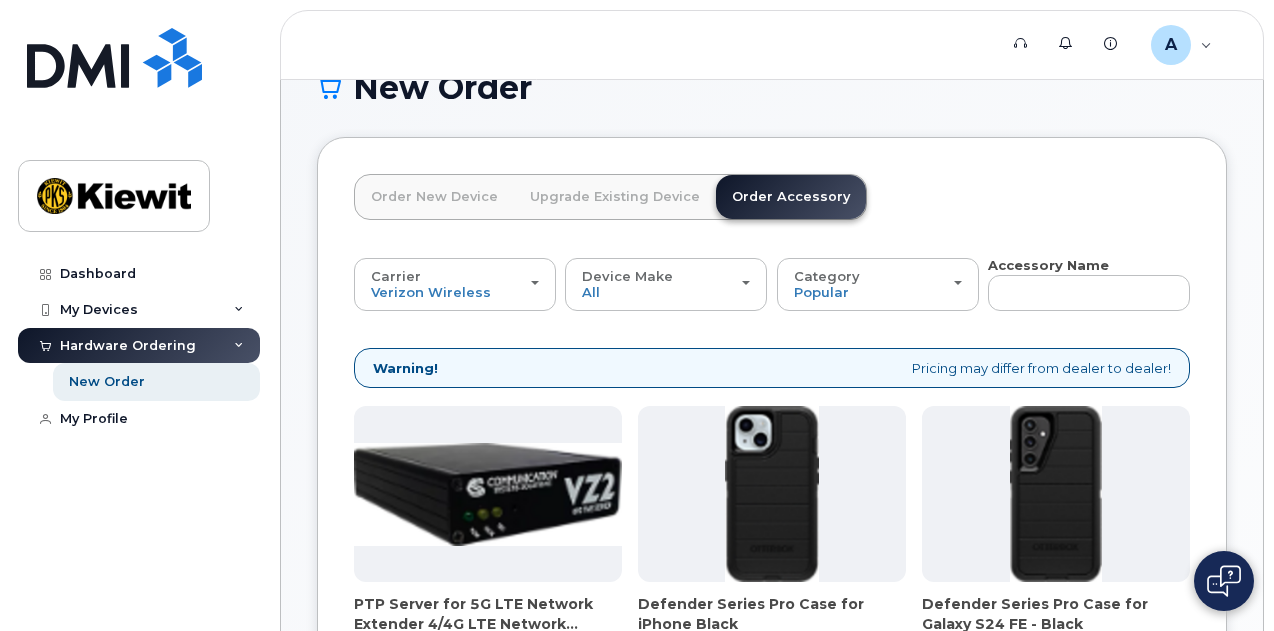 scroll, scrollTop: 0, scrollLeft: 0, axis: both 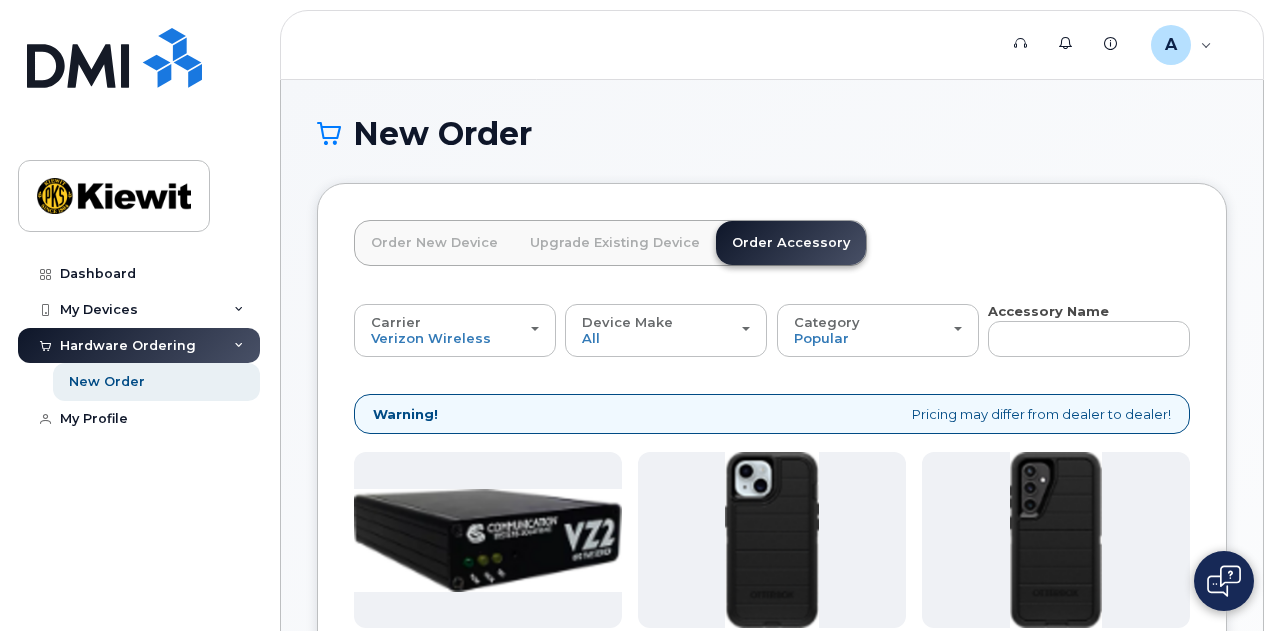 click on "Order New Device" 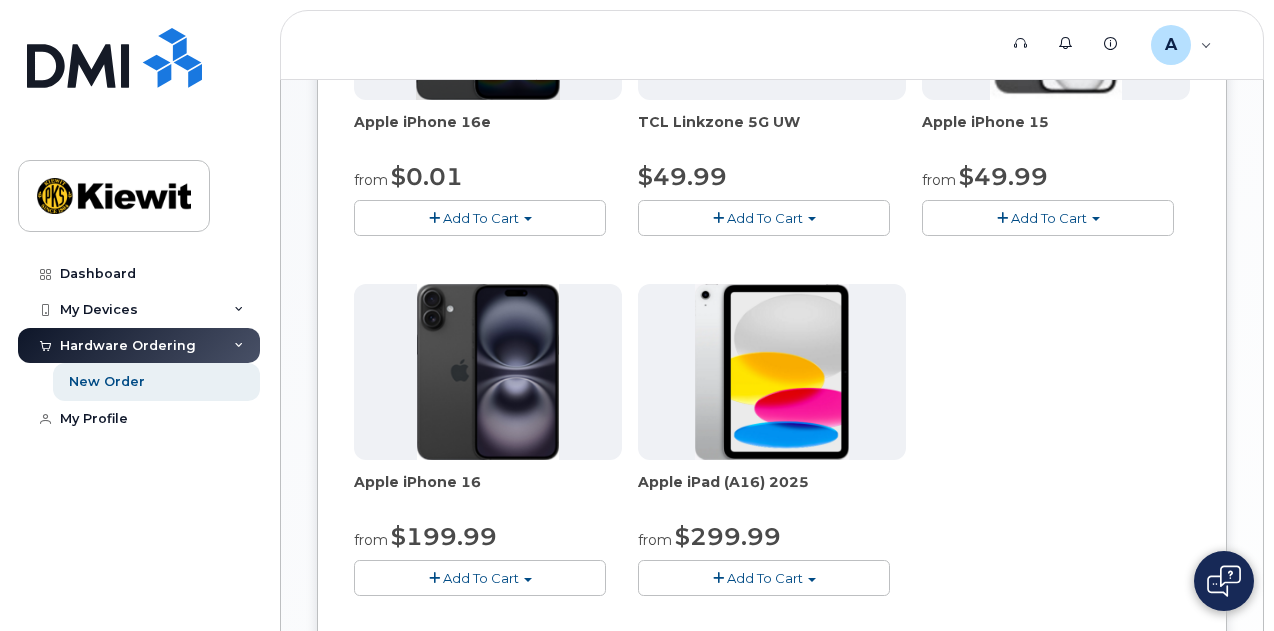 scroll, scrollTop: 500, scrollLeft: 0, axis: vertical 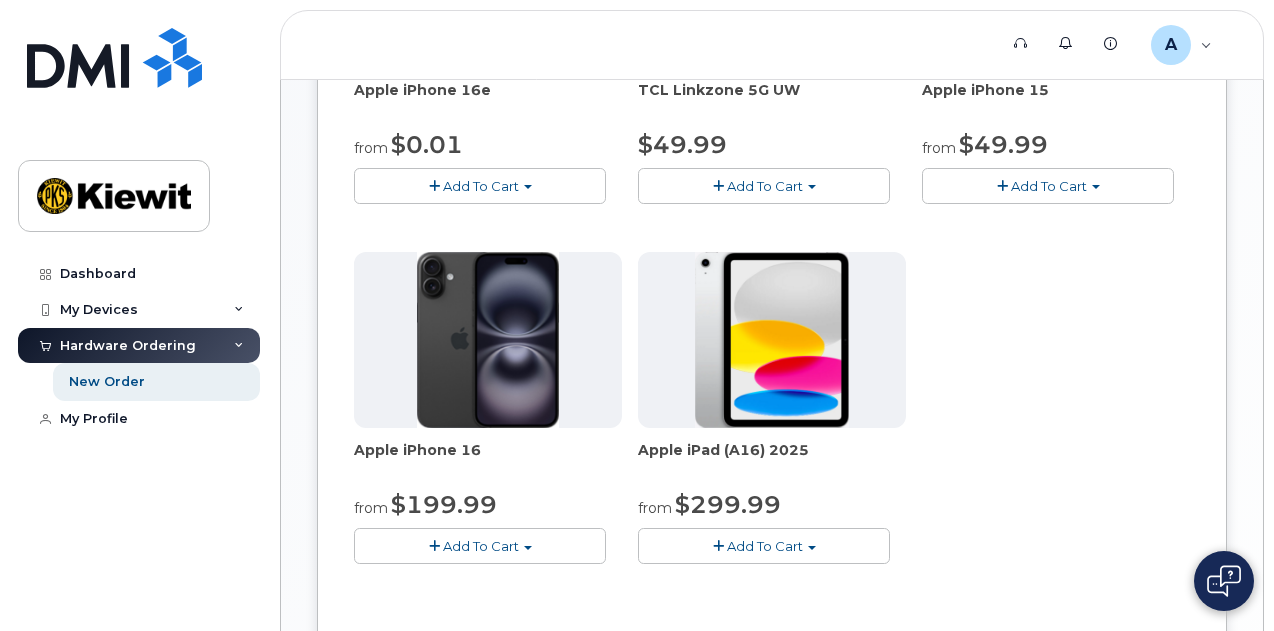 click 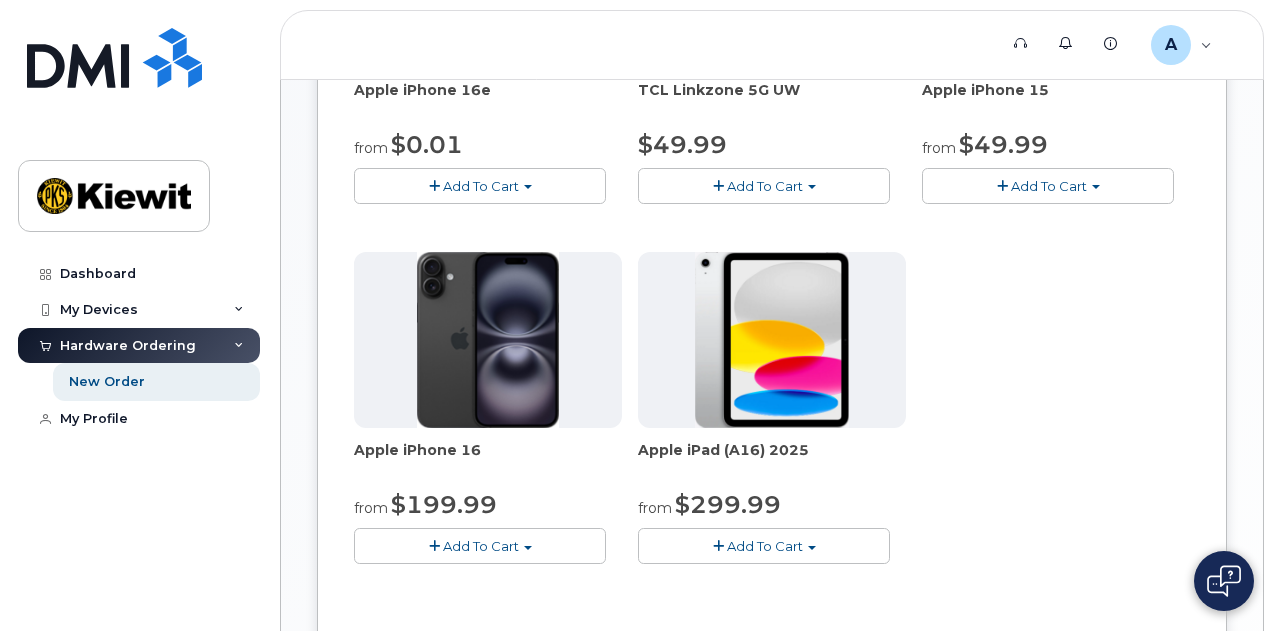 click on "Add To Cart" 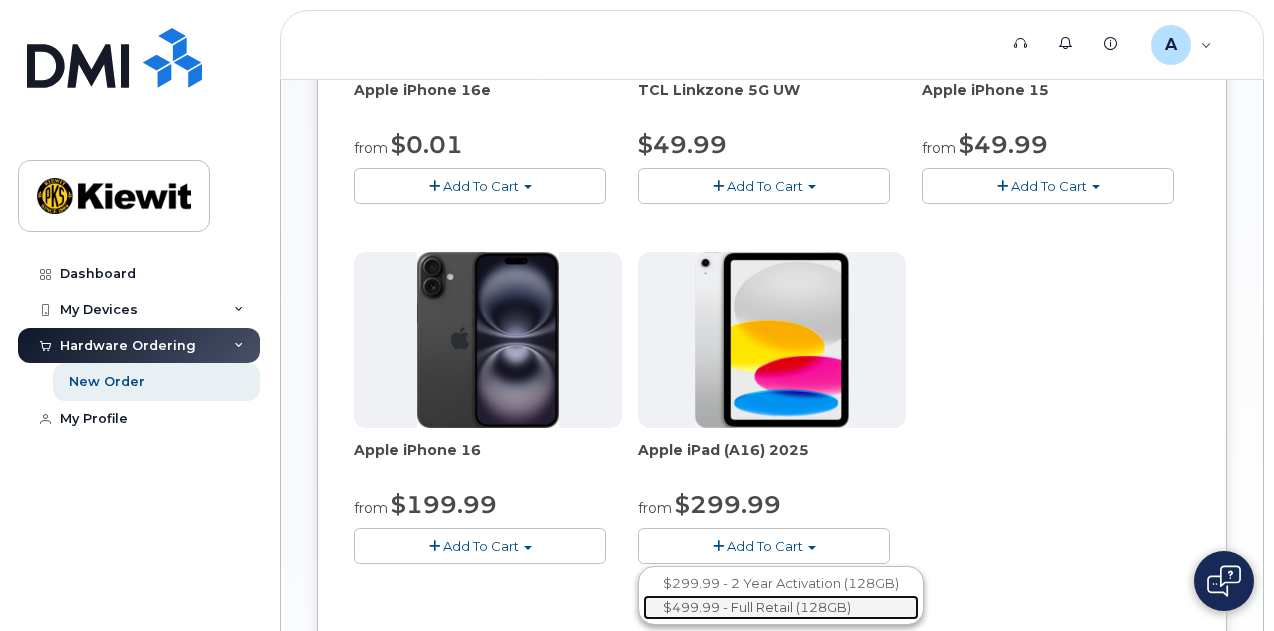 click on "$499.99 - Full Retail (128GB)" 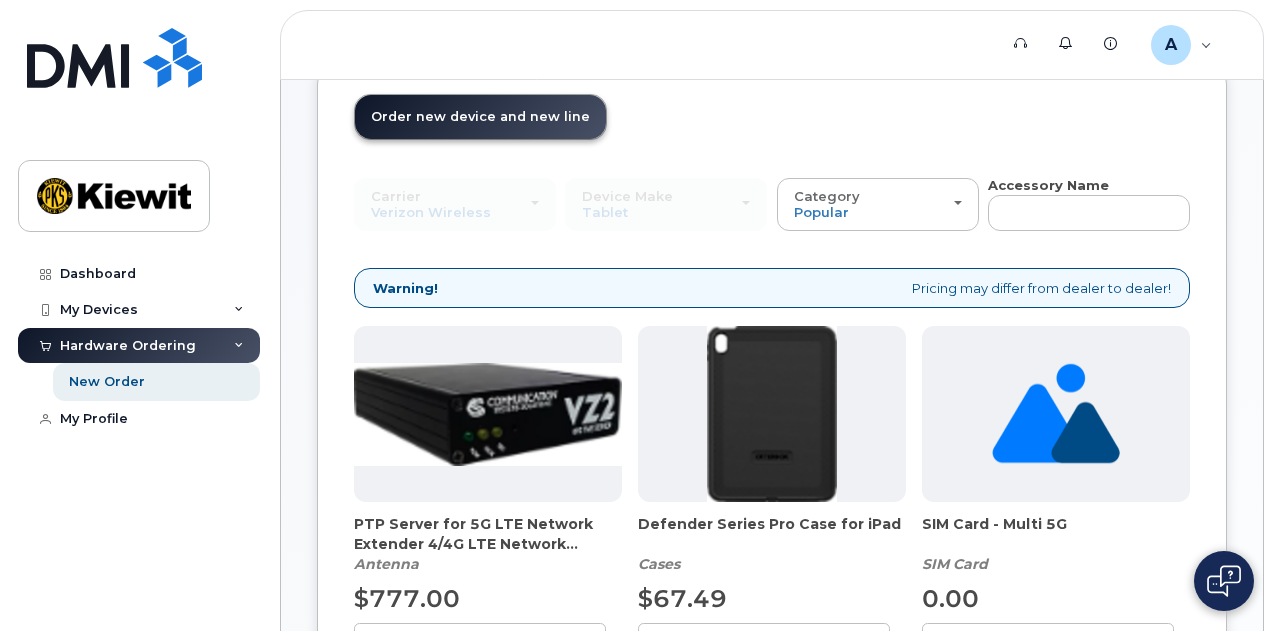 scroll, scrollTop: 210, scrollLeft: 0, axis: vertical 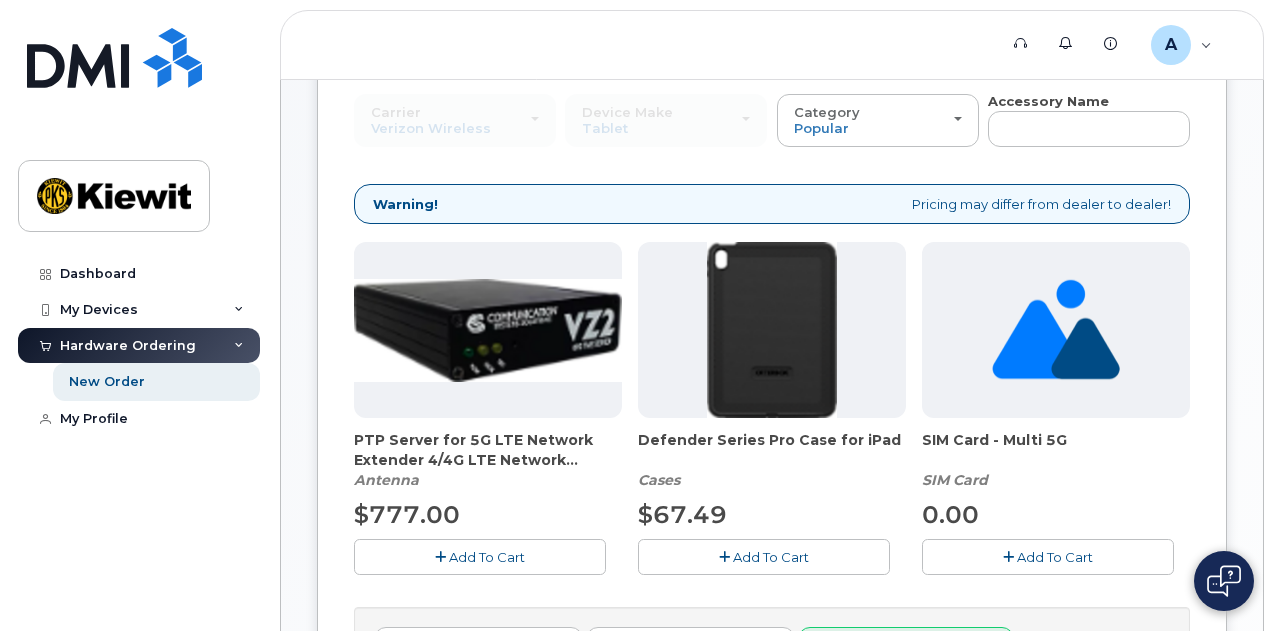 click on "Add to Cart" 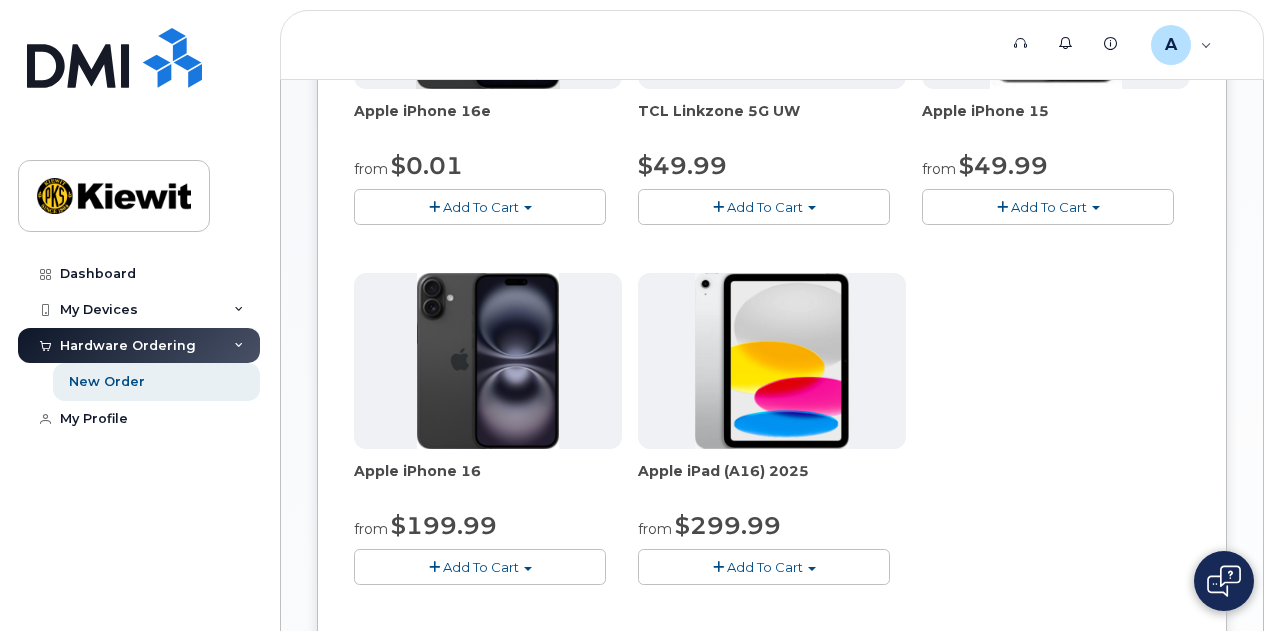 scroll, scrollTop: 510, scrollLeft: 0, axis: vertical 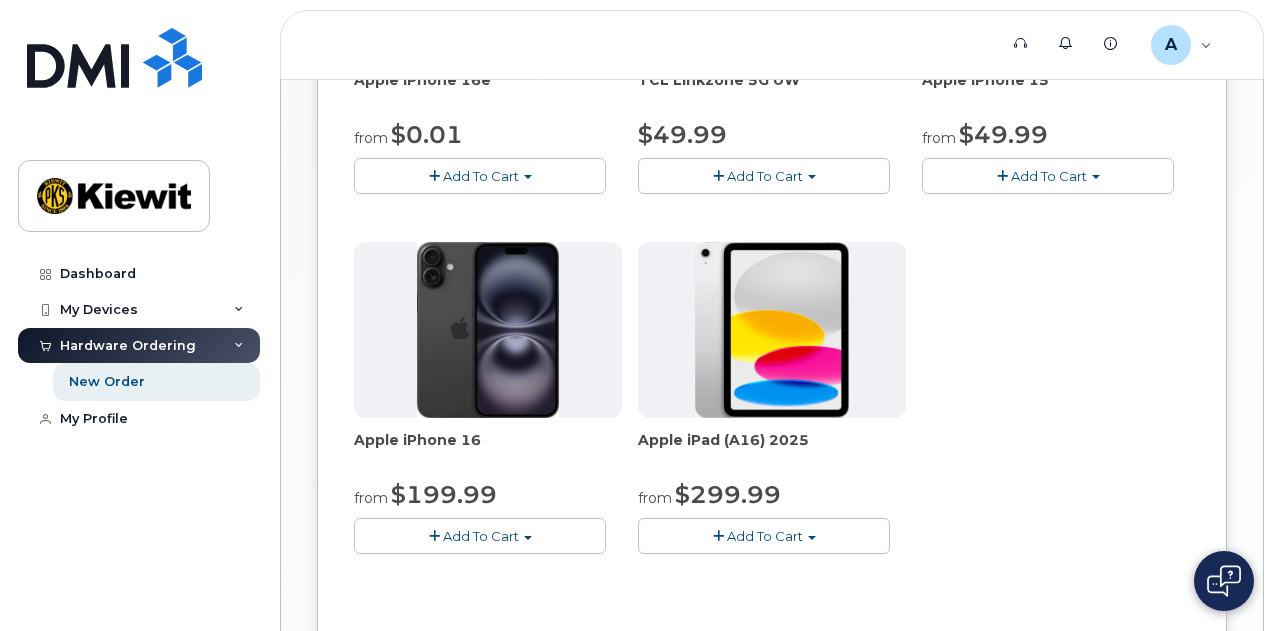click on "Add To Cart" 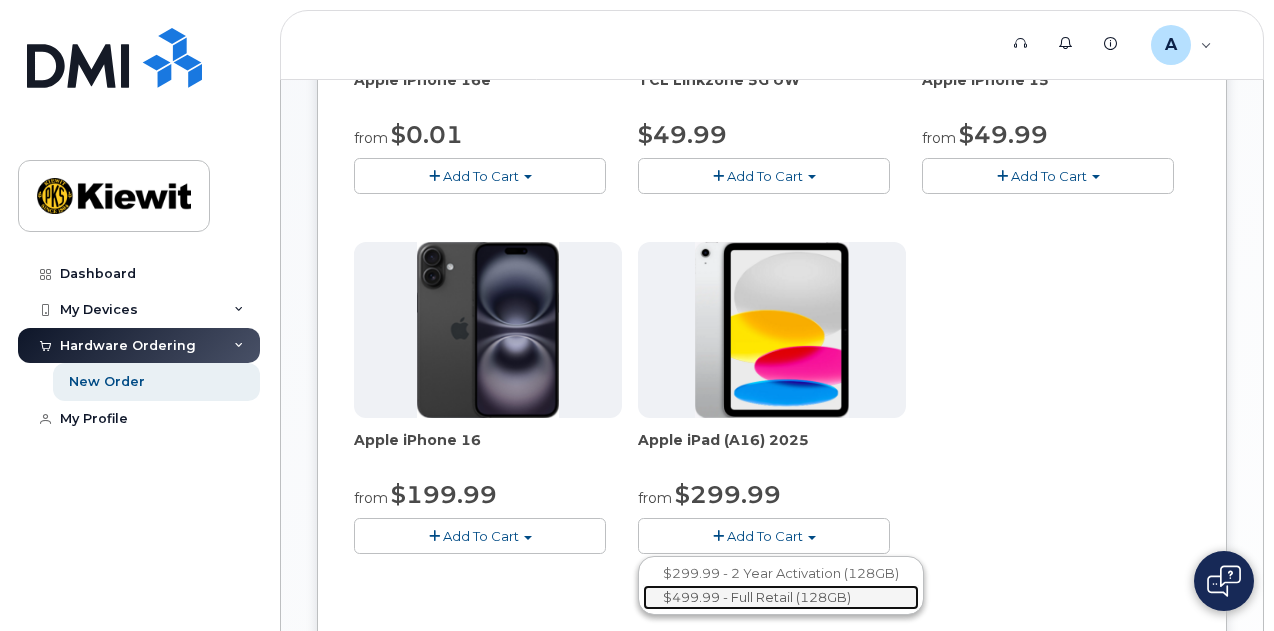 click on "$499.99 - Full Retail (128GB)" 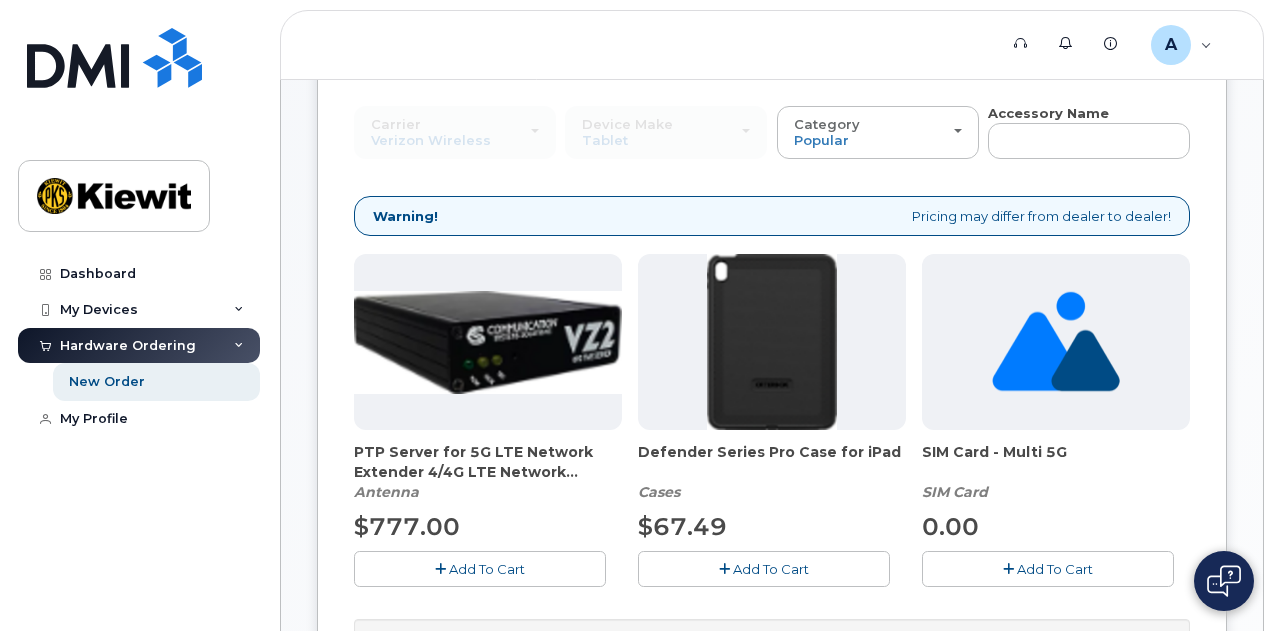 scroll, scrollTop: 200, scrollLeft: 0, axis: vertical 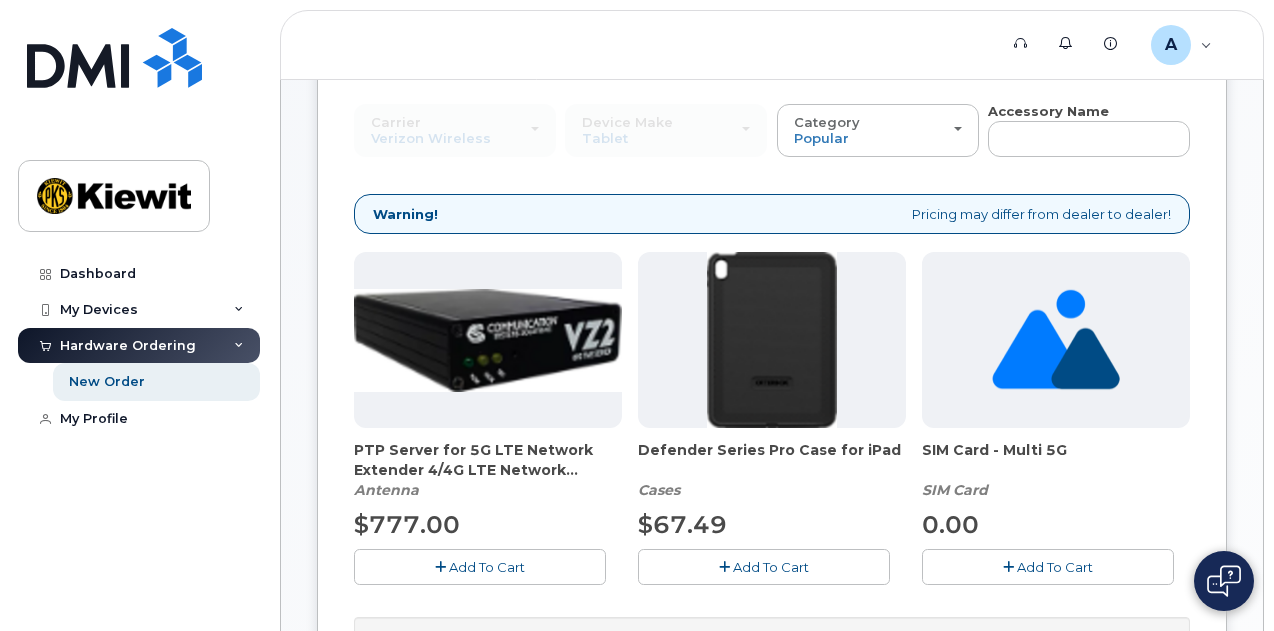 click on "Add to Cart
$499.99" 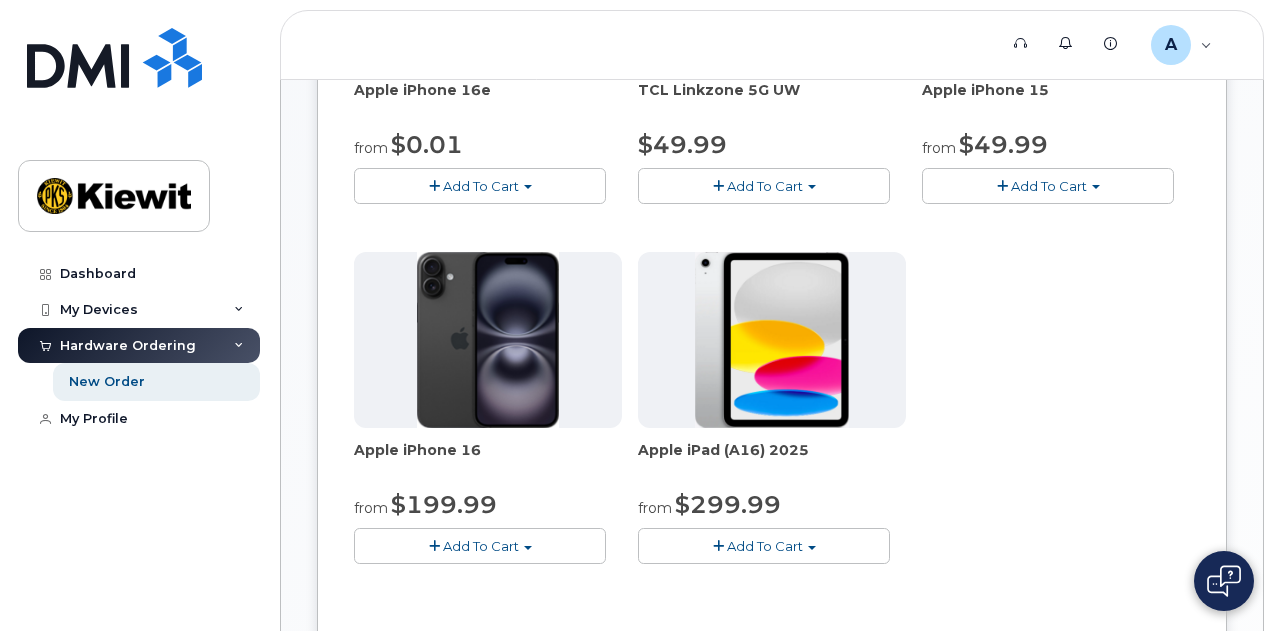 scroll, scrollTop: 600, scrollLeft: 0, axis: vertical 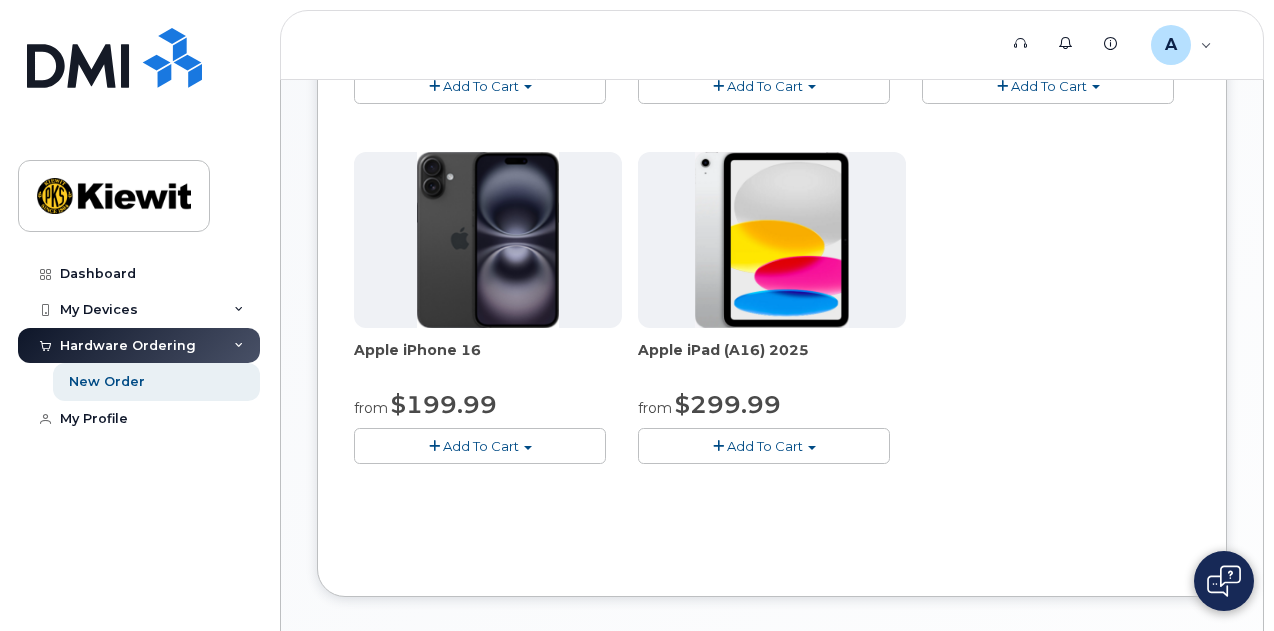click on "Add To Cart" 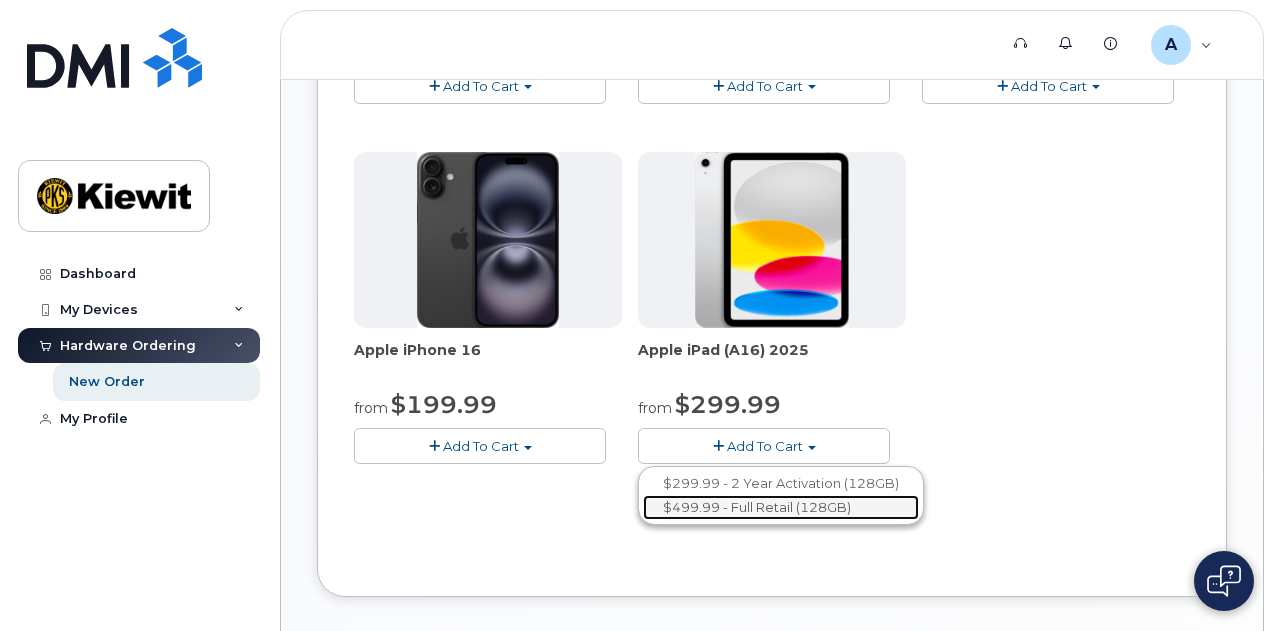 click on "$499.99 - Full Retail (128GB)" 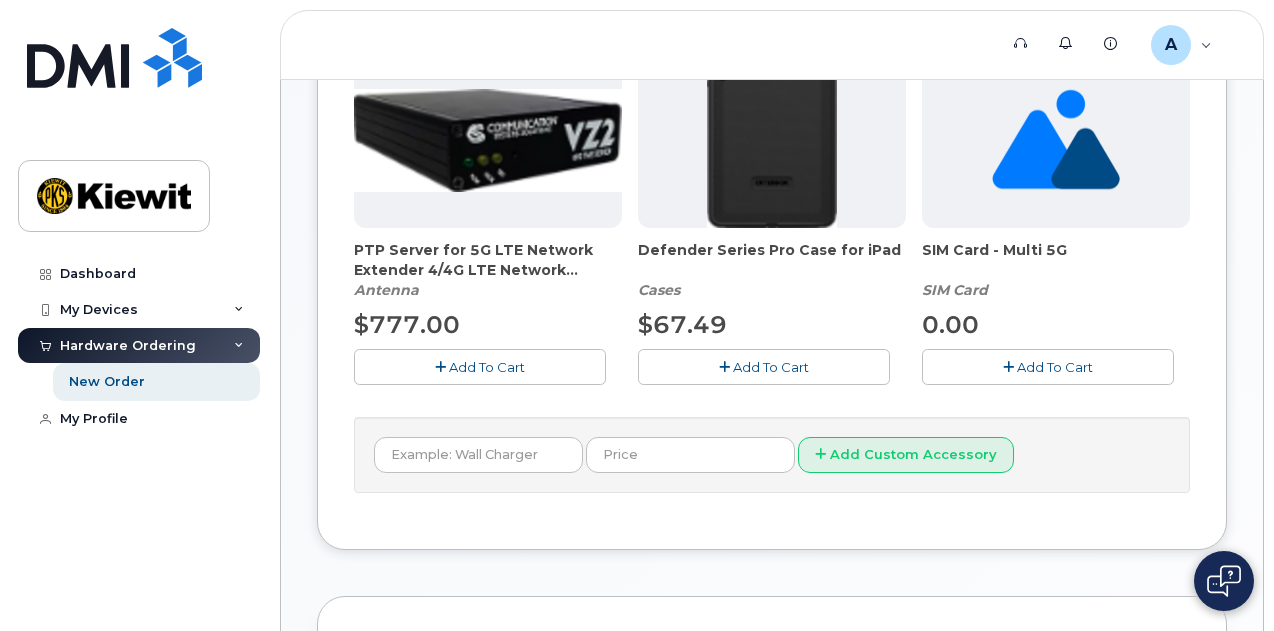 scroll, scrollTop: 200, scrollLeft: 0, axis: vertical 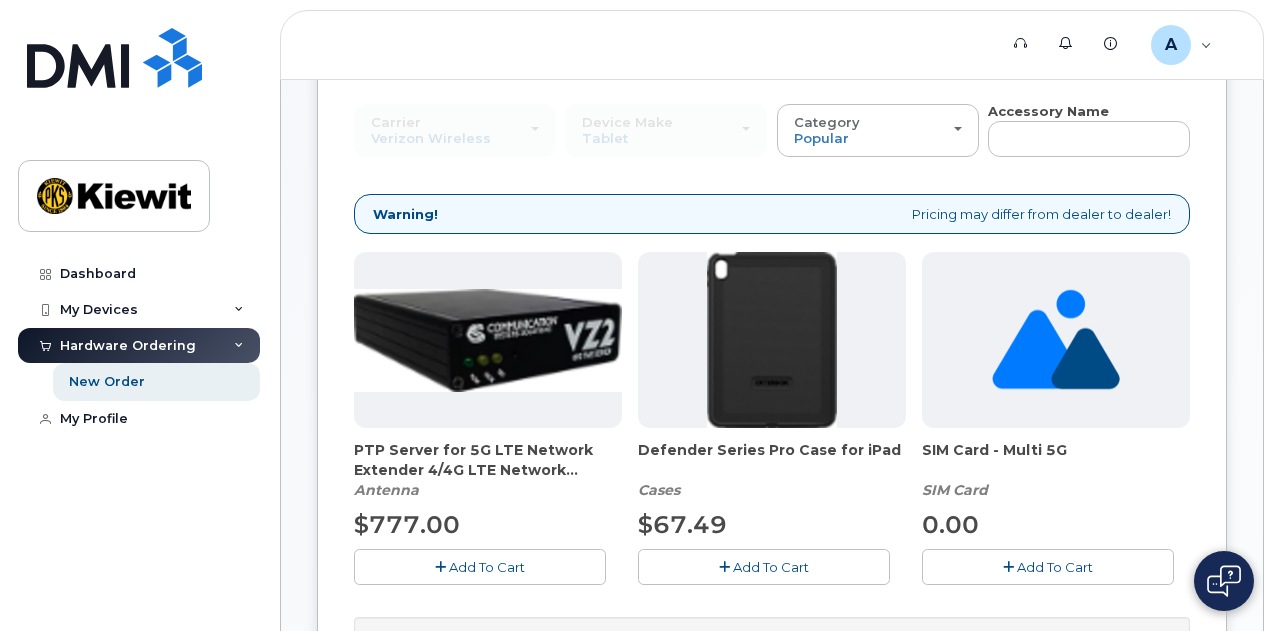 click on "Add to Cart" 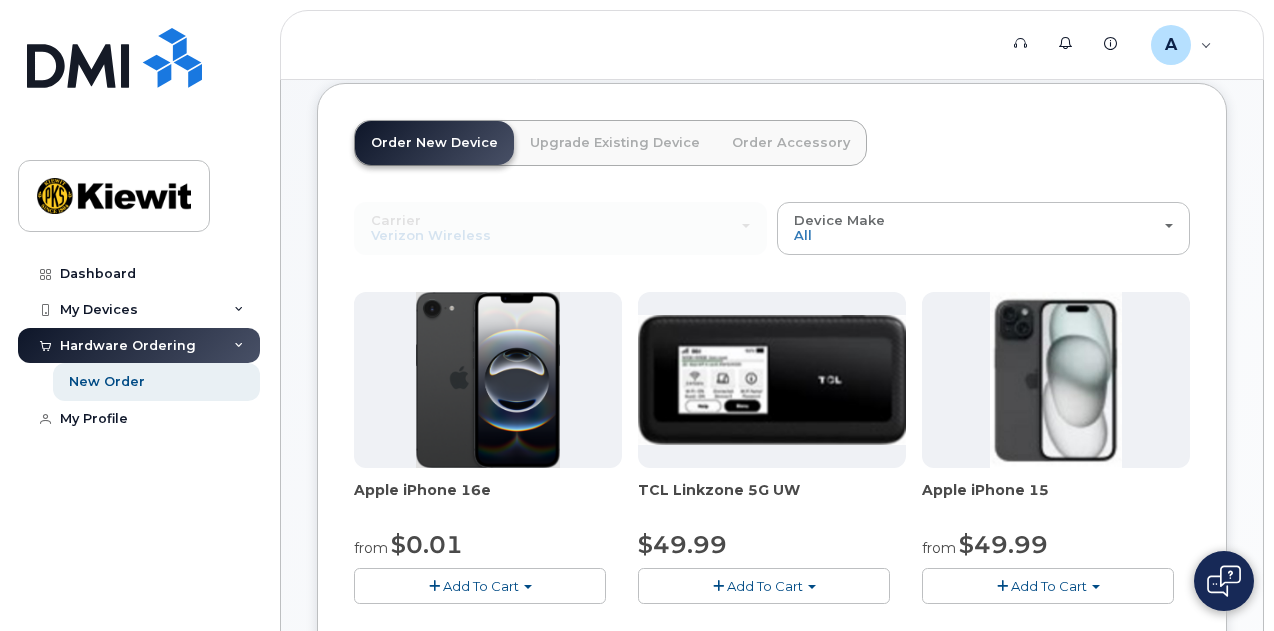 scroll, scrollTop: 0, scrollLeft: 0, axis: both 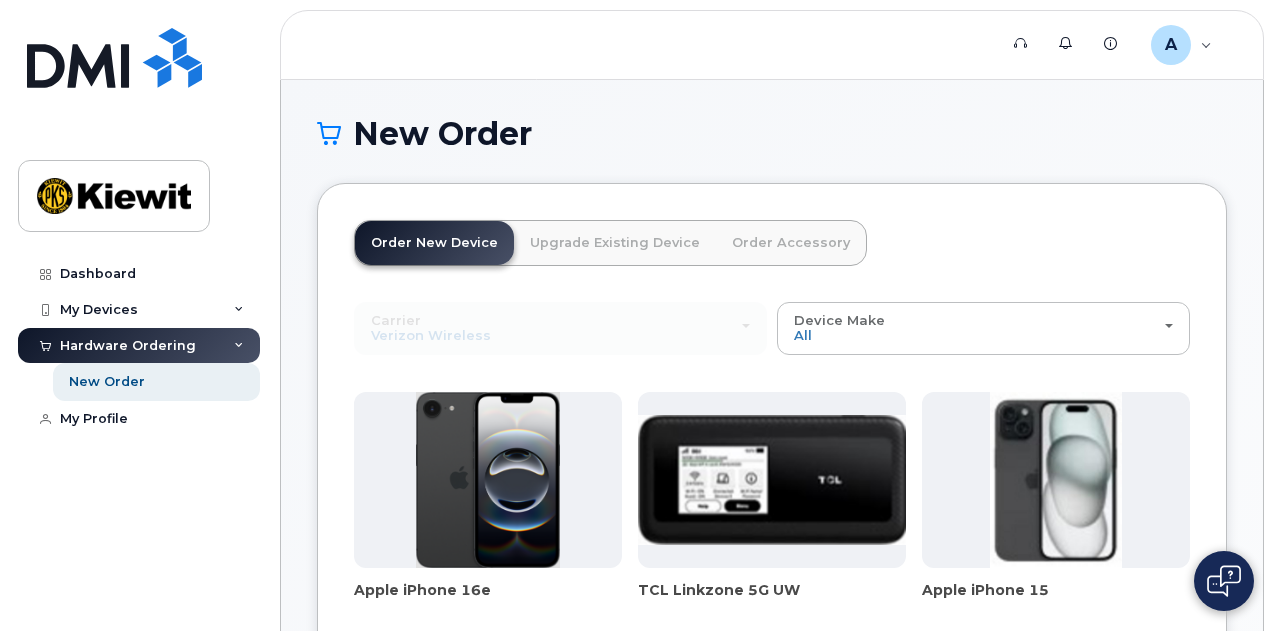 click on "Order Accessory" 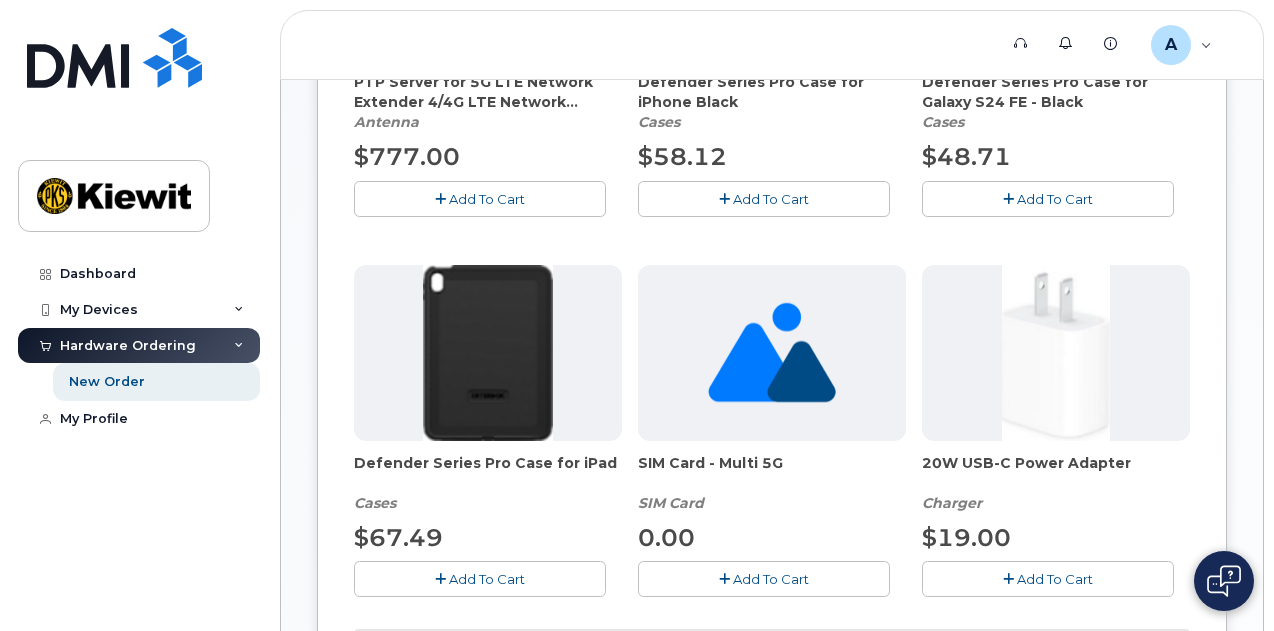 scroll, scrollTop: 600, scrollLeft: 0, axis: vertical 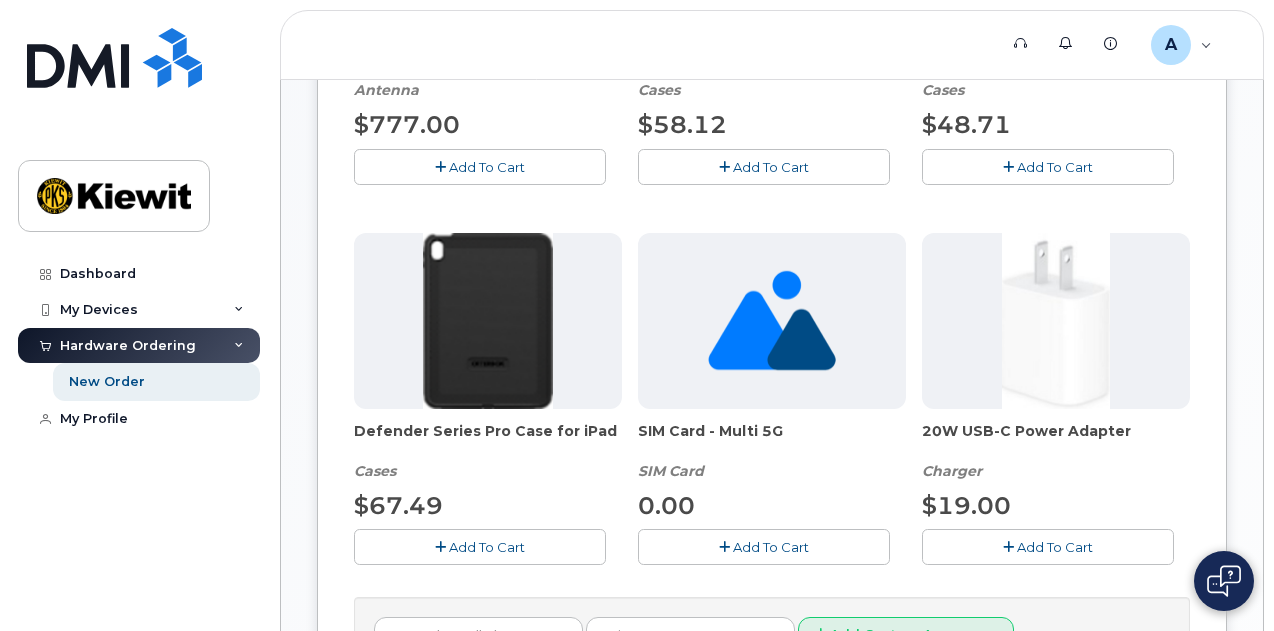 click on "Add To Cart" 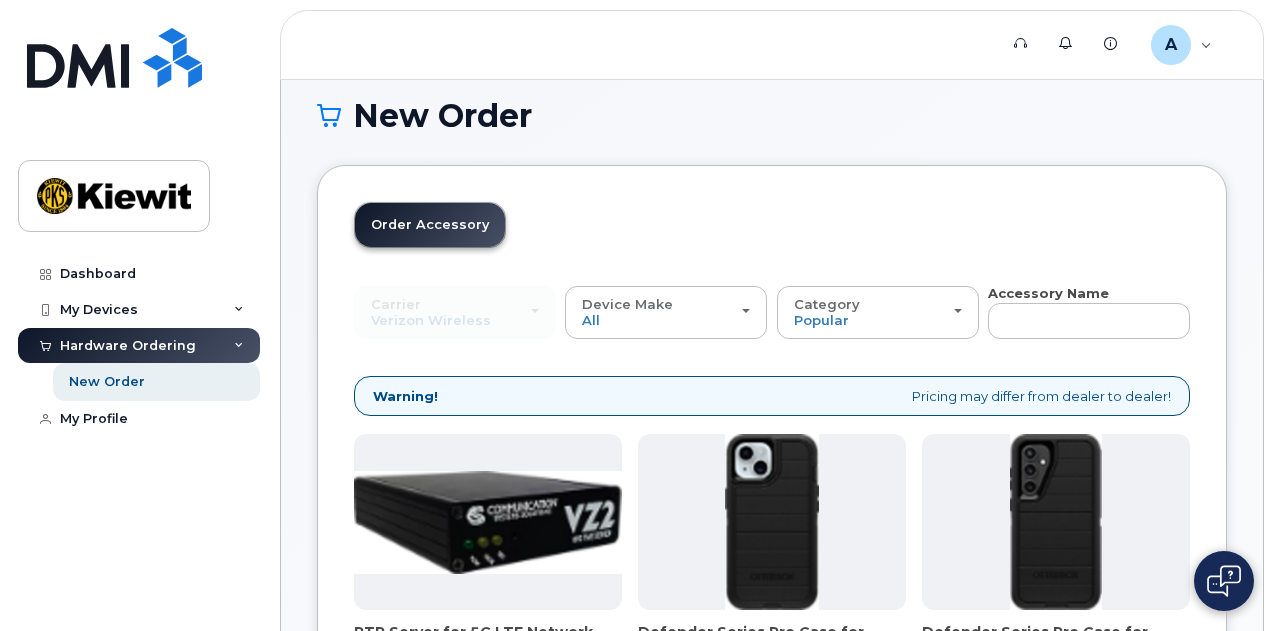 scroll, scrollTop: 0, scrollLeft: 0, axis: both 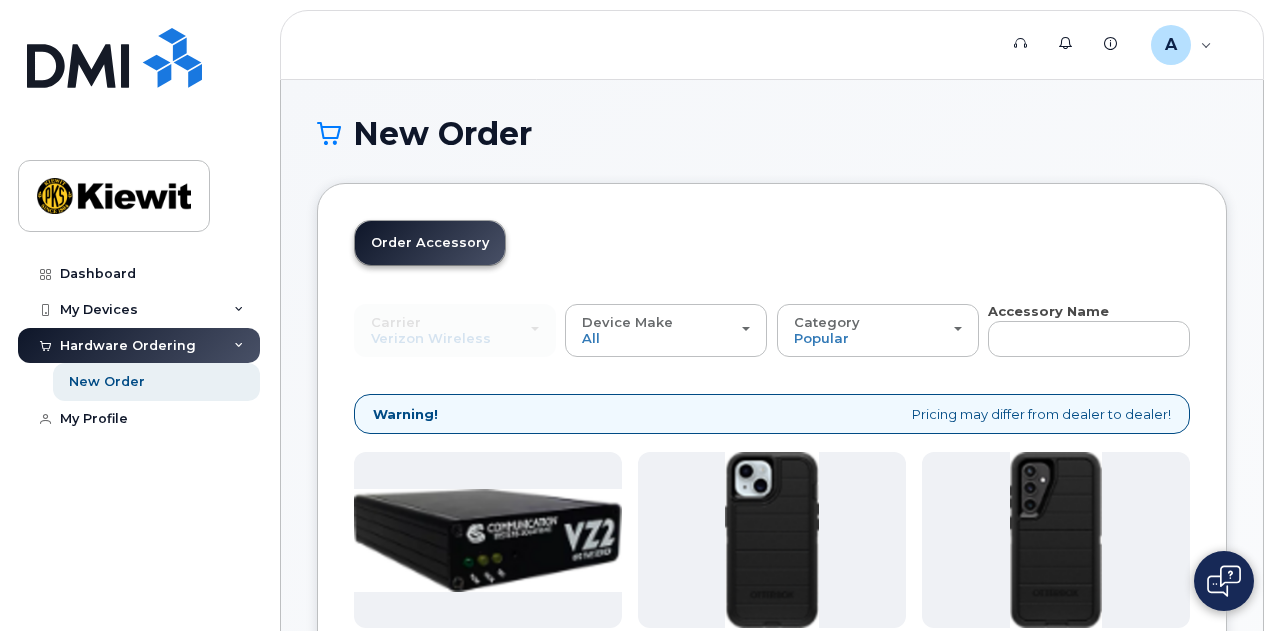 drag, startPoint x: 1034, startPoint y: 330, endPoint x: 1004, endPoint y: 331, distance: 30.016663 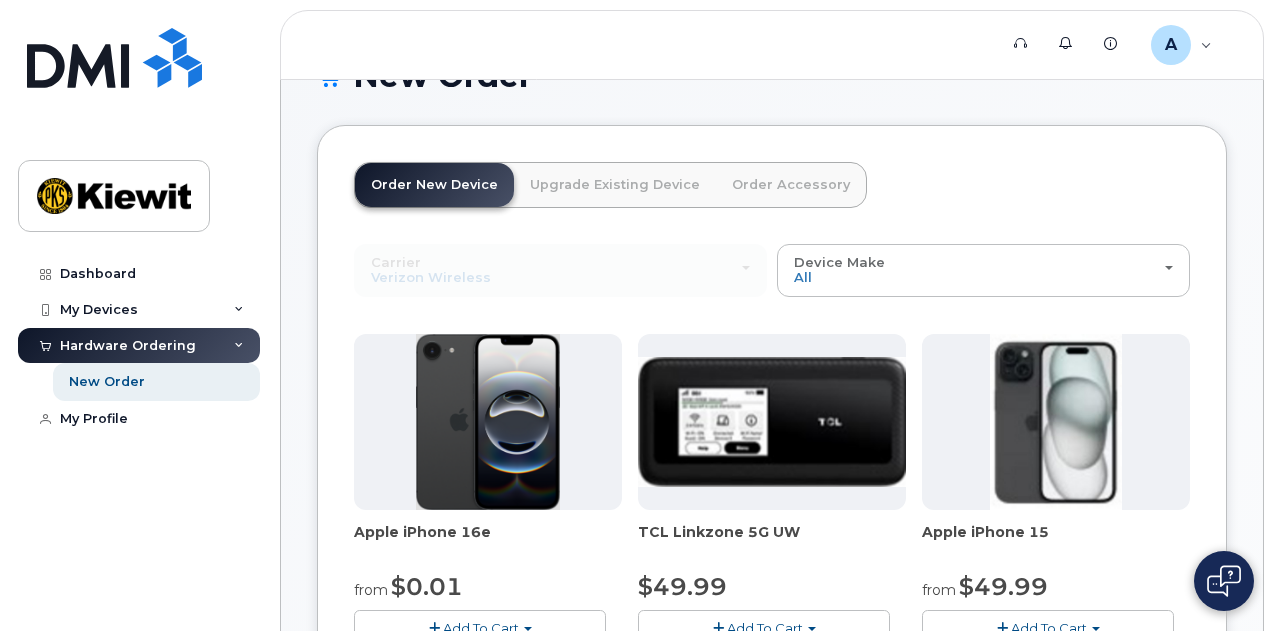 scroll, scrollTop: 0, scrollLeft: 0, axis: both 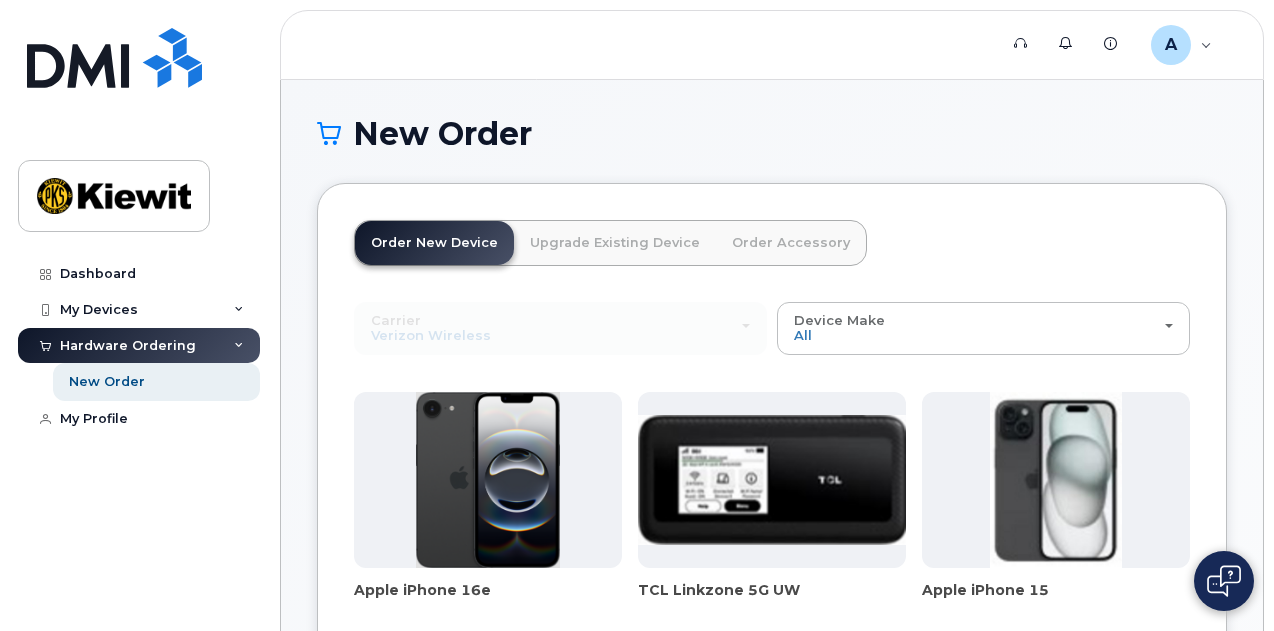 click on "Order Accessory" 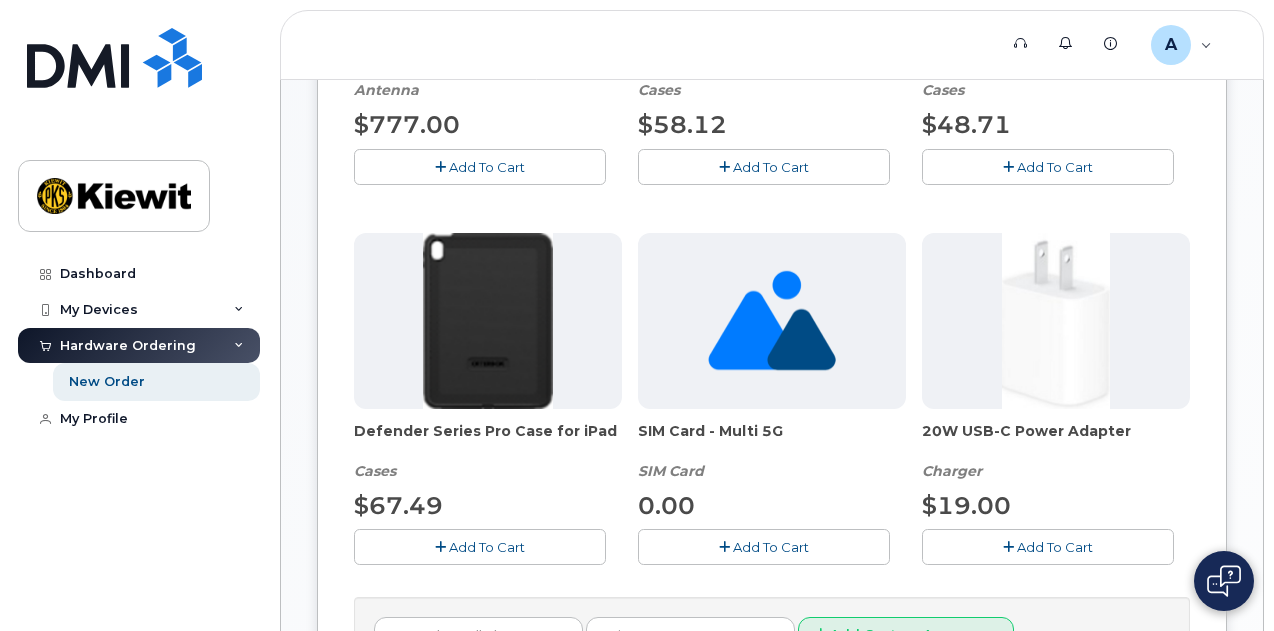 scroll, scrollTop: 700, scrollLeft: 0, axis: vertical 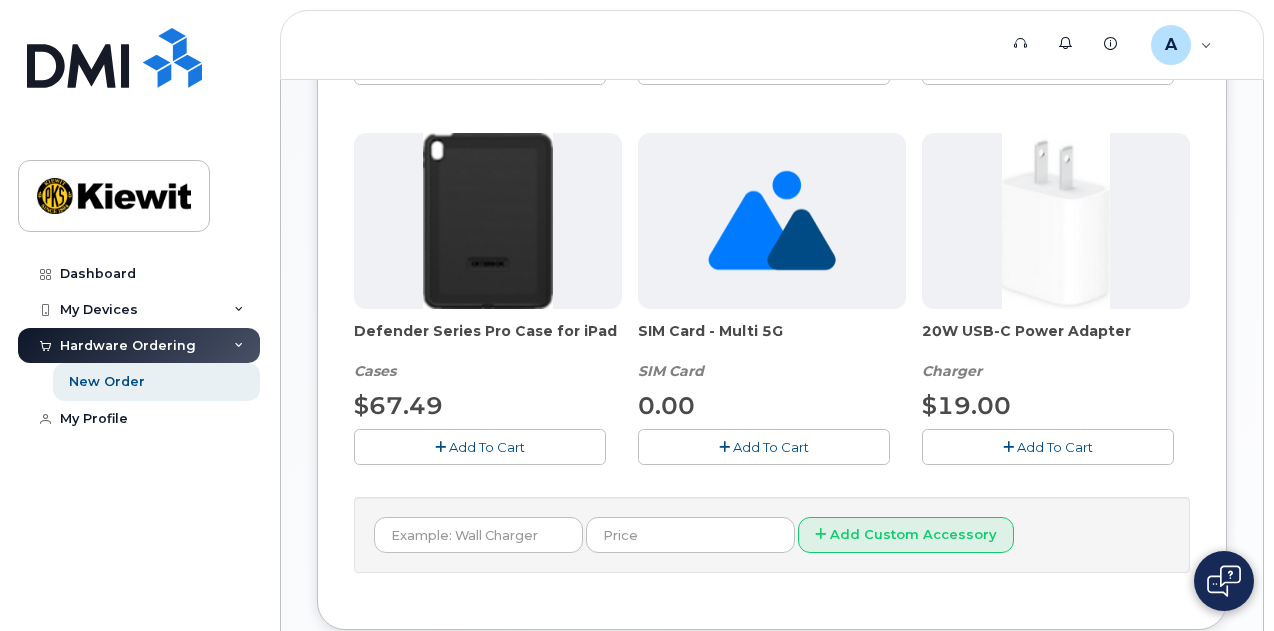 click on "Add To Cart" 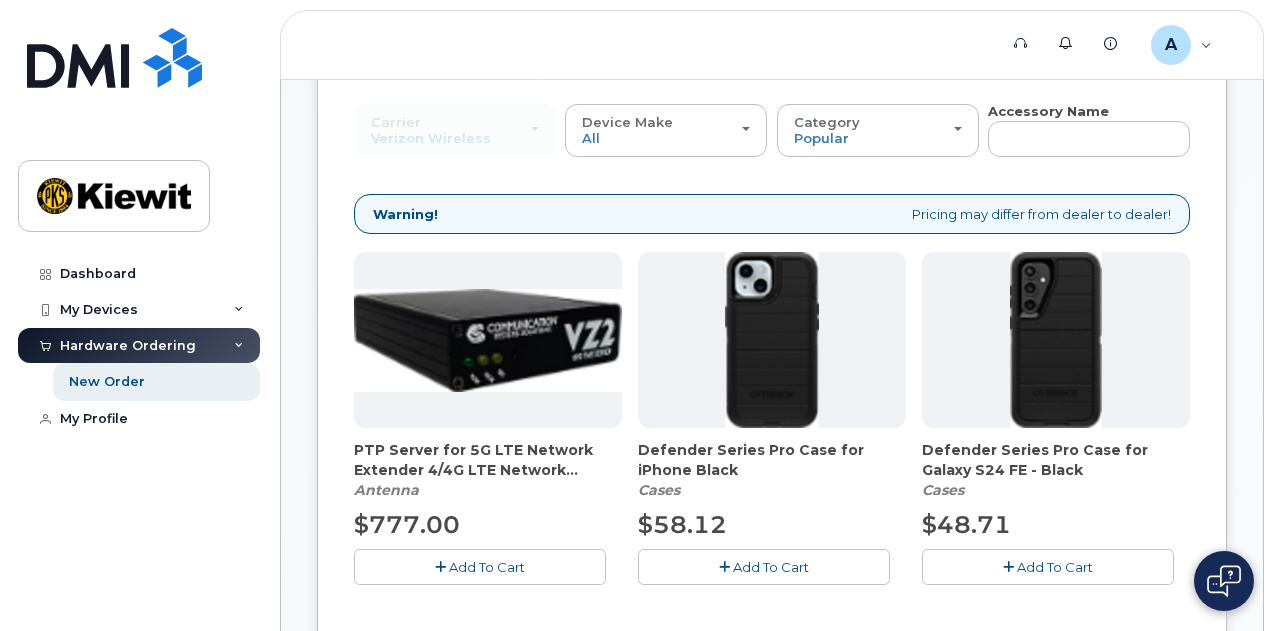 scroll, scrollTop: 100, scrollLeft: 0, axis: vertical 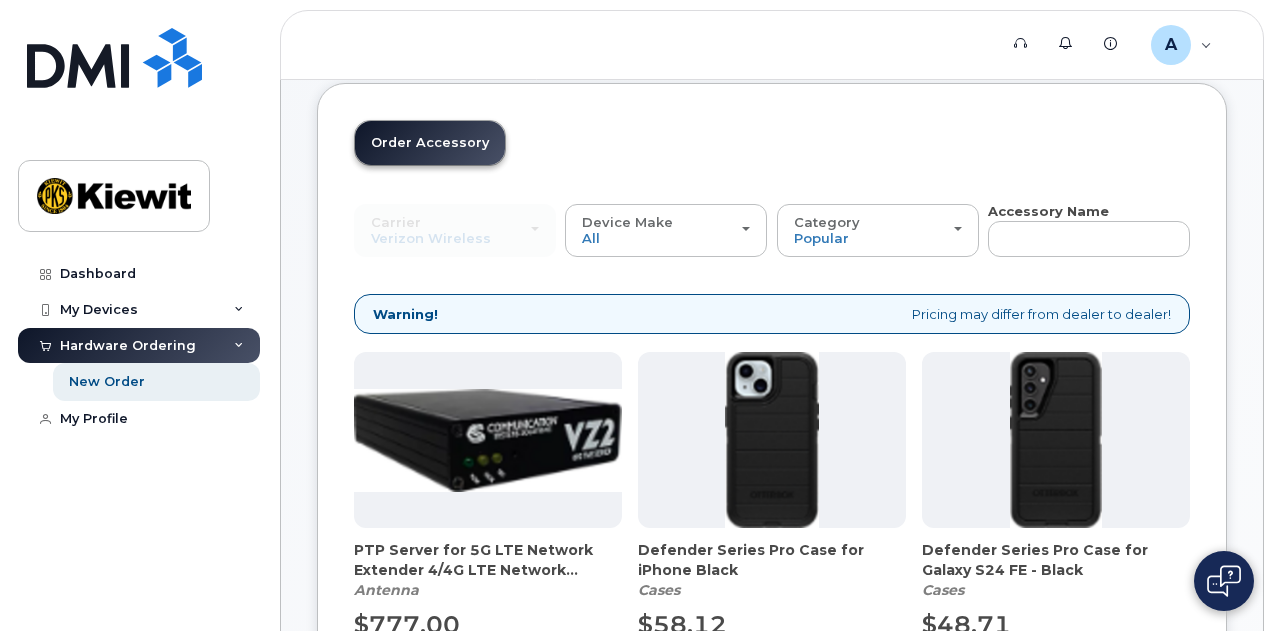 drag, startPoint x: 1032, startPoint y: 199, endPoint x: 998, endPoint y: 206, distance: 34.713108 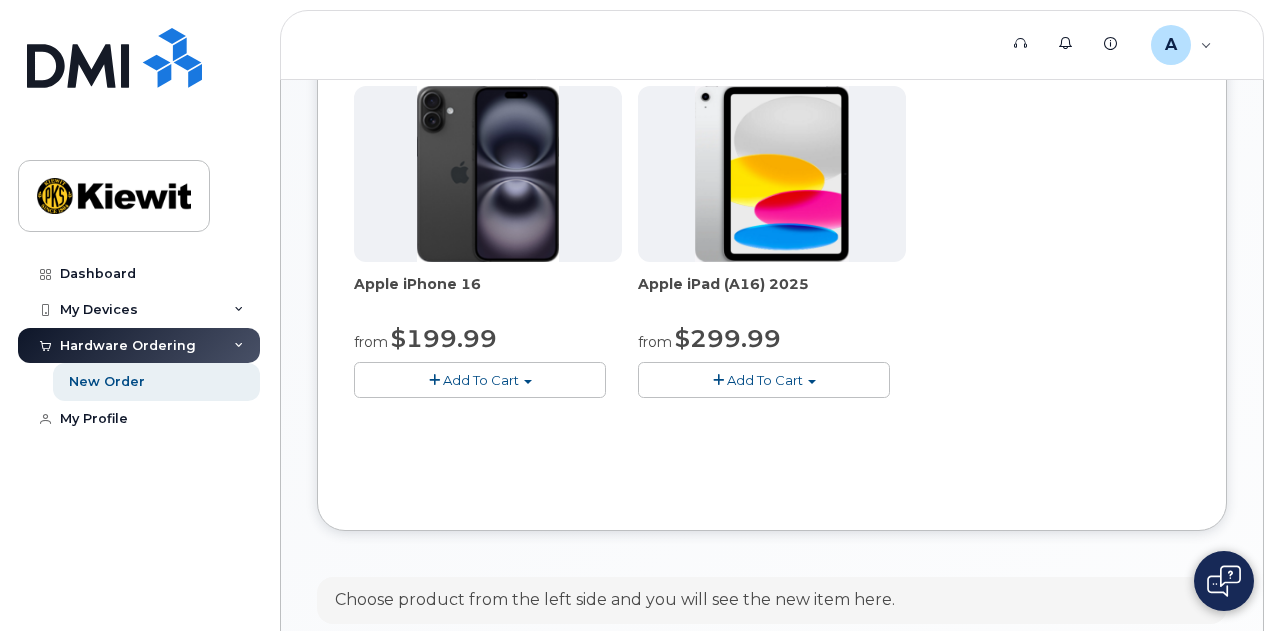 scroll, scrollTop: 696, scrollLeft: 0, axis: vertical 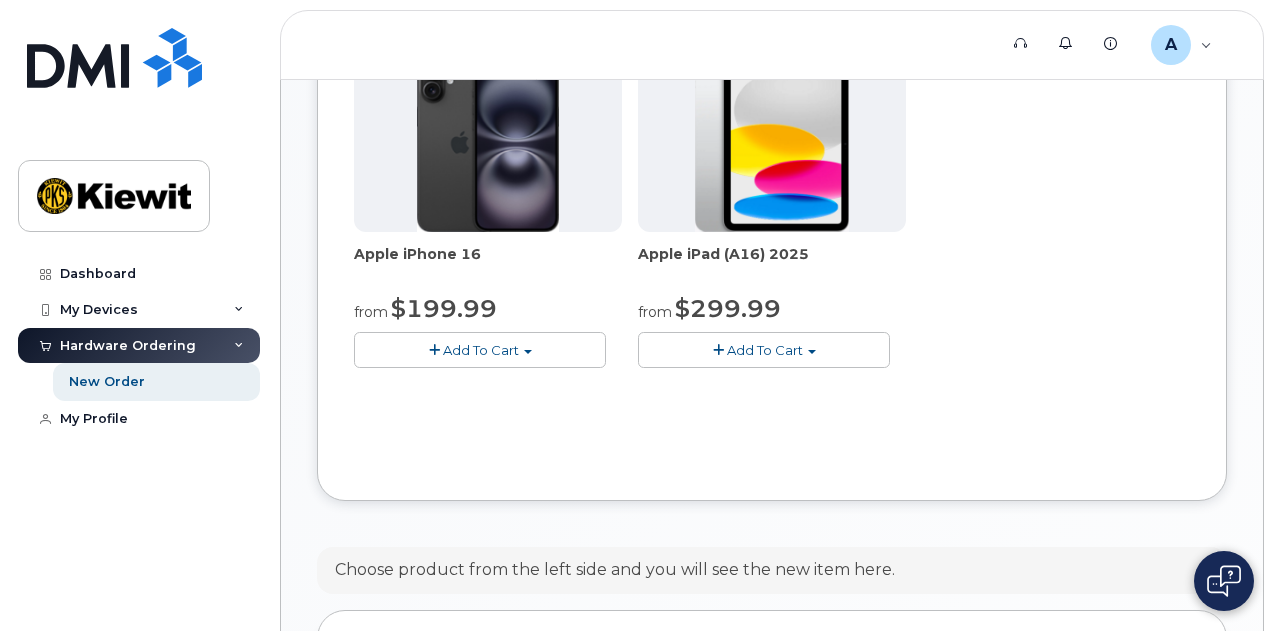 click on "for" 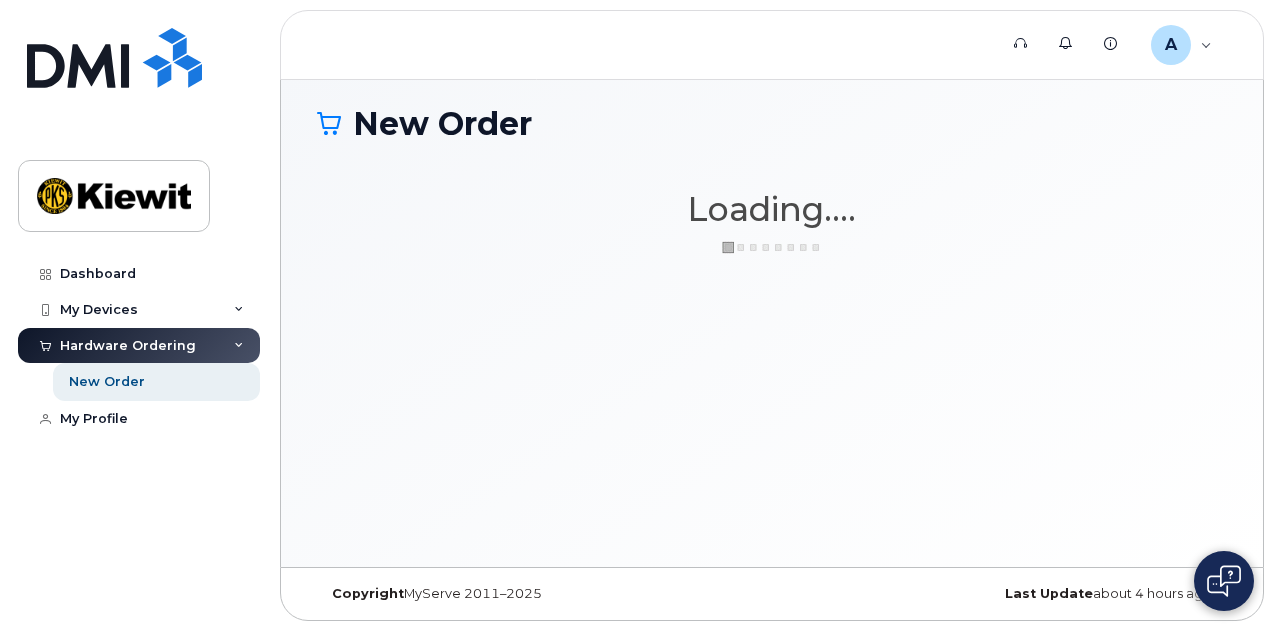 scroll, scrollTop: 9, scrollLeft: 0, axis: vertical 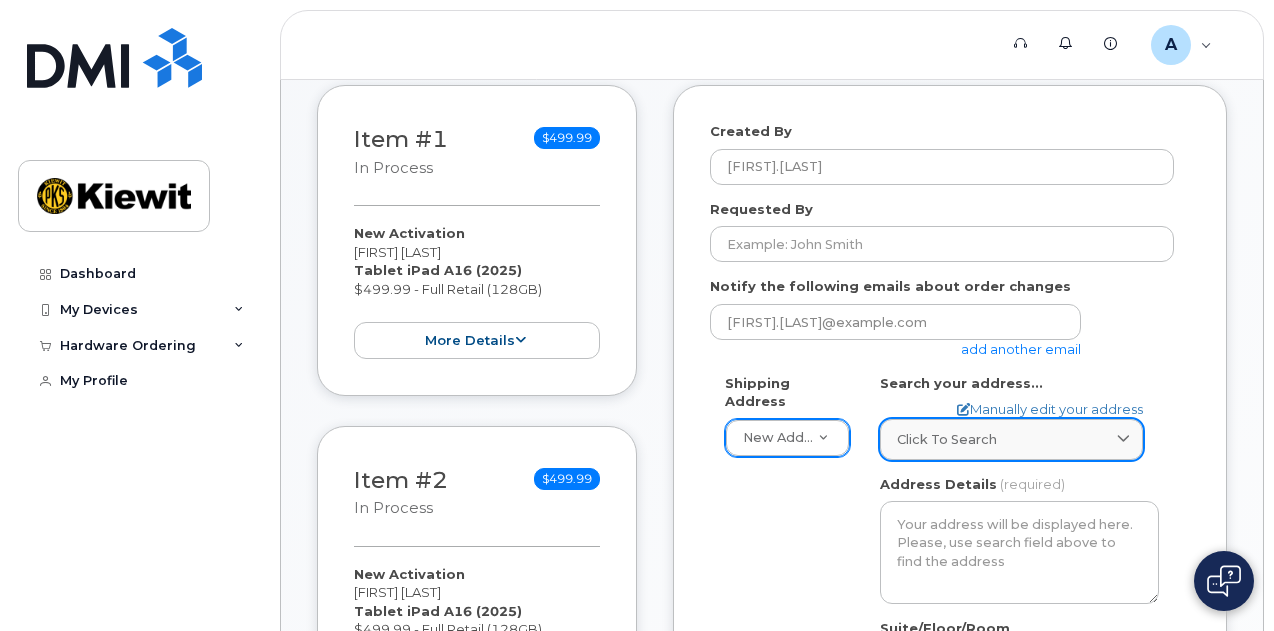click on "Click to search" 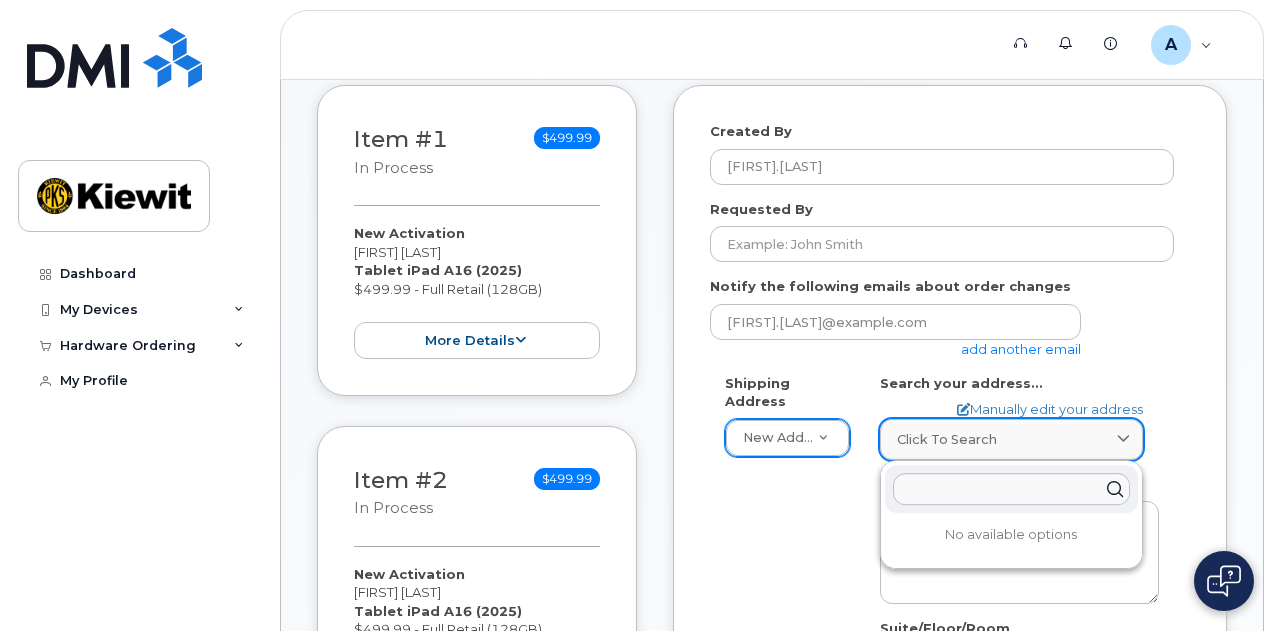 click on "Click to search" 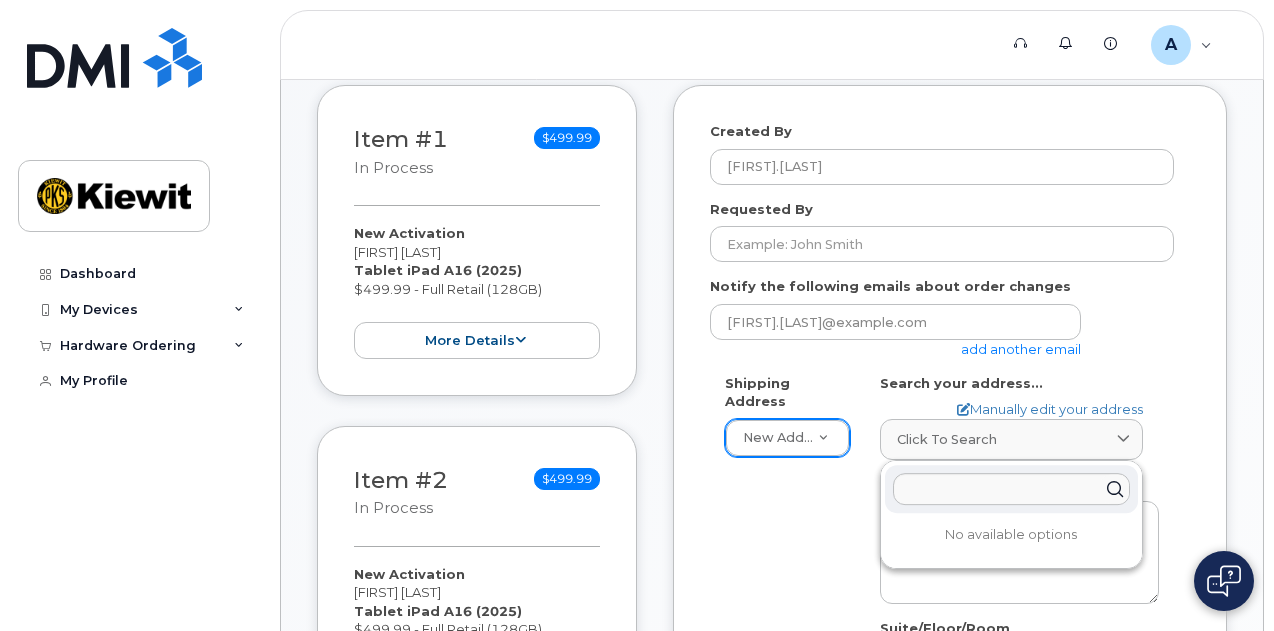 click on "Shipping Address
New Address     New Address
[STATE]
Search your address...
Manually edit your address
Click to search No available options
Address Line
(required)
Lookup your address
State
(required)
Alabama
Alaska
American Samoa
Arizona
Arkansas
California
Colorado
Connecticut
Delaware
District of Columbia
Florida
Georgia
Guam
Hawaii
Idaho
Illinois
Indiana
Iowa
Kansas
Kentucky
Louisiana
Maine
Maryland
Massachusetts
Michigan
Minnesota
Mississippi
Missouri
Montana
Nebraska
Nevada
New Hampshire
New Jersey
New Mexico
New York
North Carolina
North Dakota
Ohio
Oklahoma
Oregon
Pennsylvania
Puerto Rico
Rhode Island
South Carolina
South Dakota
Tennessee
Texas
Utah
Vermont
Virginia
Virgin Islands
Washington
West Virginia
Wisconsin
Wyoming
City
(required)
[STATE], USA
Zip Code
(required)
Address Details" 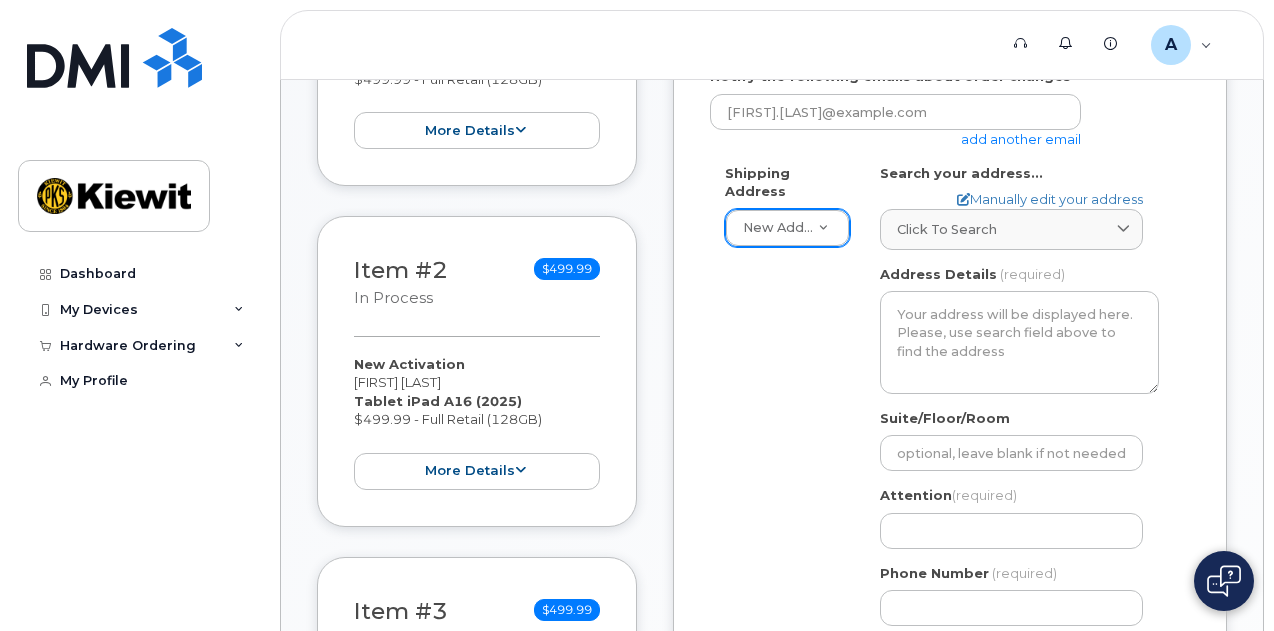 scroll, scrollTop: 500, scrollLeft: 0, axis: vertical 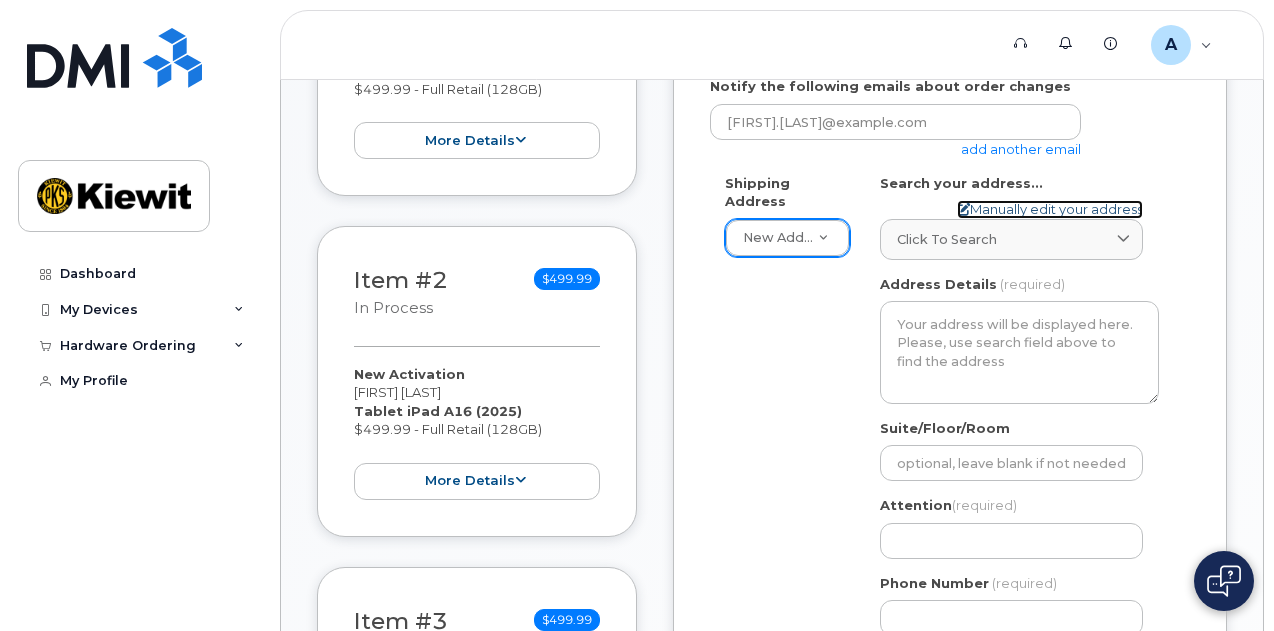 click on "Manually edit your address" 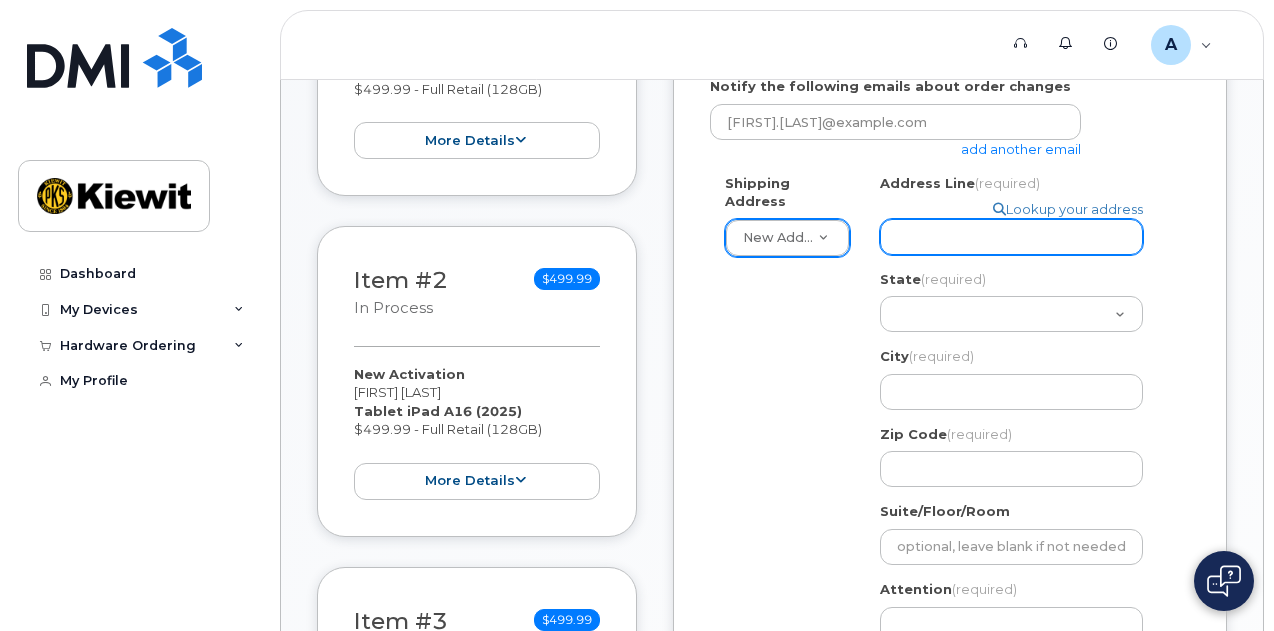 click on "Address Line
(required)" 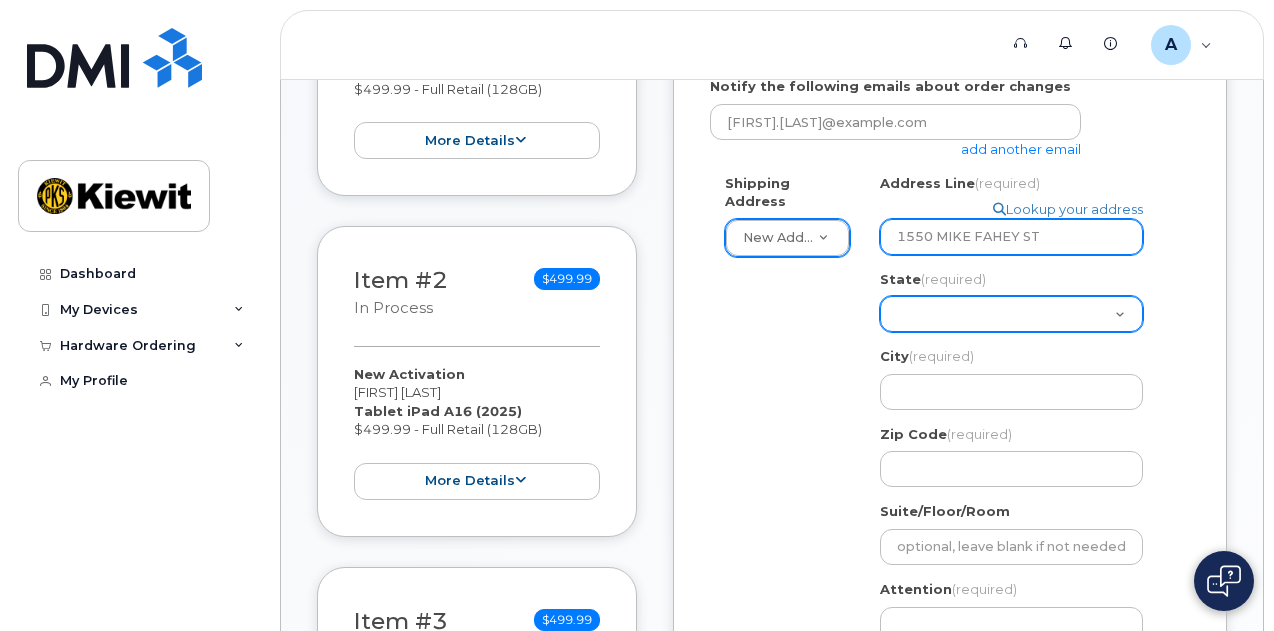 select on "NE" 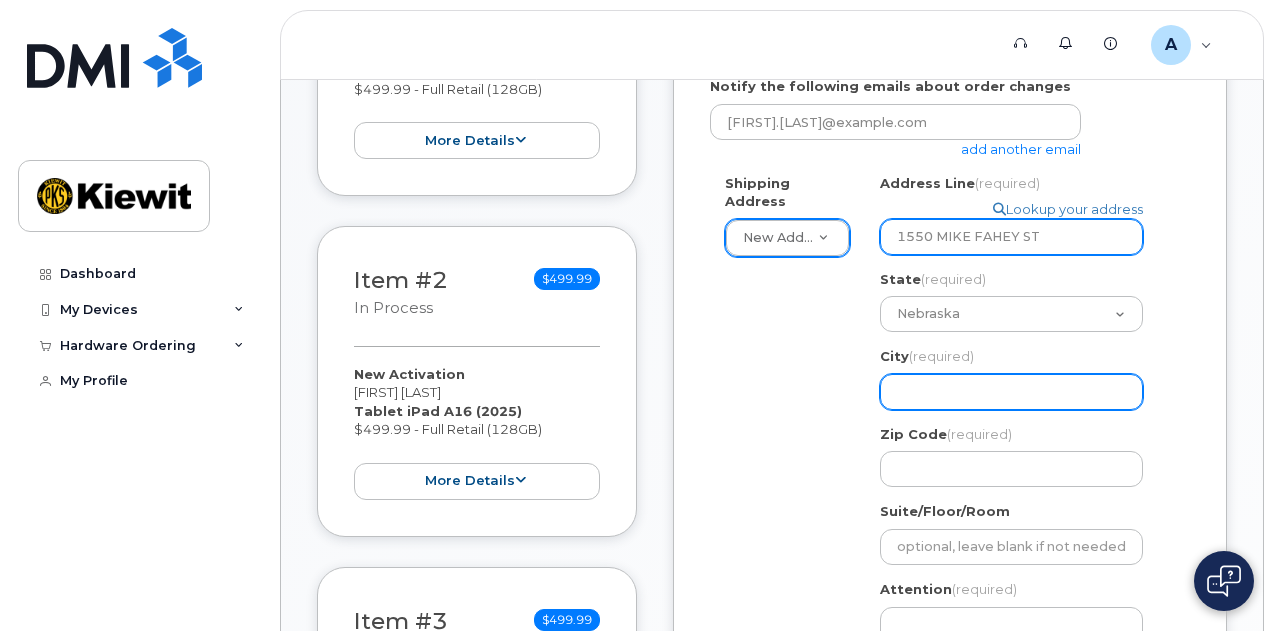 type on "OMAHA" 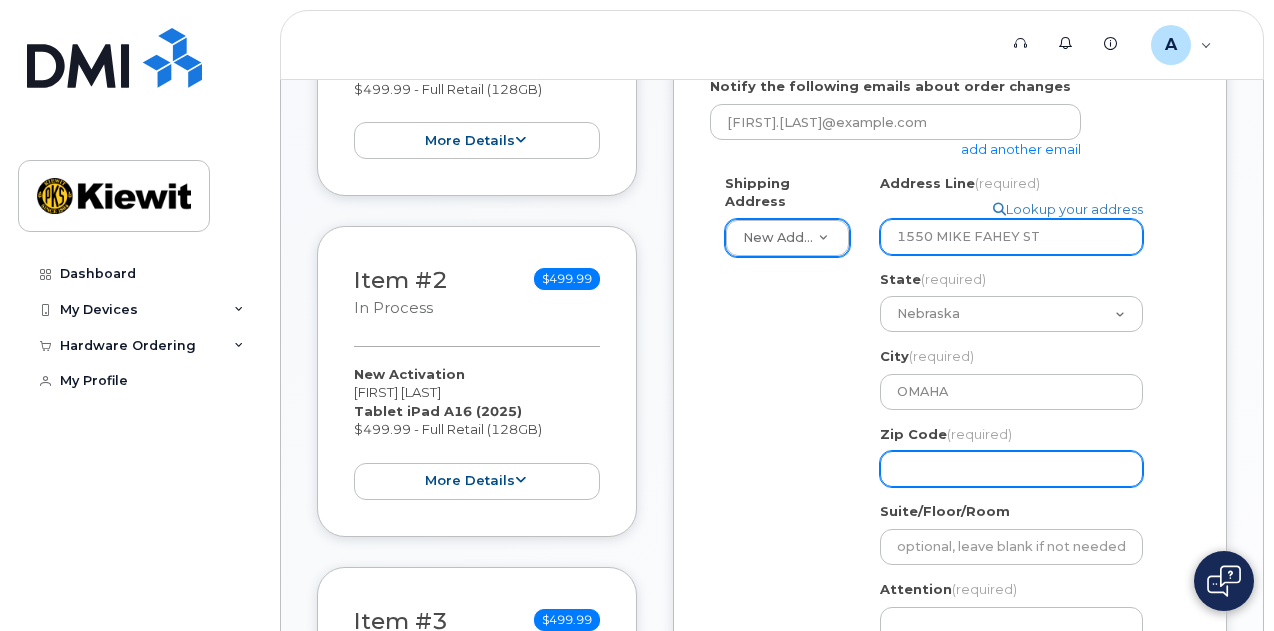 type on "68102" 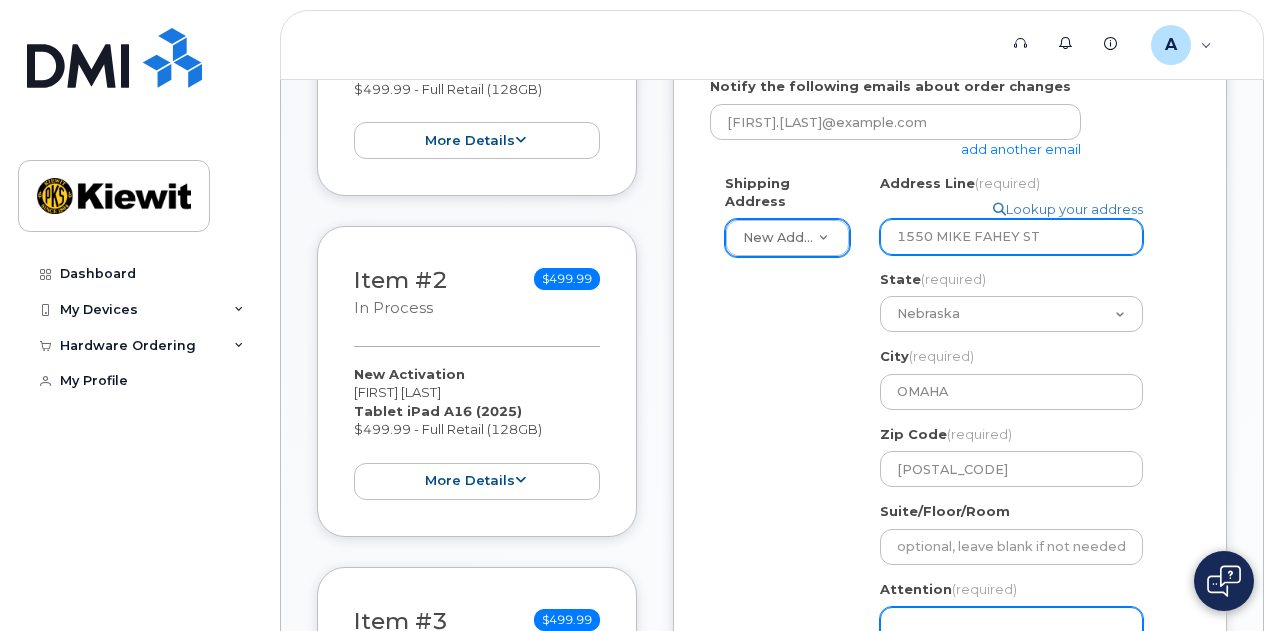 type on "[NAME] [NAME]" 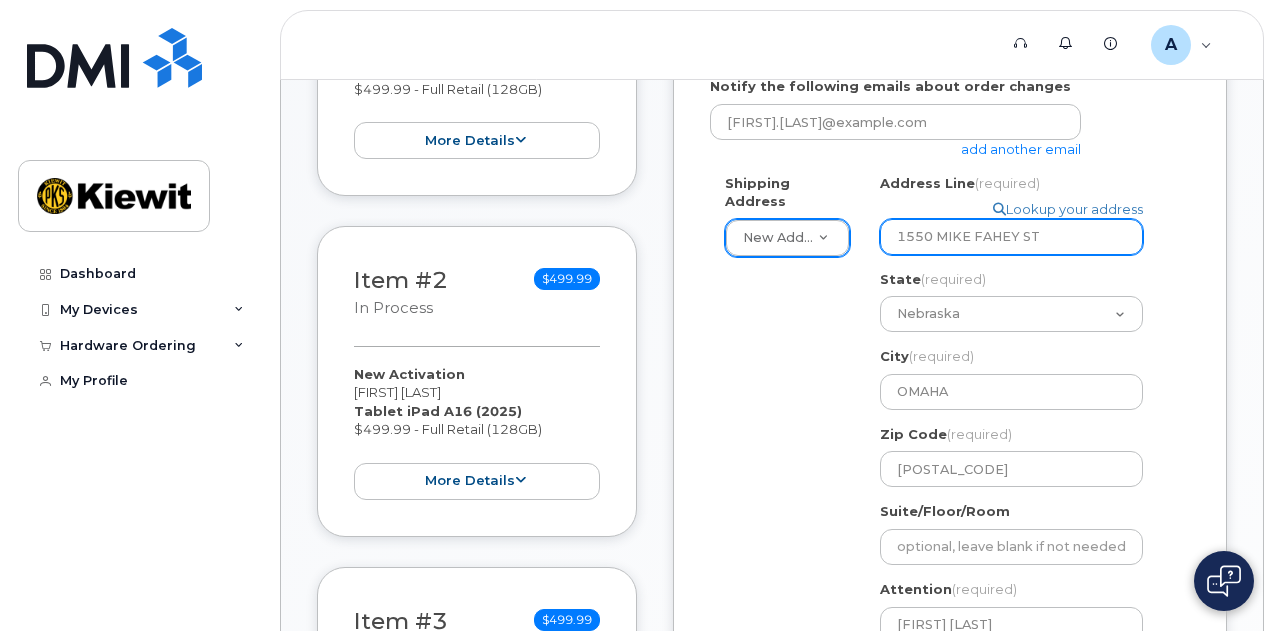 type on "4022504069" 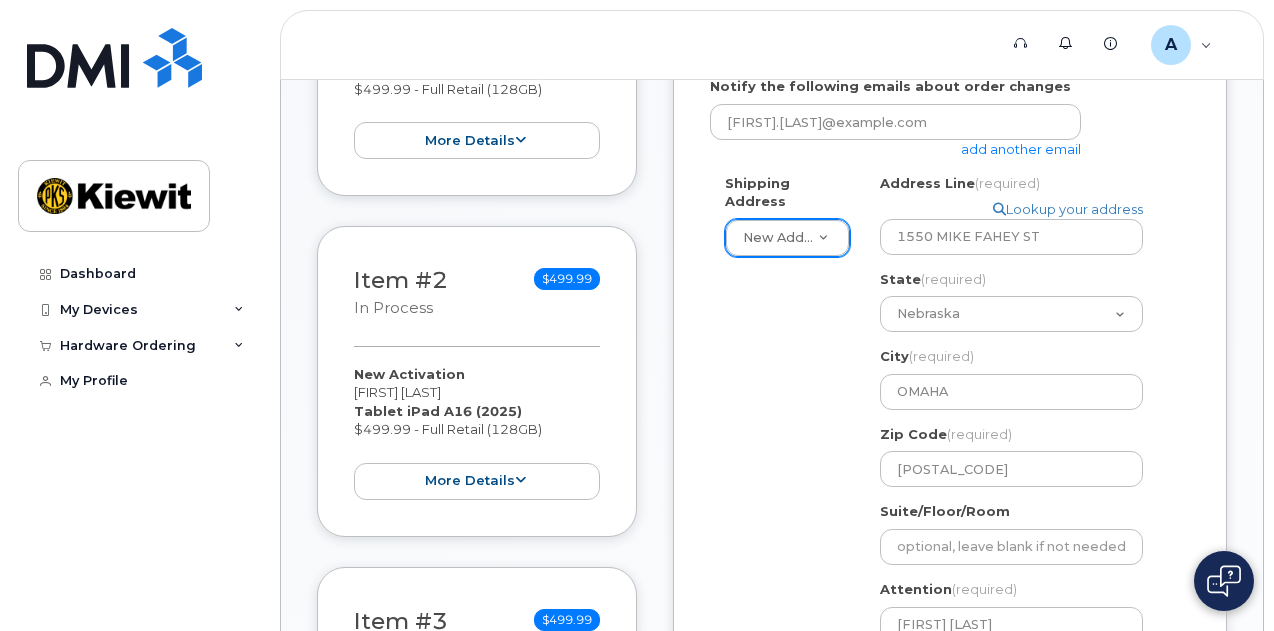 click on "Shipping Address
New Address     New Address
NE
OMAHA
Search your address...
Manually edit your address
Click to search No available options
Address Line
(required)
Lookup your address
1550 MIKE FAHEY ST
State
(required)
Alabama
Alaska
American Samoa
Arizona
Arkansas
California
Colorado
Connecticut
Delaware
District of Columbia
Florida
Georgia
Guam
Hawaii
Idaho
Illinois
Indiana
Iowa
Kansas
Kentucky
Louisiana
Maine
Maryland
Massachusetts
Michigan
Minnesota
Mississippi
Missouri
Montana
Nebraska
Nevada
New Hampshire
New Jersey
New Mexico
New York
North Carolina
North Dakota
Ohio
Oklahoma
Oregon
Pennsylvania
Puerto Rico
Rhode Island
South Carolina
South Dakota
Tennessee
Texas
Utah
Vermont
Virginia
Virgin Islands
Washington
West Virginia
Wisconsin
Wyoming
City
(required)
OMAHA
1550 MIKE FAHEY ST, OMAHA, NE, 68102, USA" 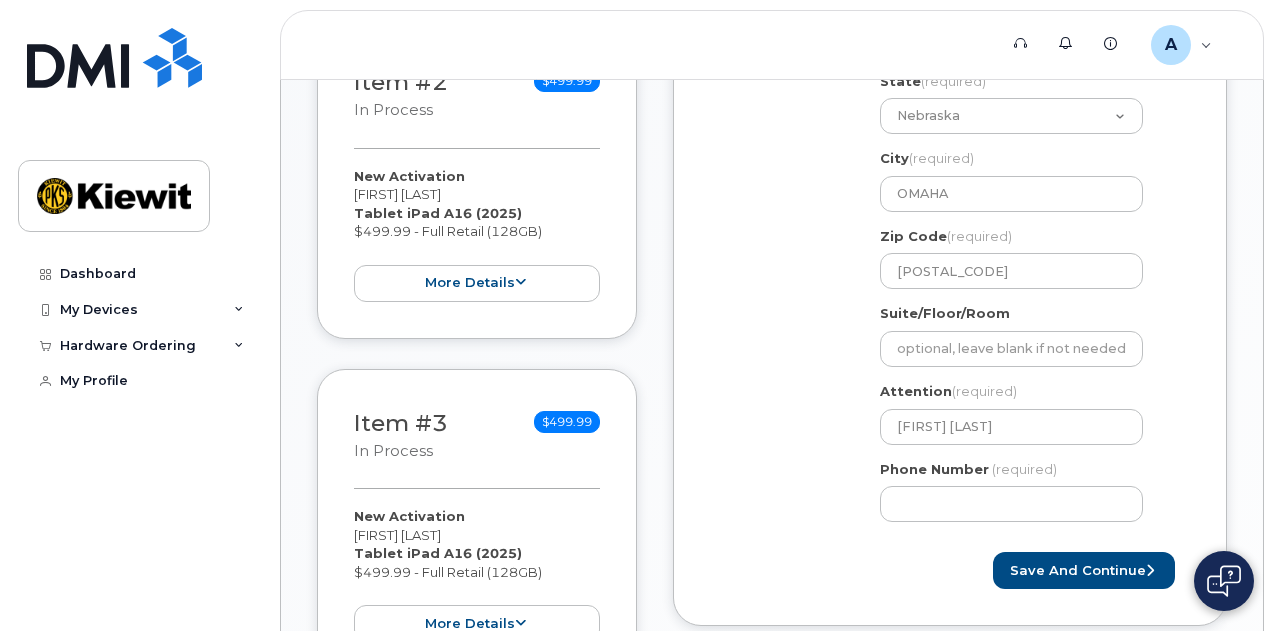 scroll, scrollTop: 700, scrollLeft: 0, axis: vertical 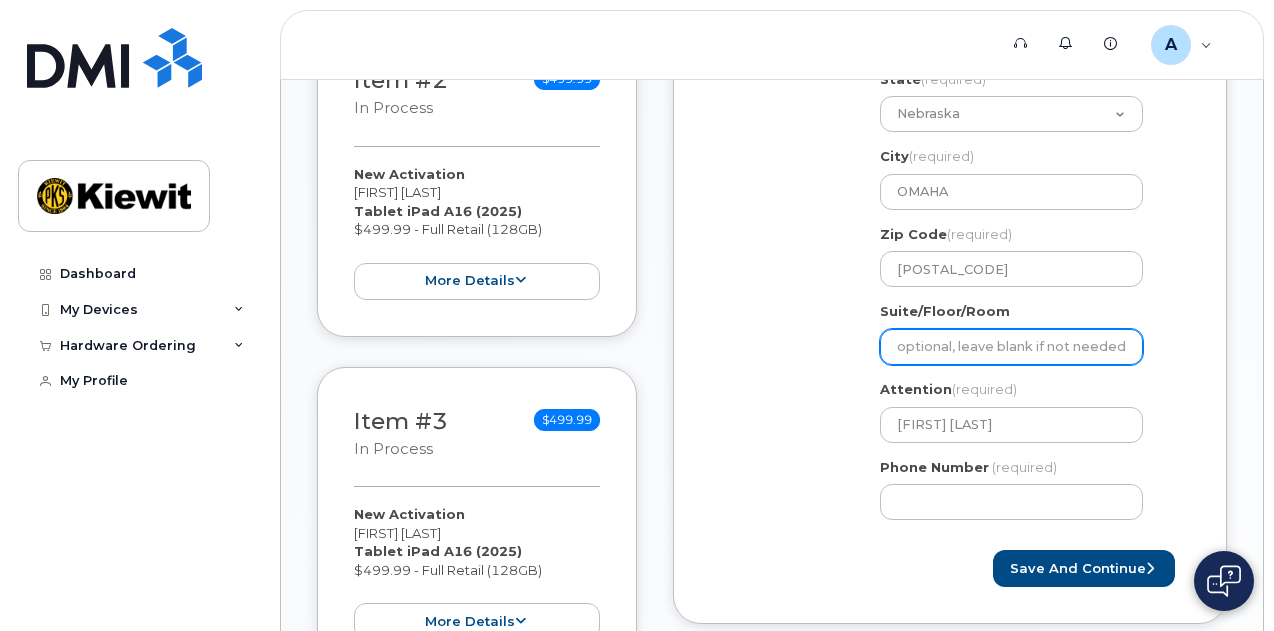 click on "Suite/Floor/Room" 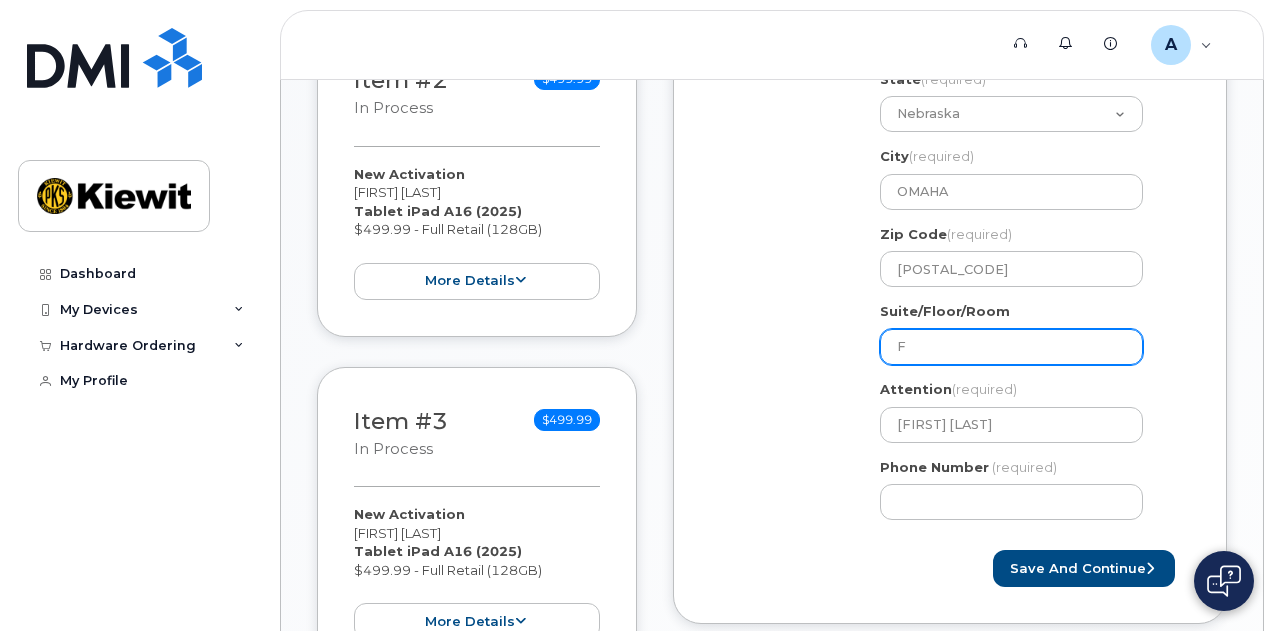 select 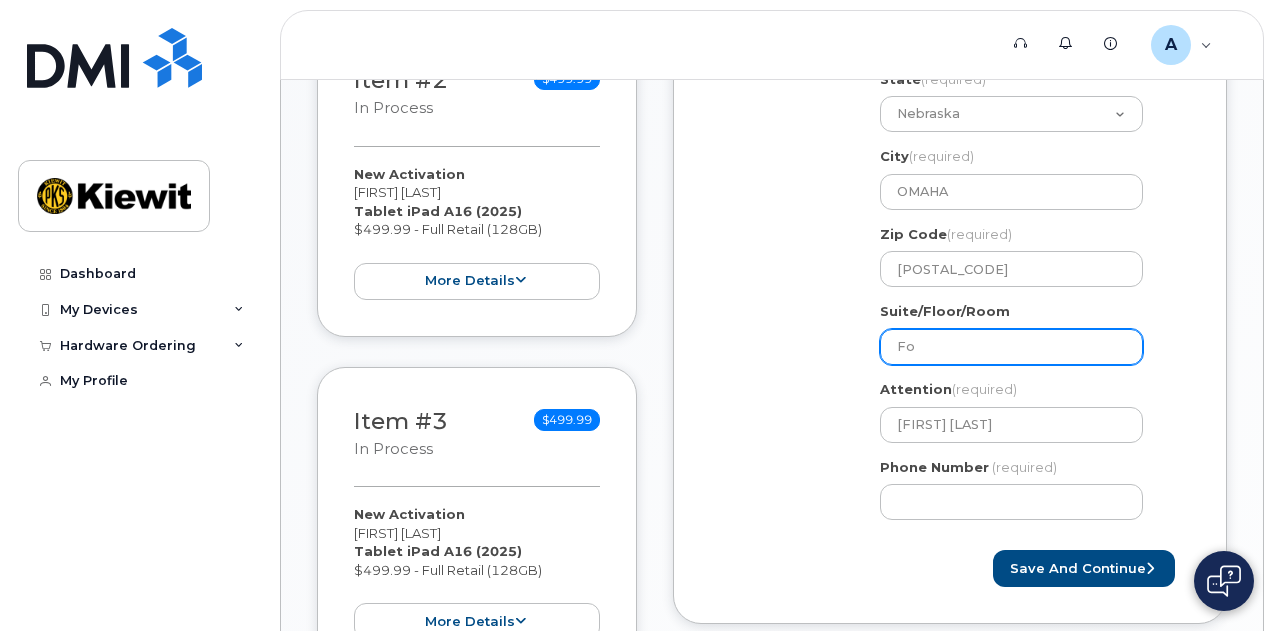 select 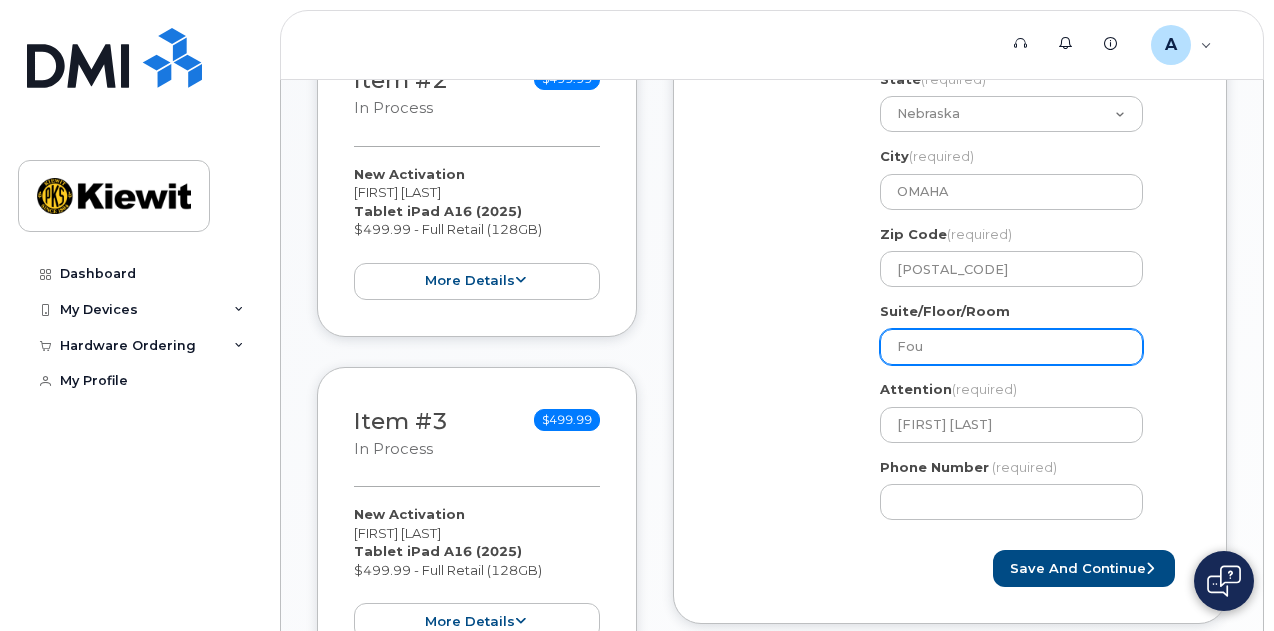 select 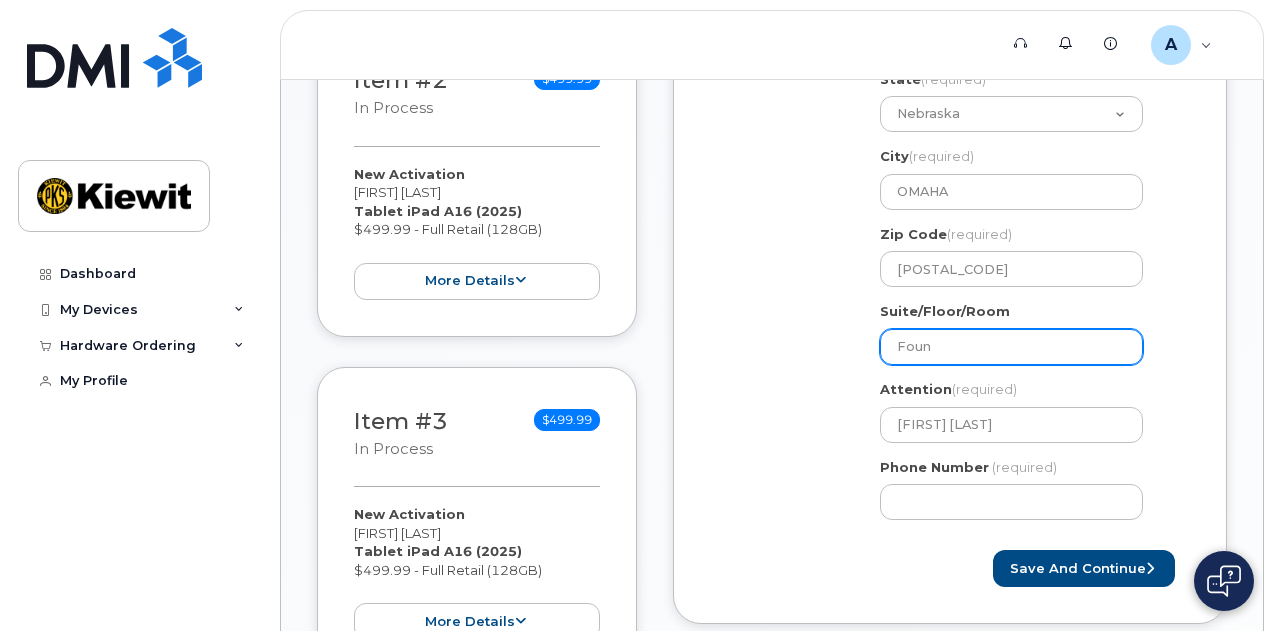 select 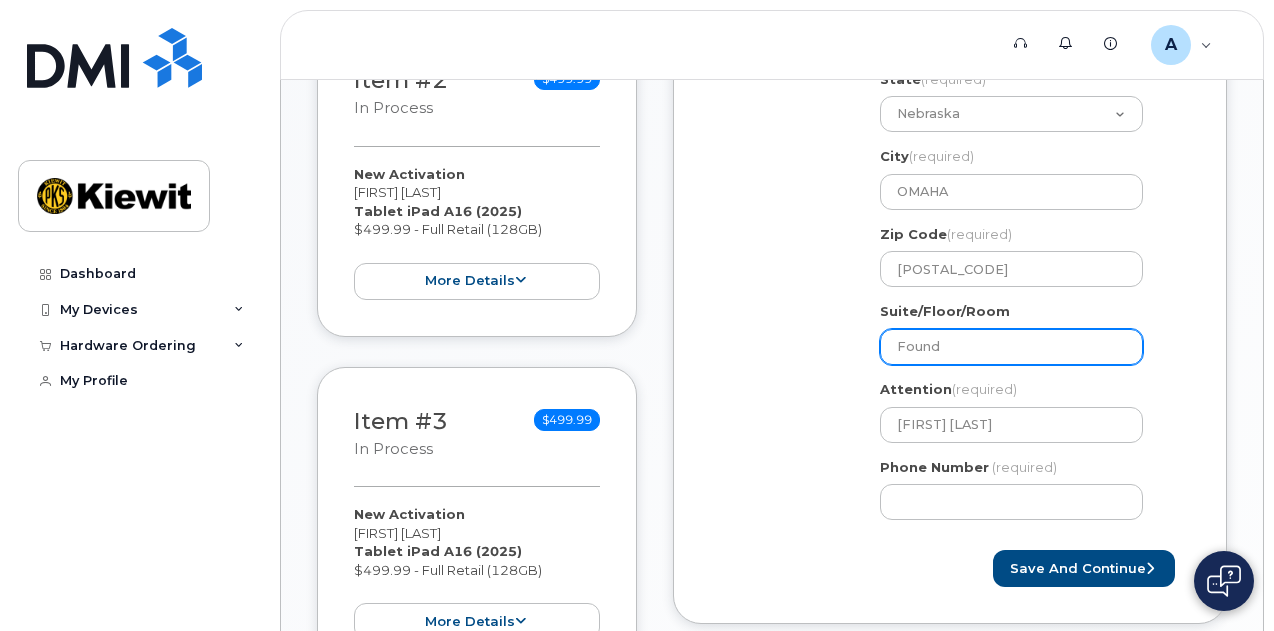 select 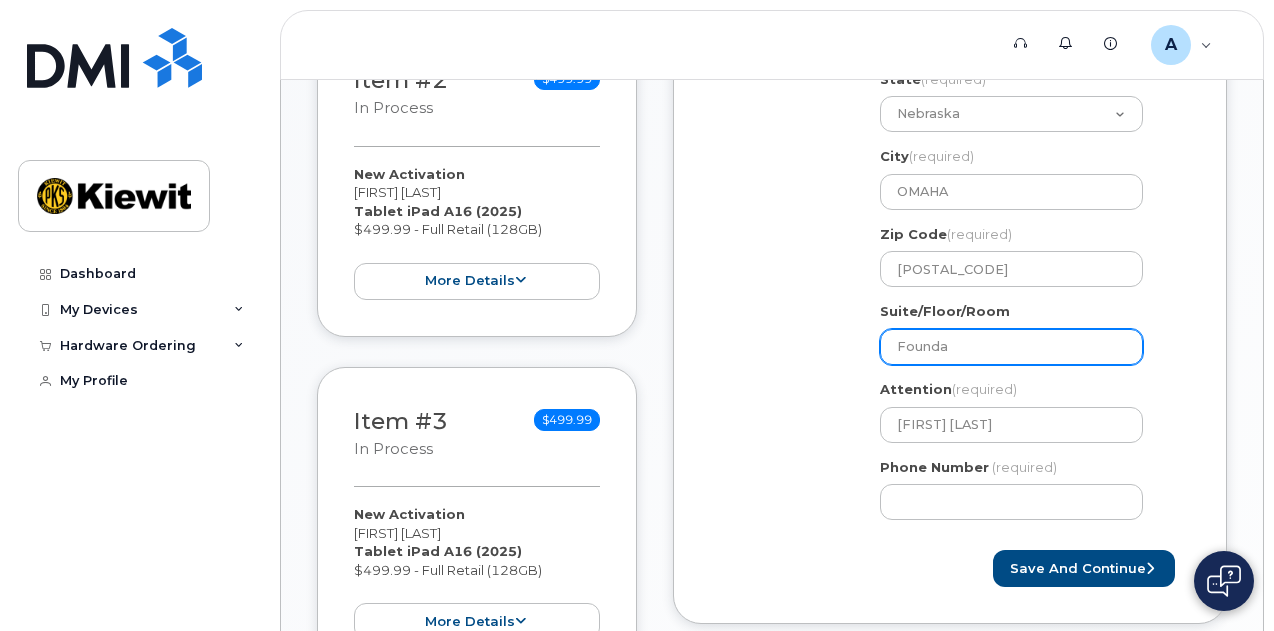 type on "Foundat" 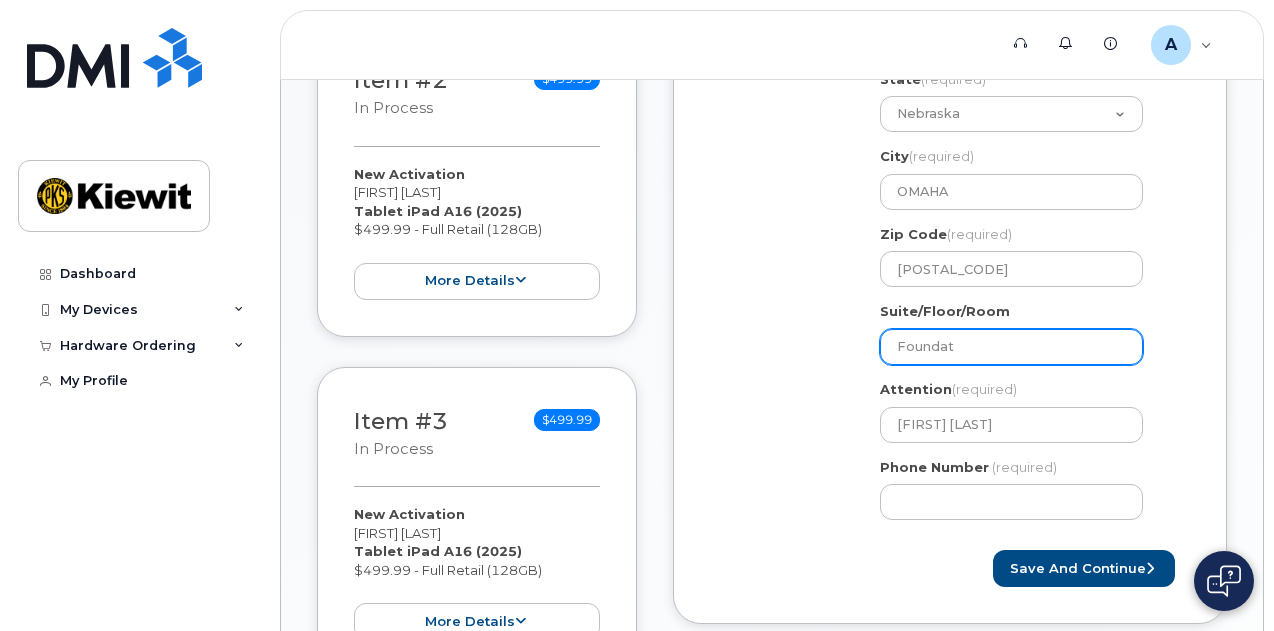 select 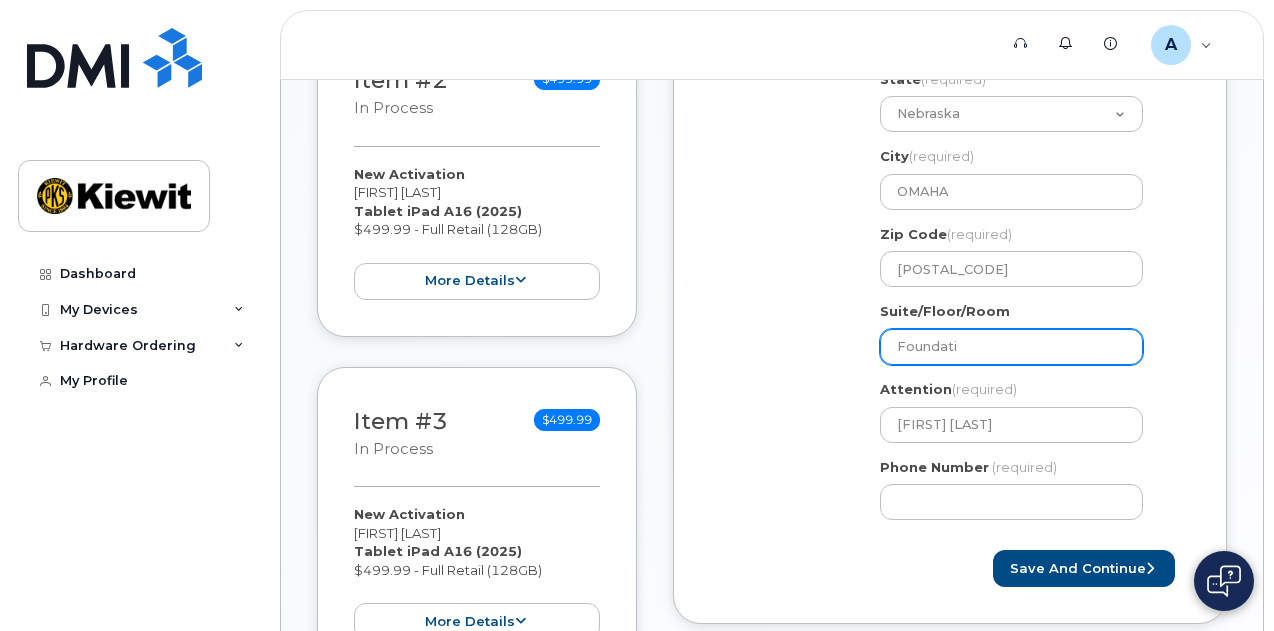 select 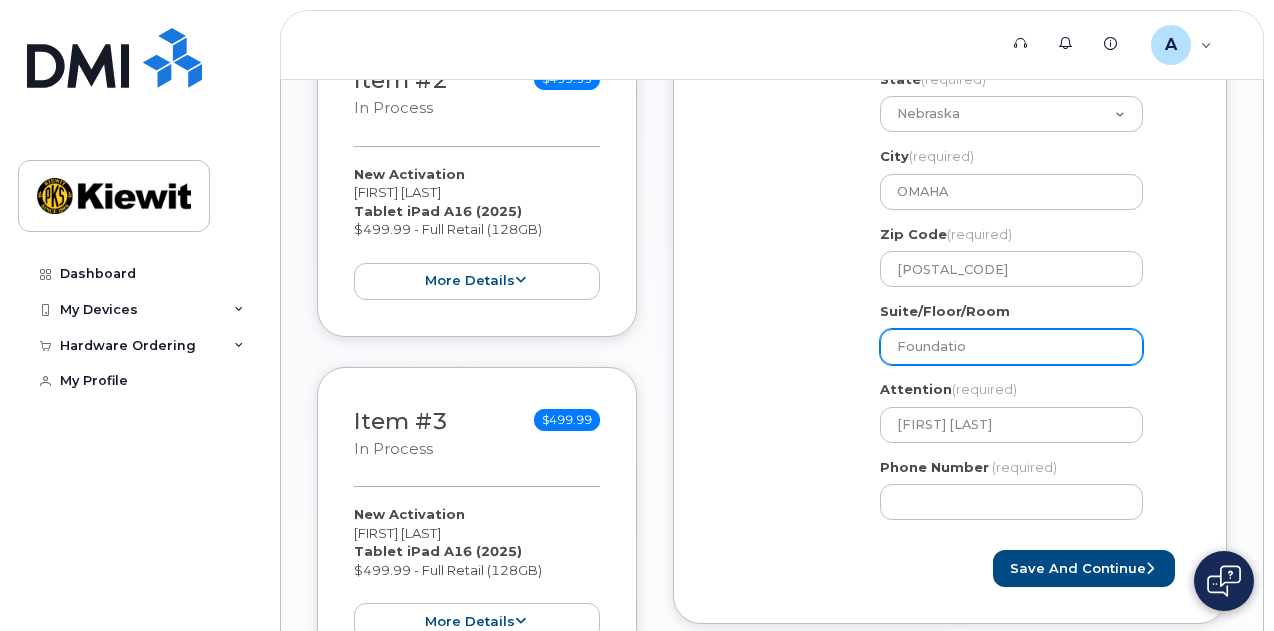 select 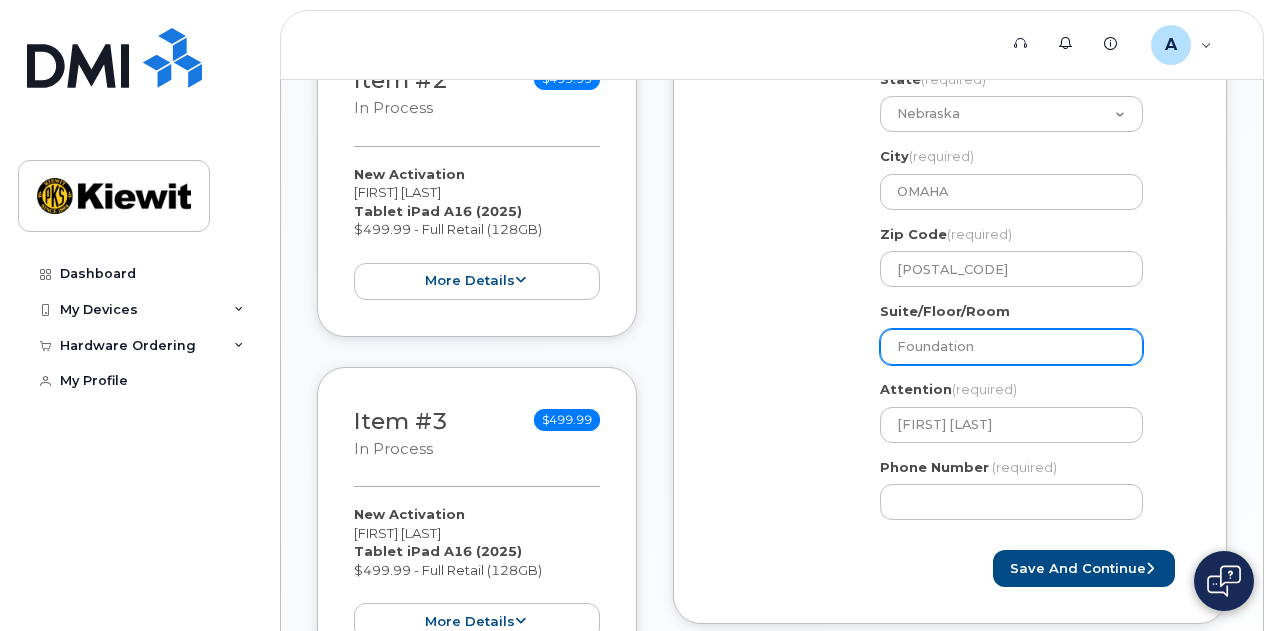 select 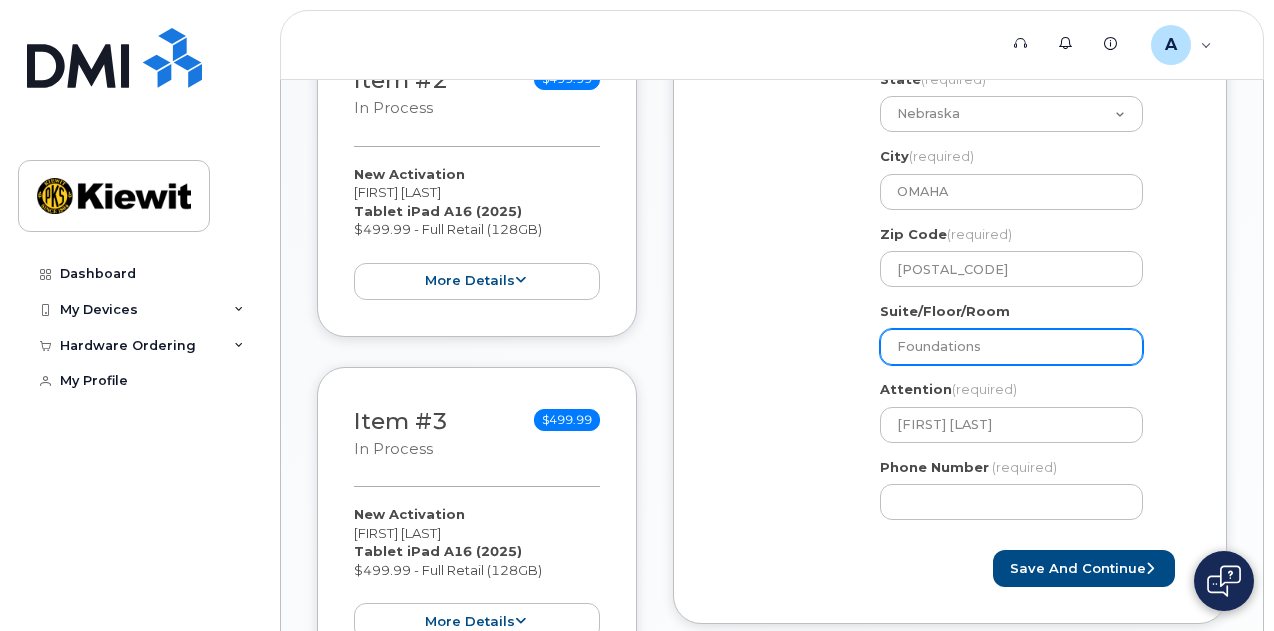 type on "Foundations" 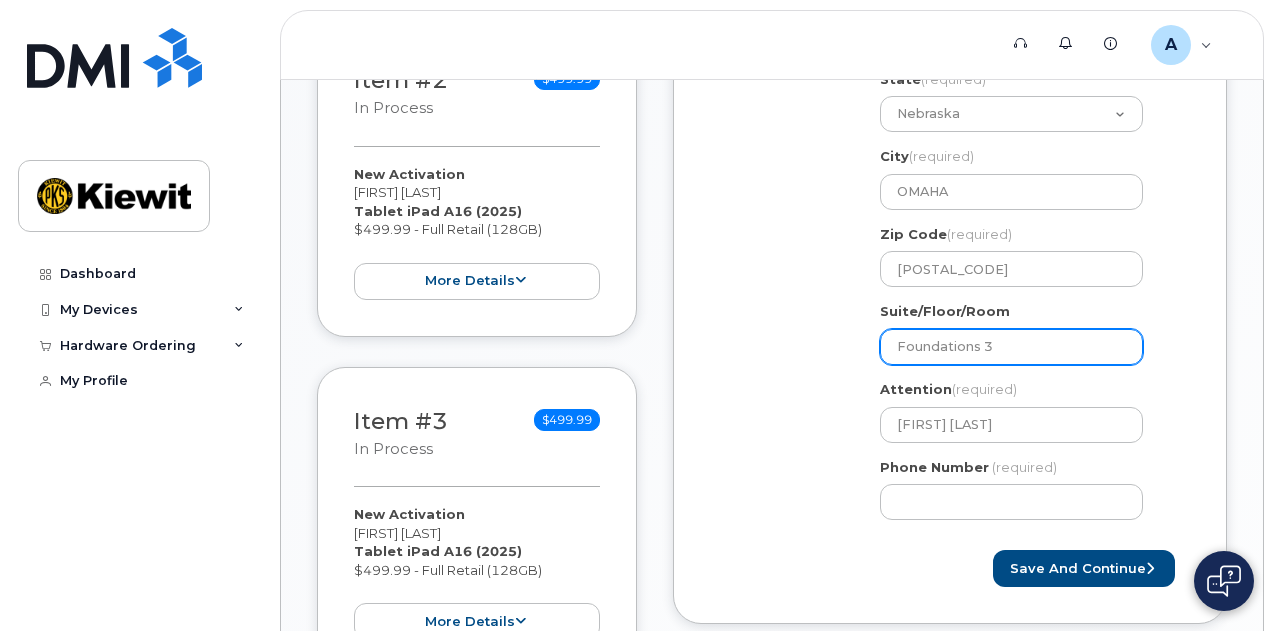 select 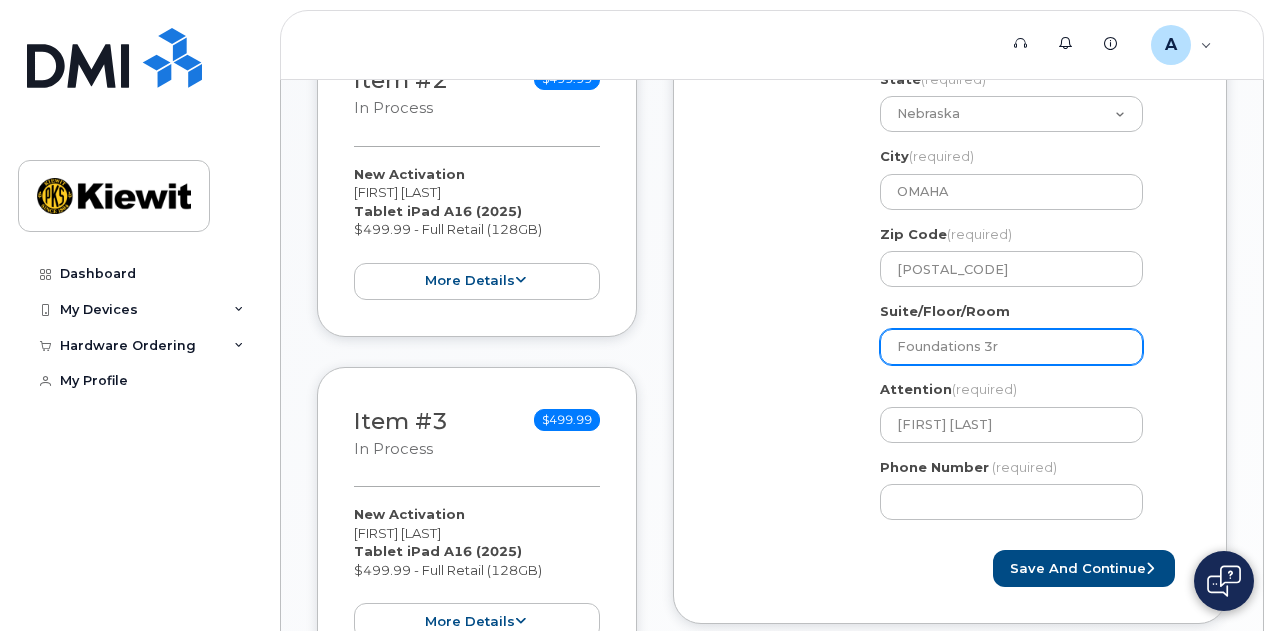 select 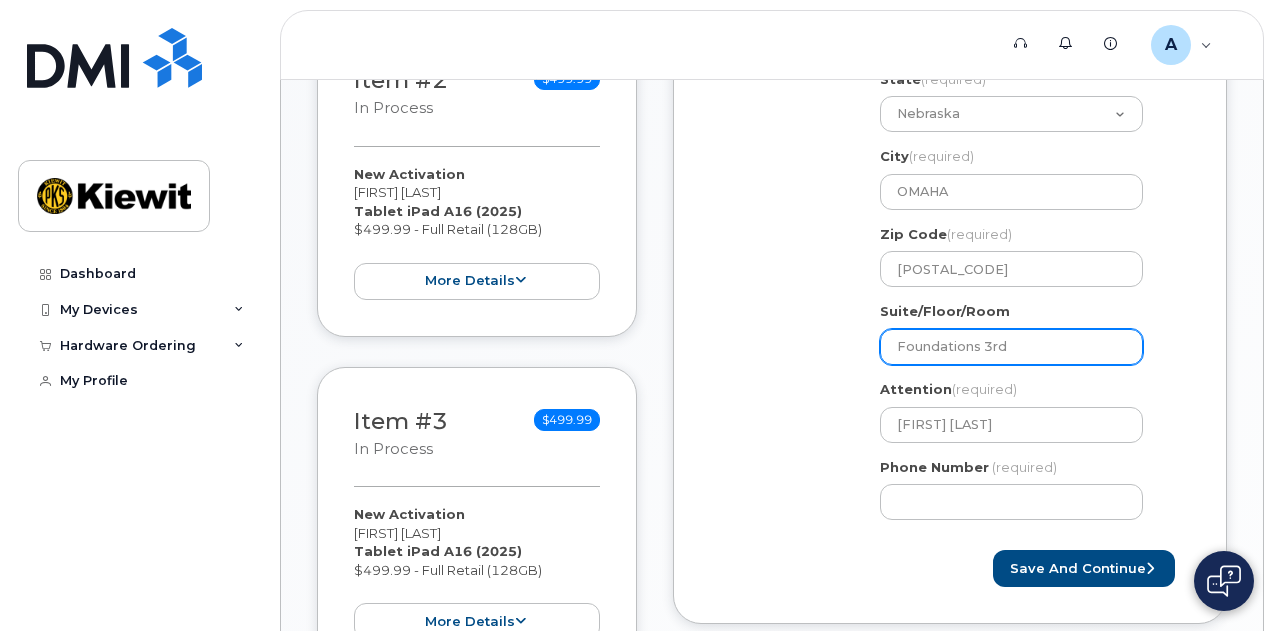 type on "Foundations 3rd" 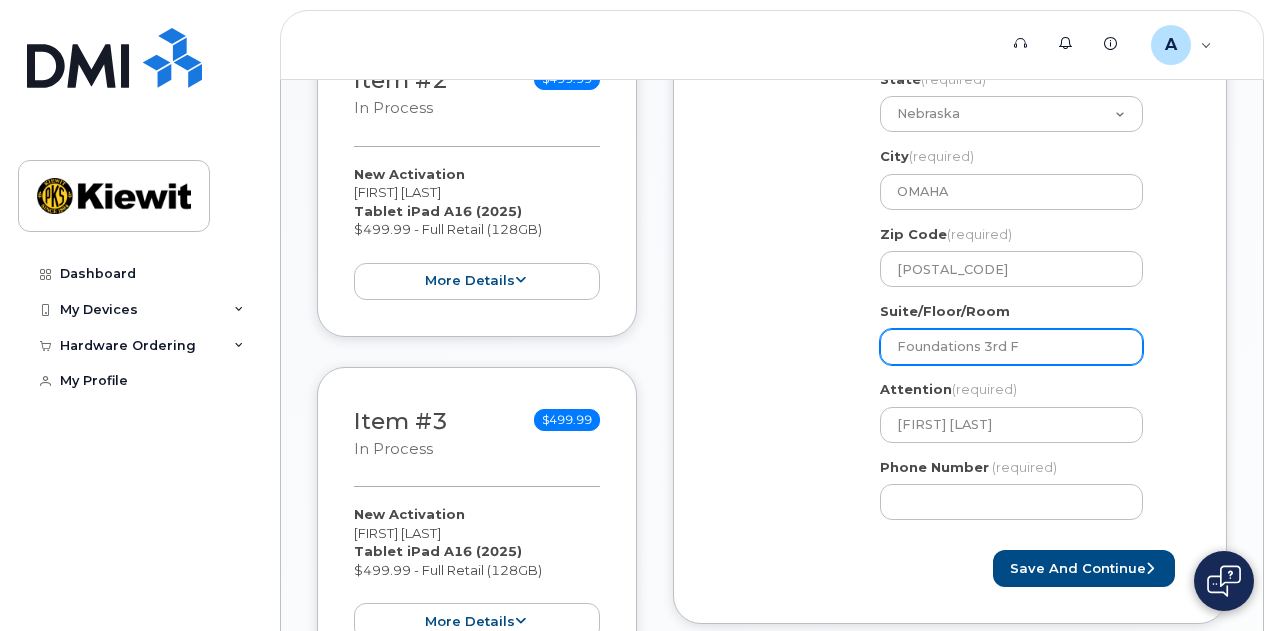 select 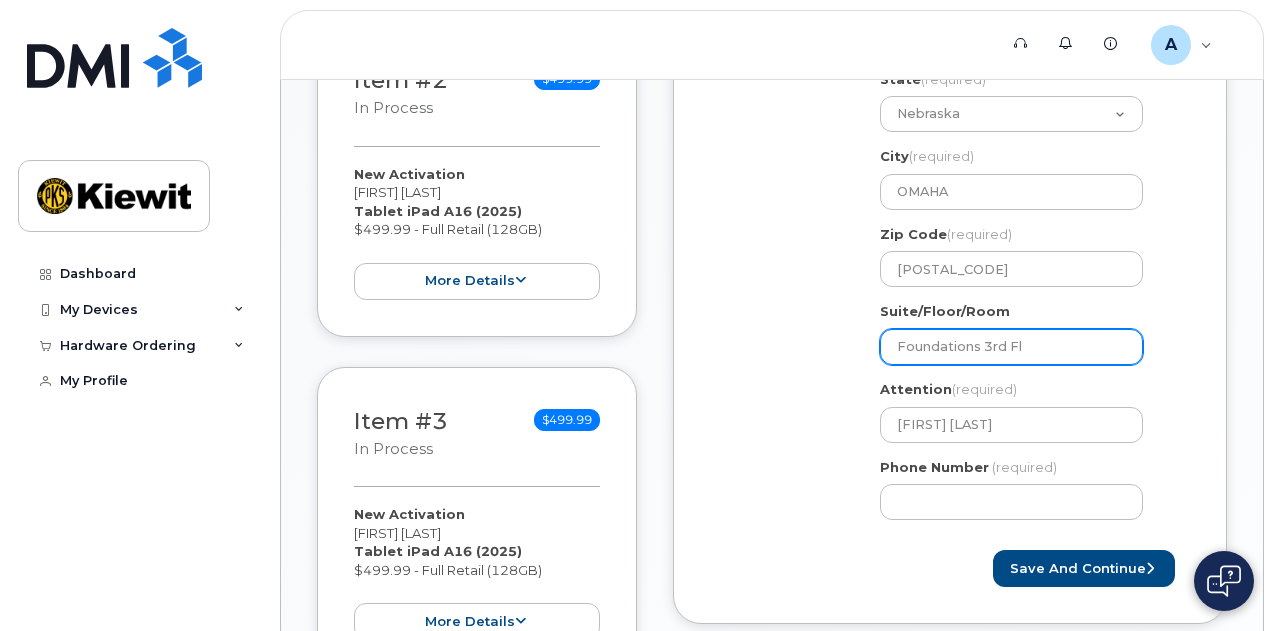 select 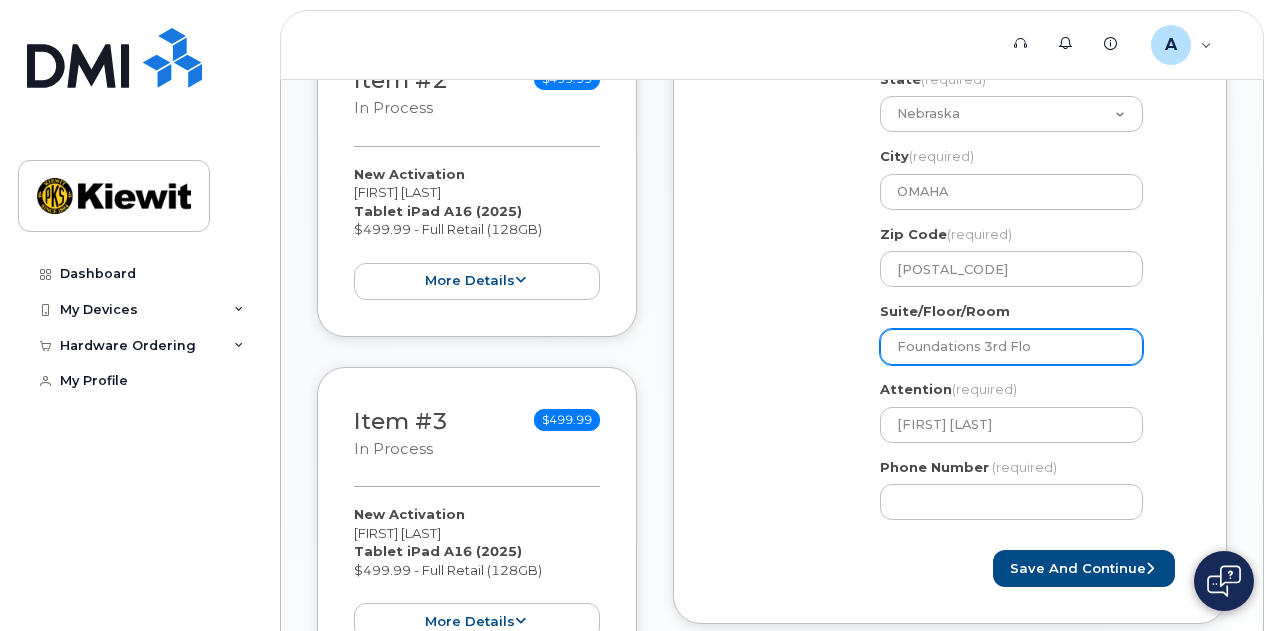 select 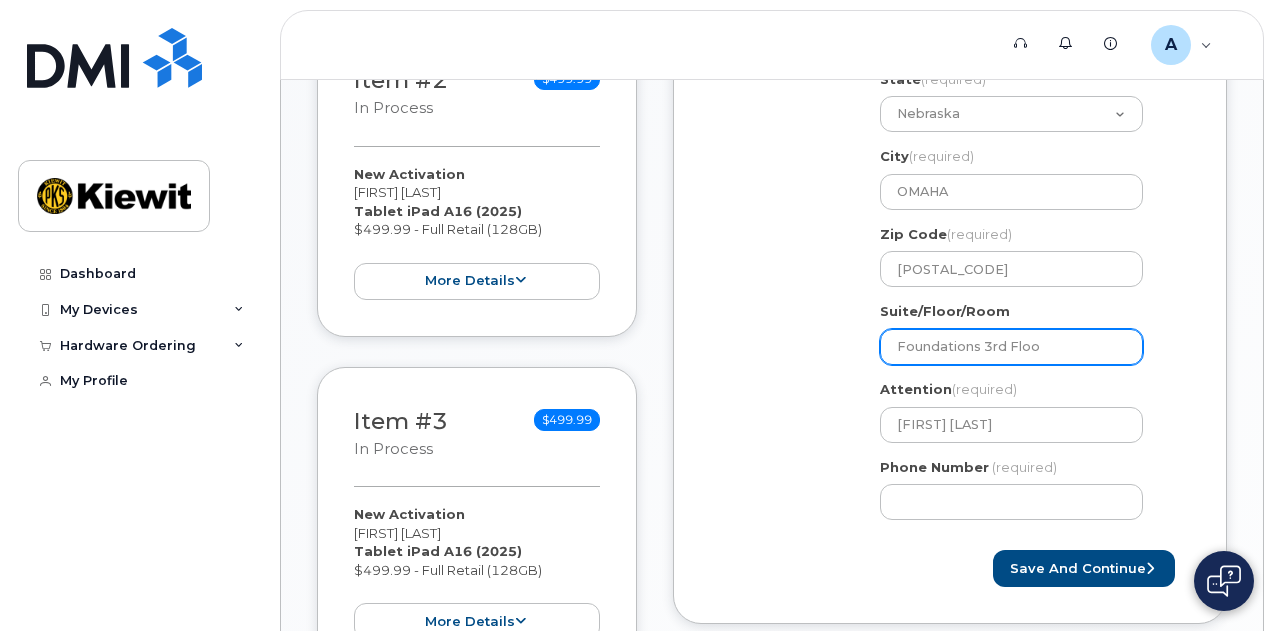 select 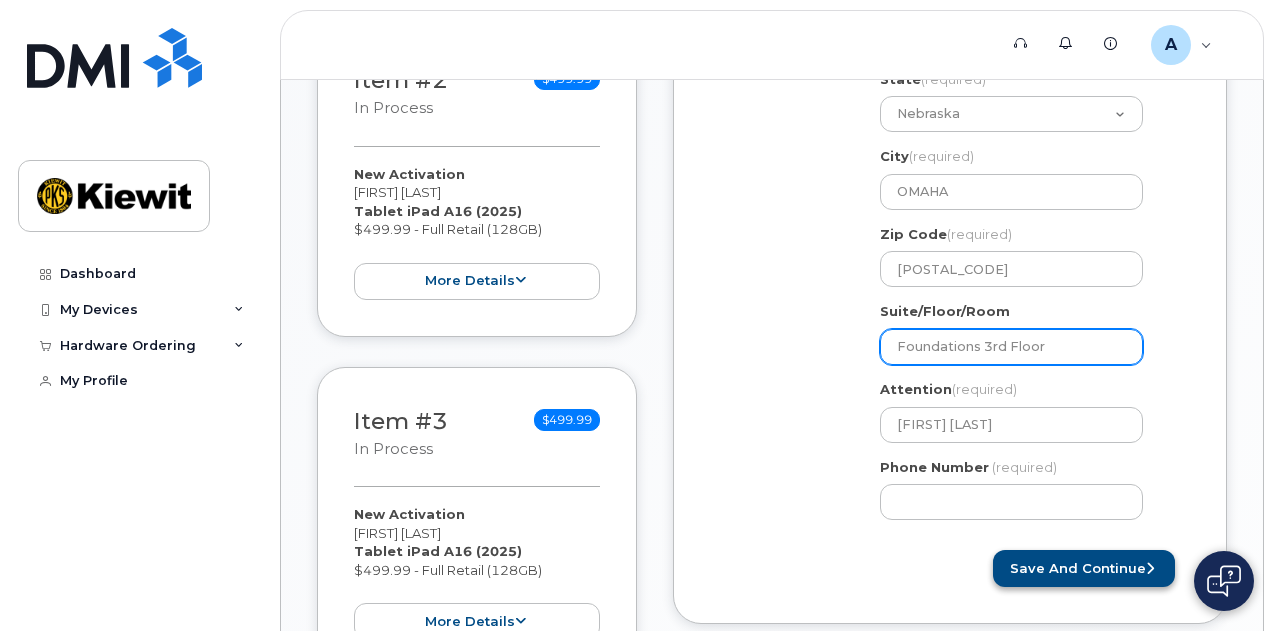 type on "Foundations 3rd Floor" 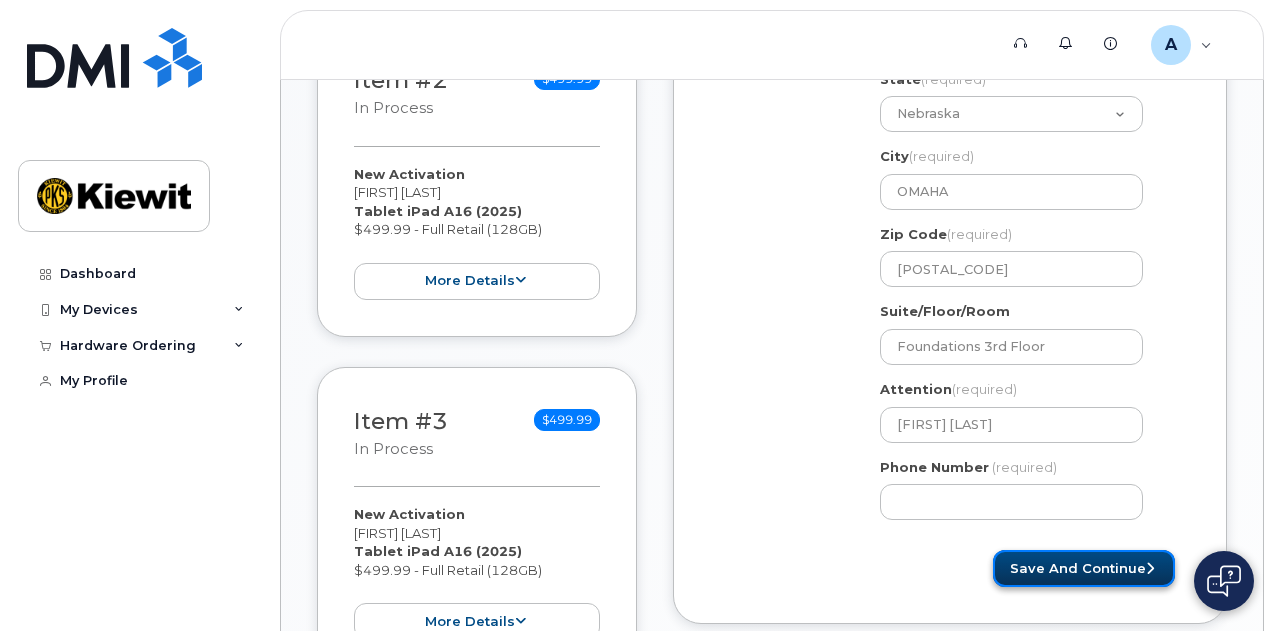 click on "Save and Continue" 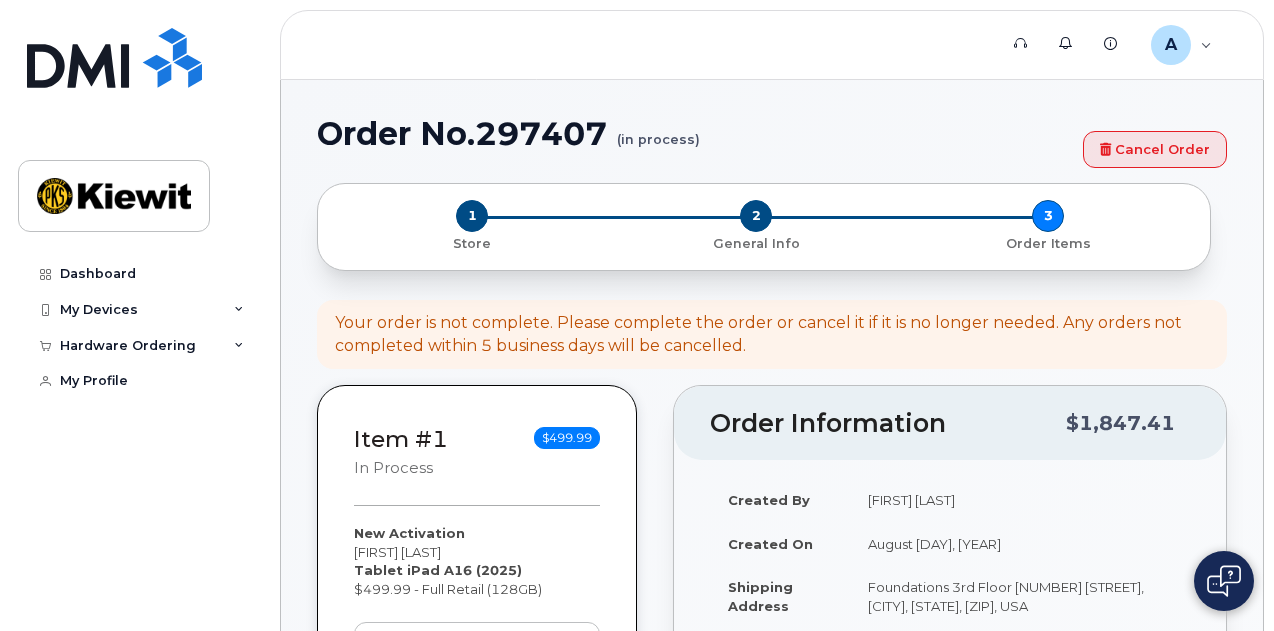 select 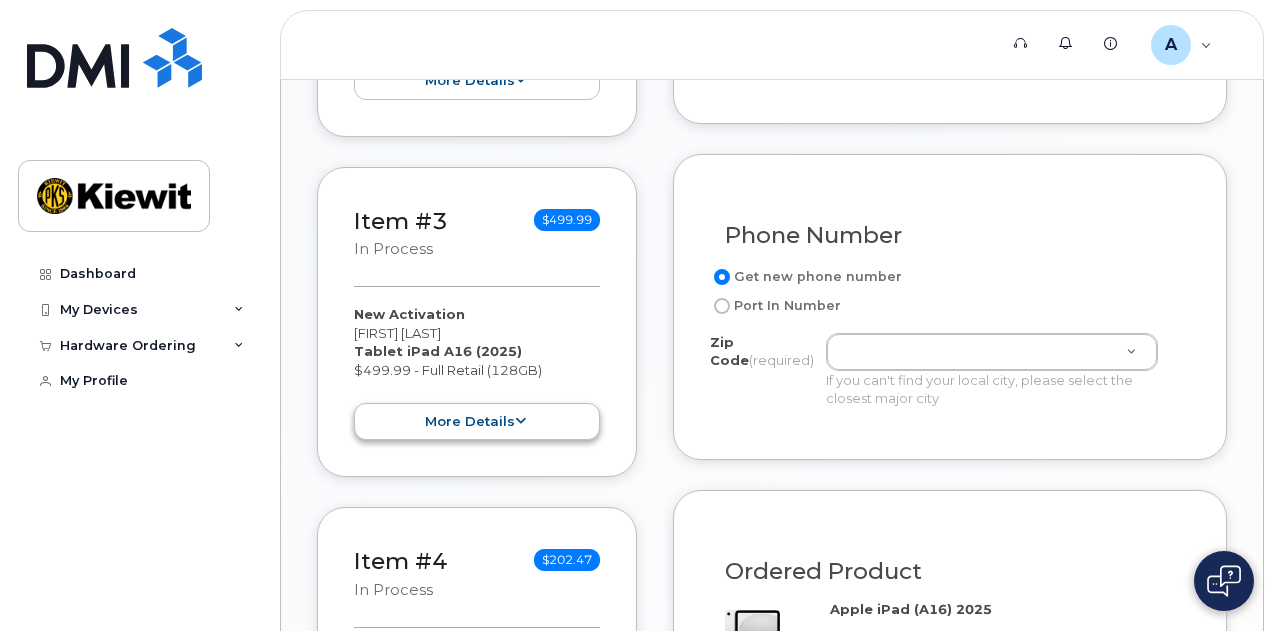scroll, scrollTop: 1000, scrollLeft: 0, axis: vertical 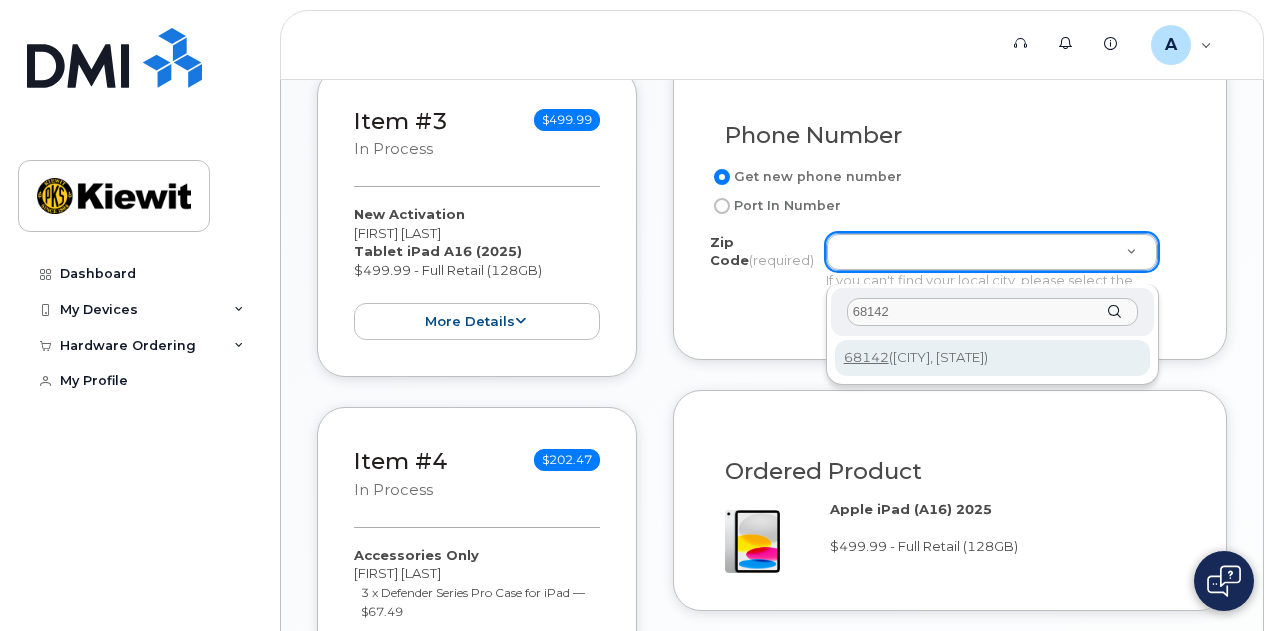 type on "68142" 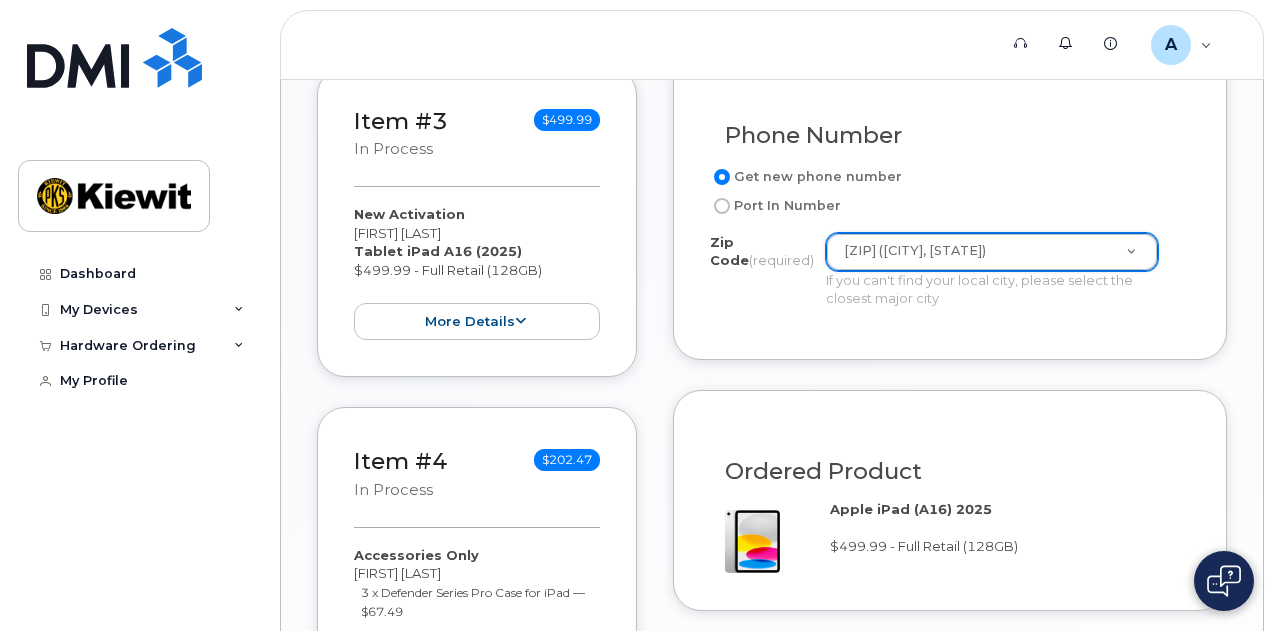click on "Phone Number
Get new phone number
Port In Number
Zip Code
(required)
[ZIP] ([CITY], [STATE])     Zip Code
(required)
[ZIP] ([CITY], [STATE])
If you can't find your local city, please select the closest major city" 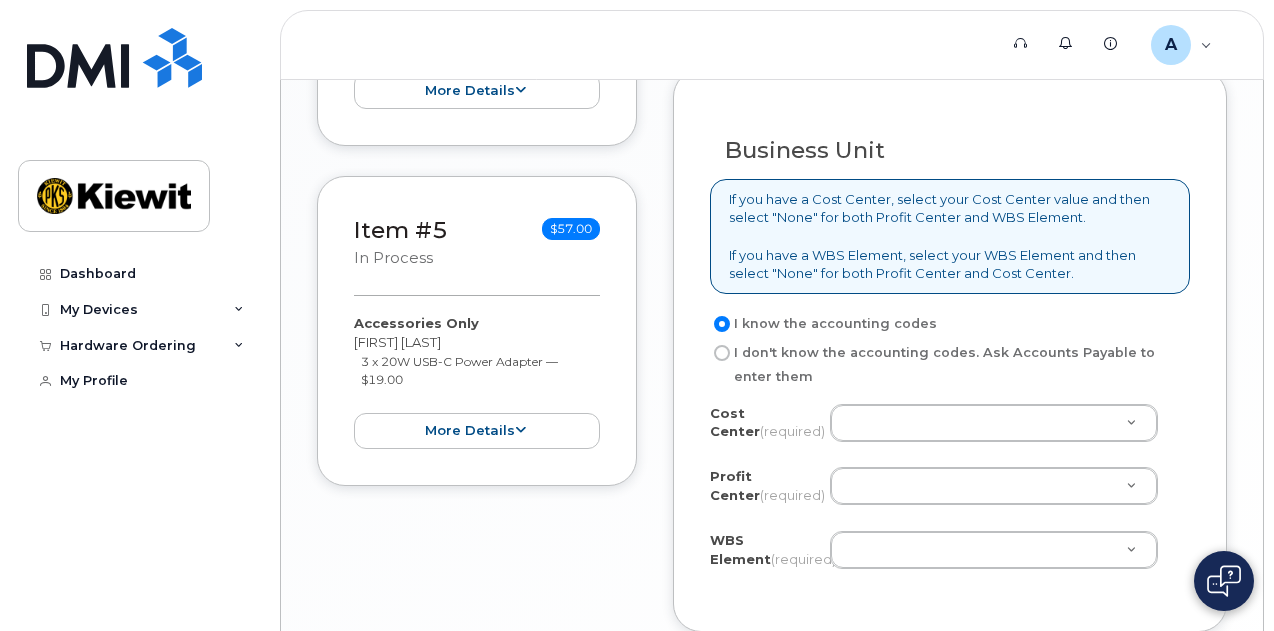 scroll, scrollTop: 1600, scrollLeft: 0, axis: vertical 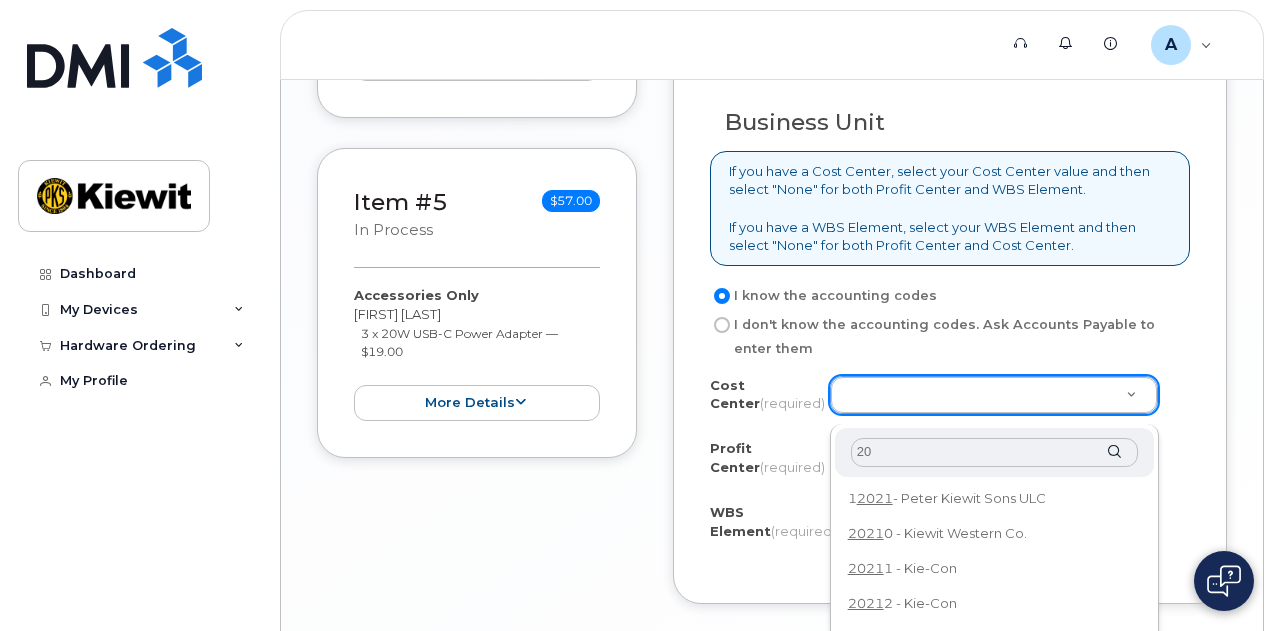 type on "2" 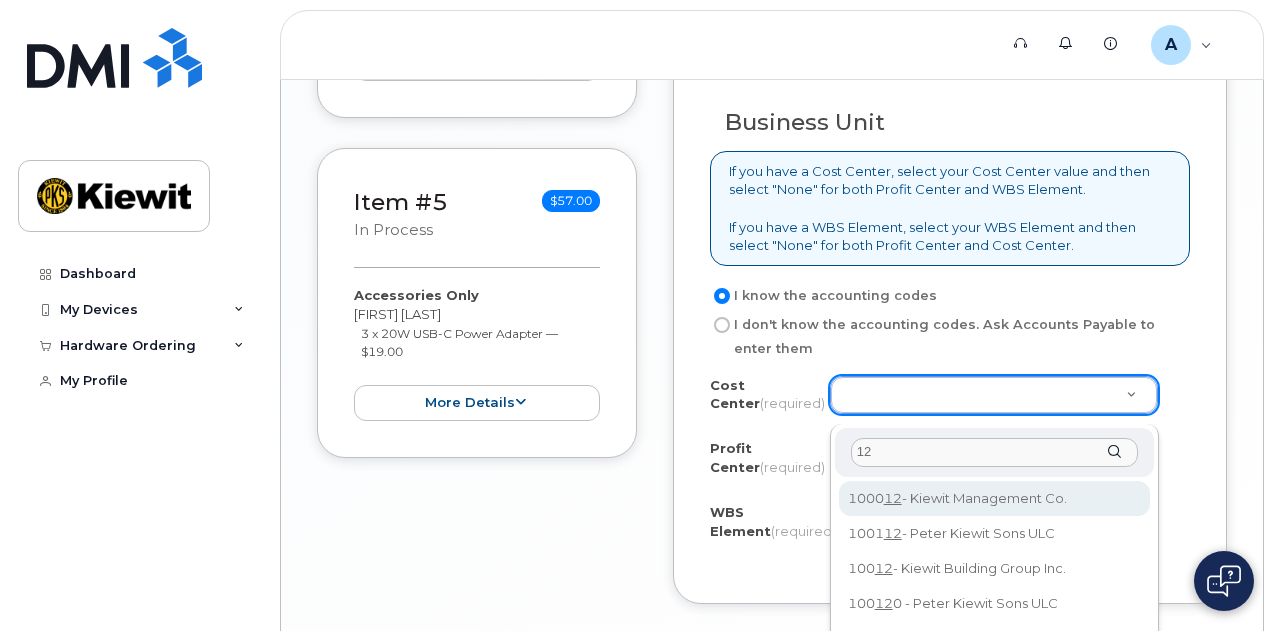 type on "1" 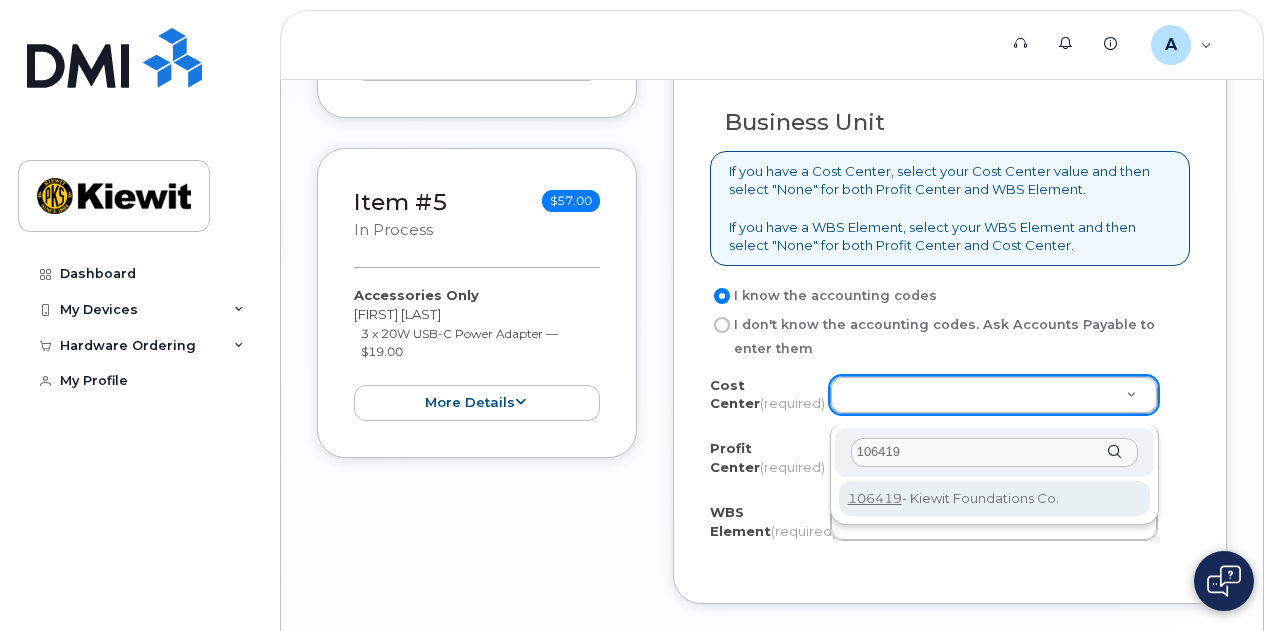 type on "106419" 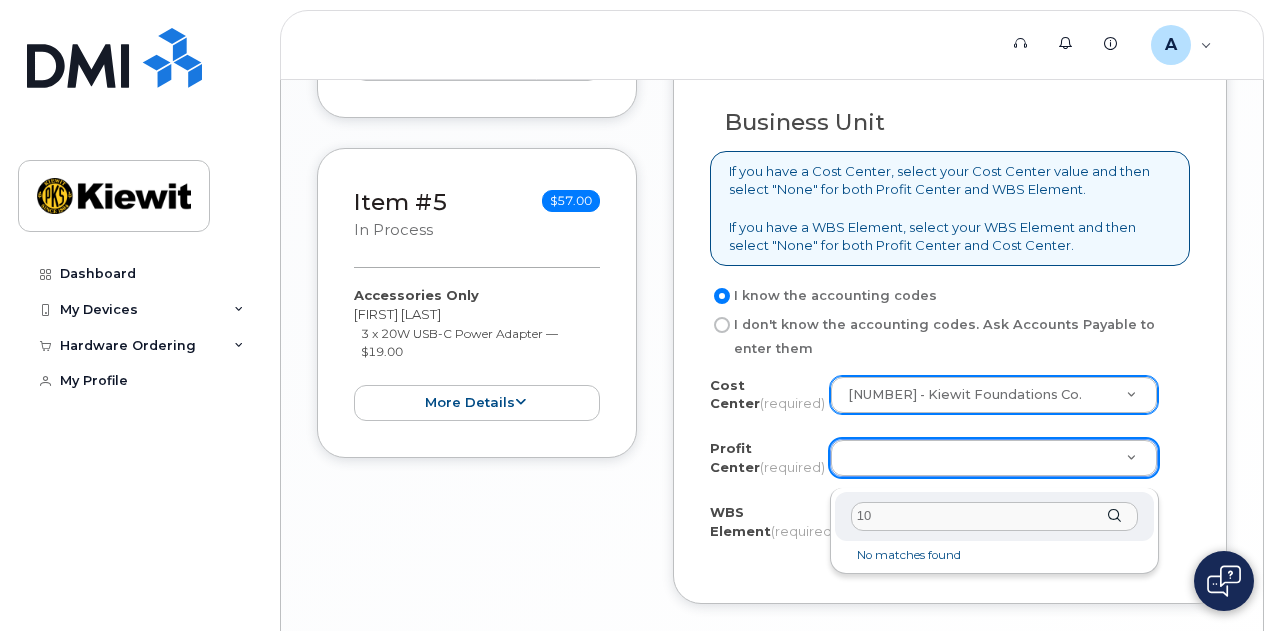 type on "1" 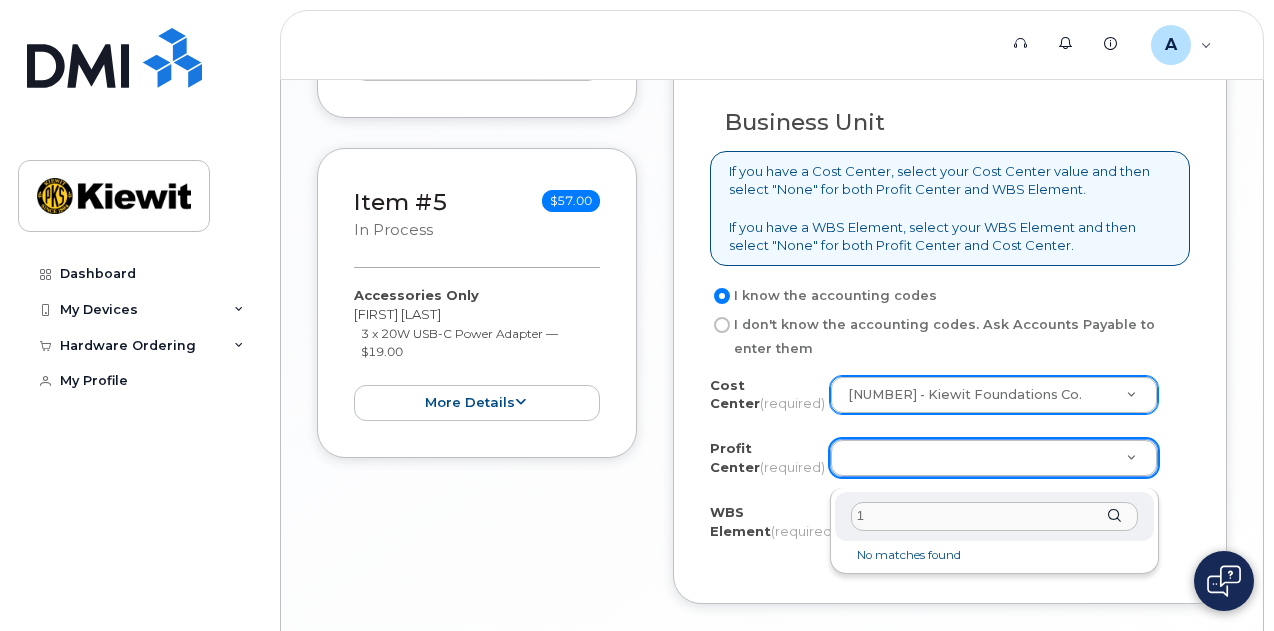 type 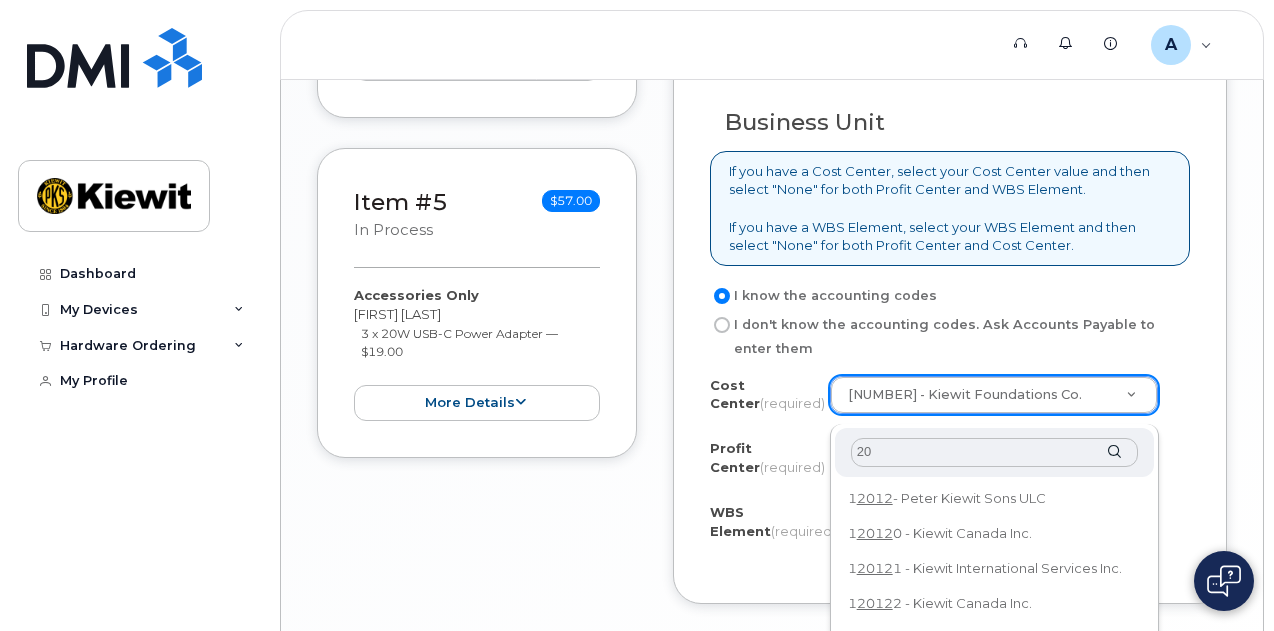 type on "2" 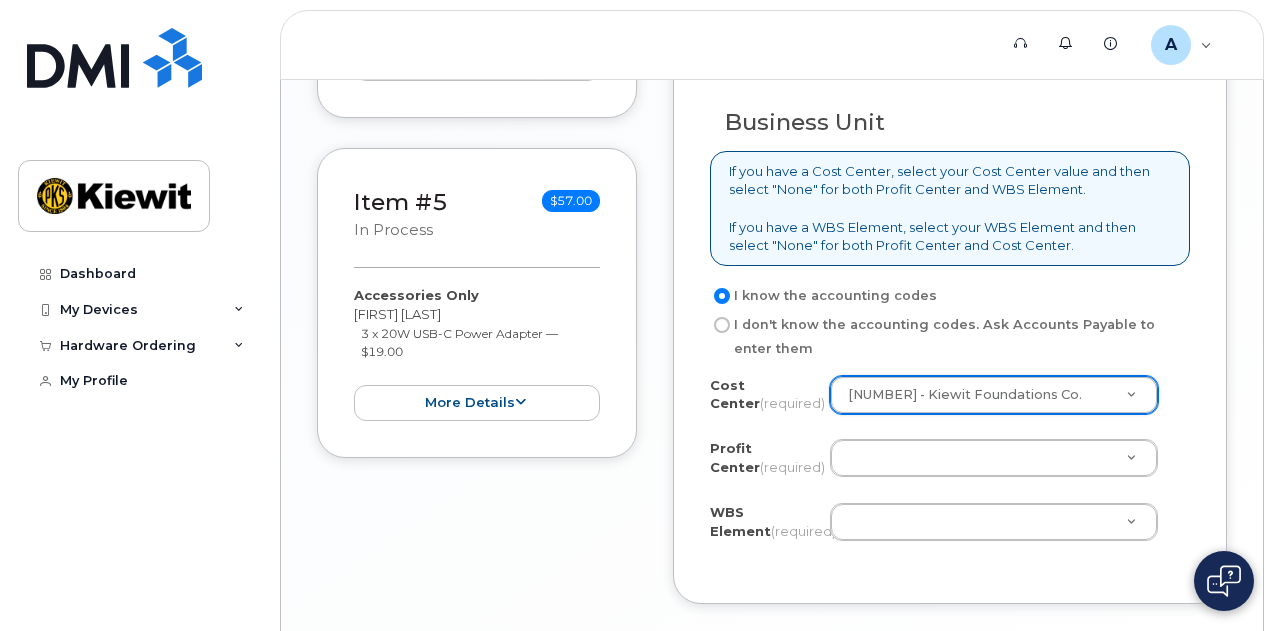 drag, startPoint x: 570, startPoint y: 597, endPoint x: 586, endPoint y: 591, distance: 17.088007 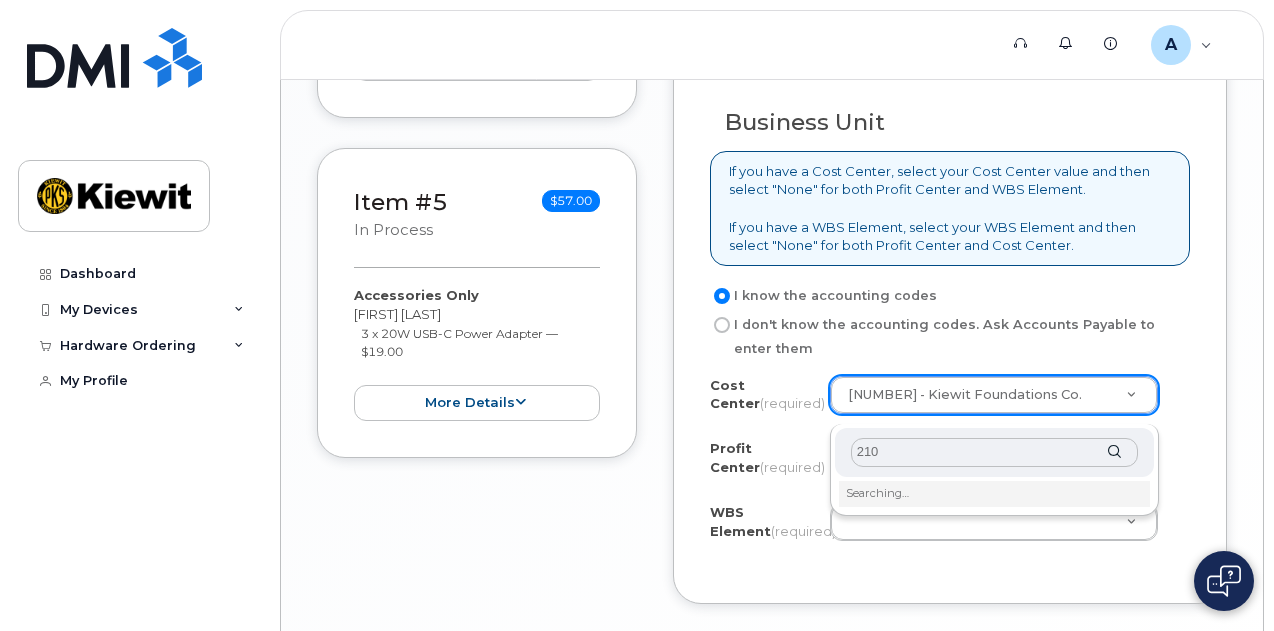 type on "2102" 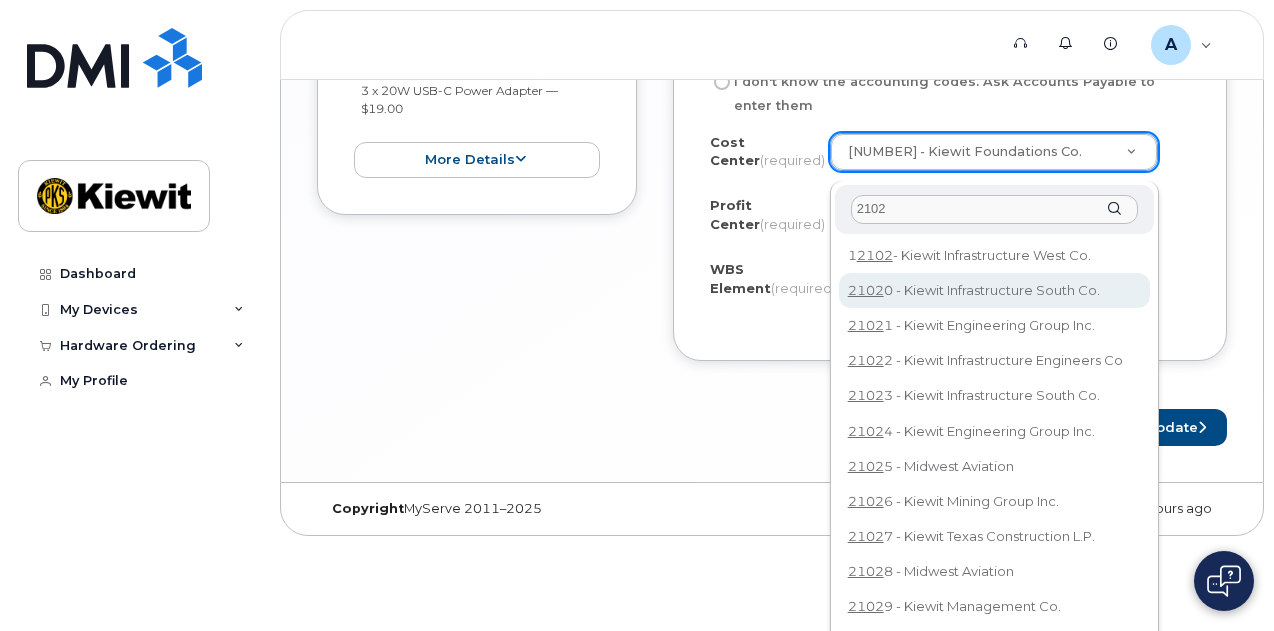 scroll, scrollTop: 1880, scrollLeft: 0, axis: vertical 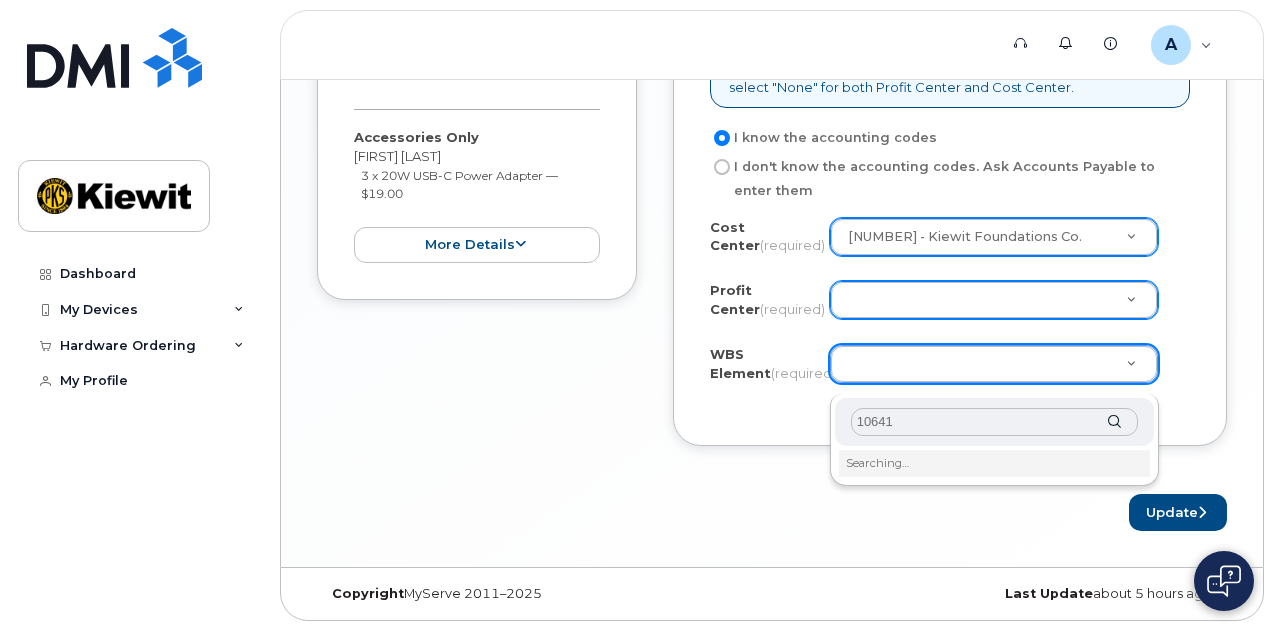 type on "106419" 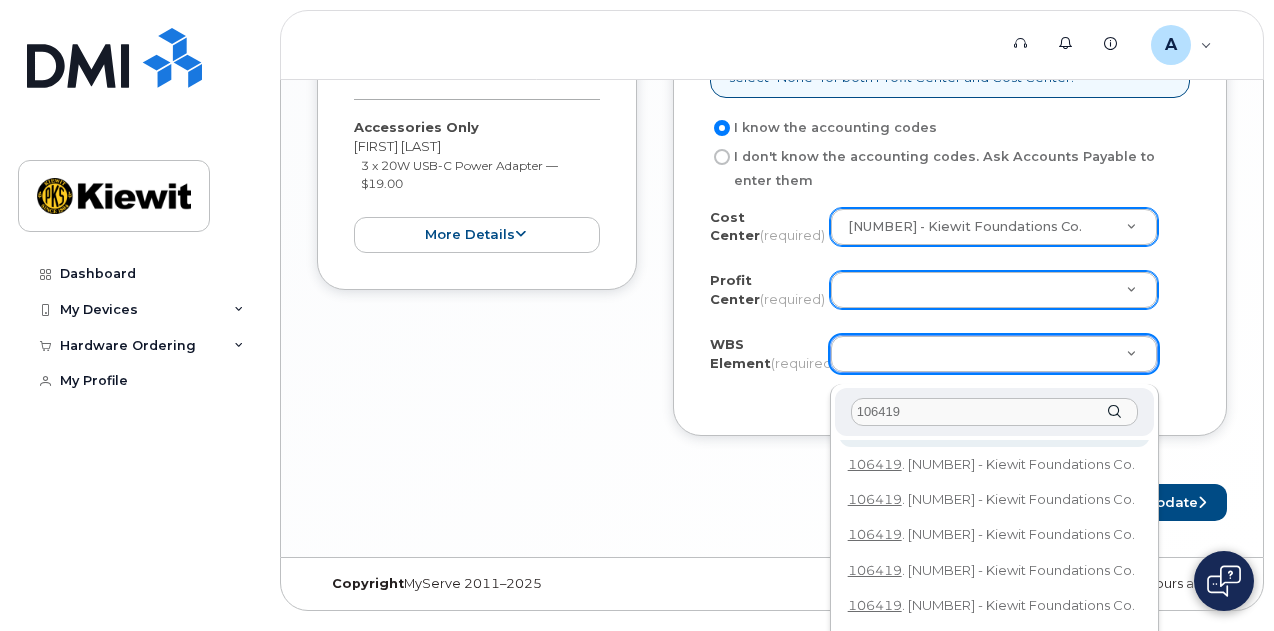 scroll, scrollTop: 178, scrollLeft: 0, axis: vertical 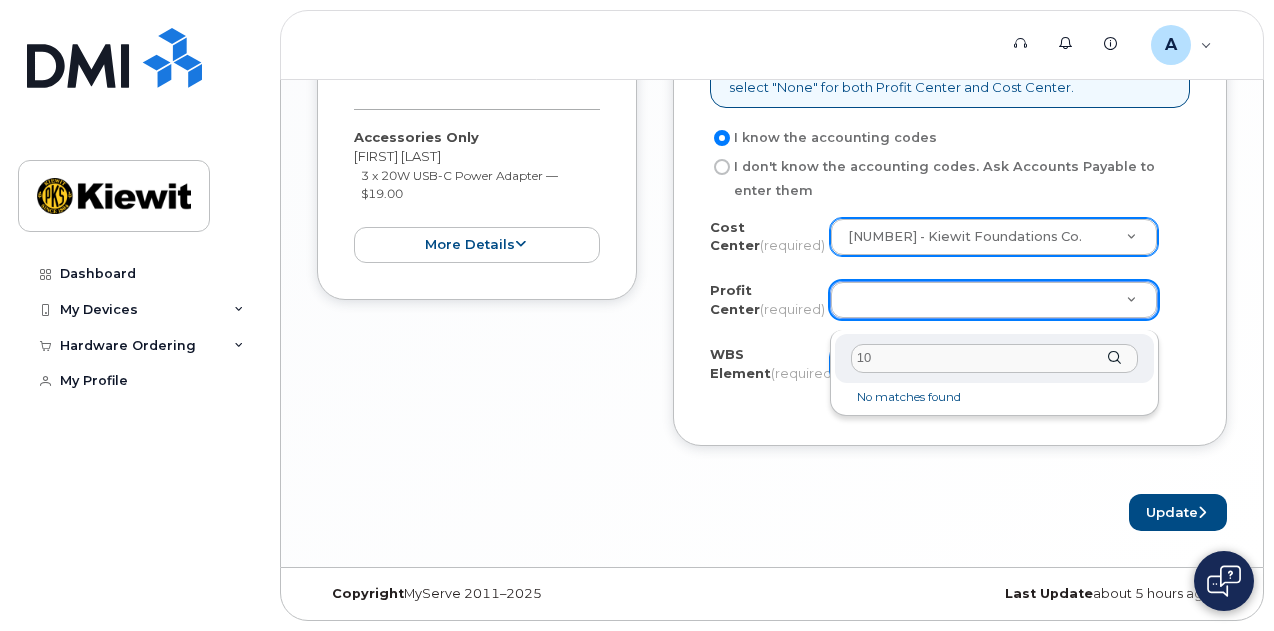 type on "1" 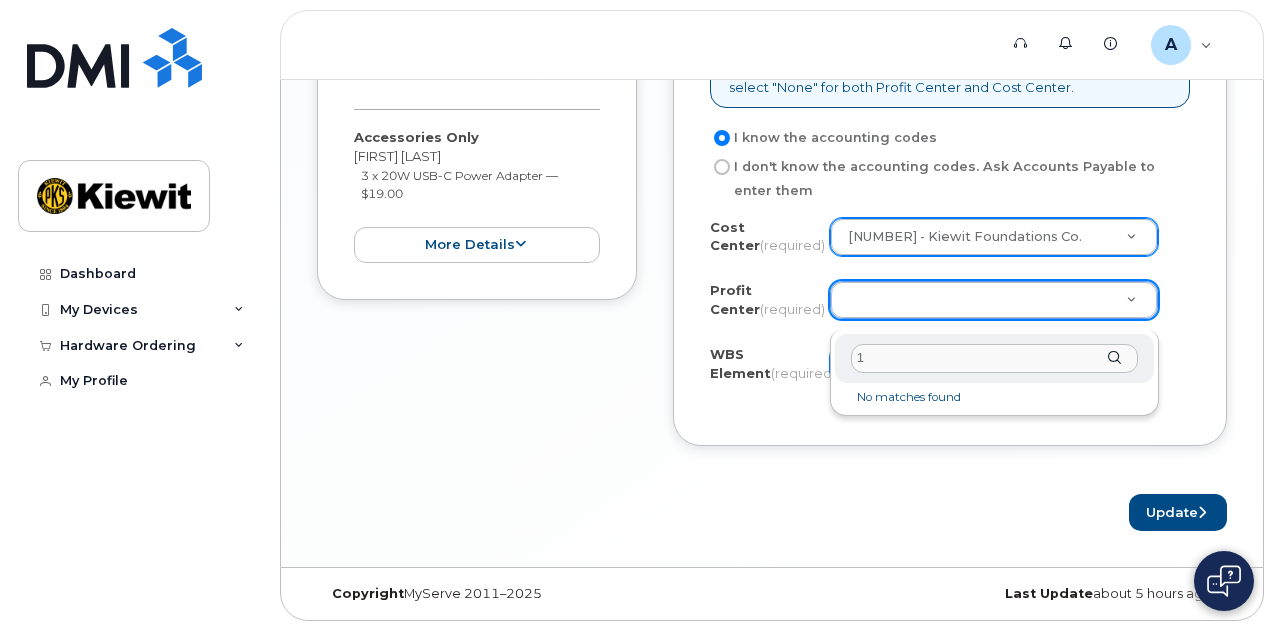 type 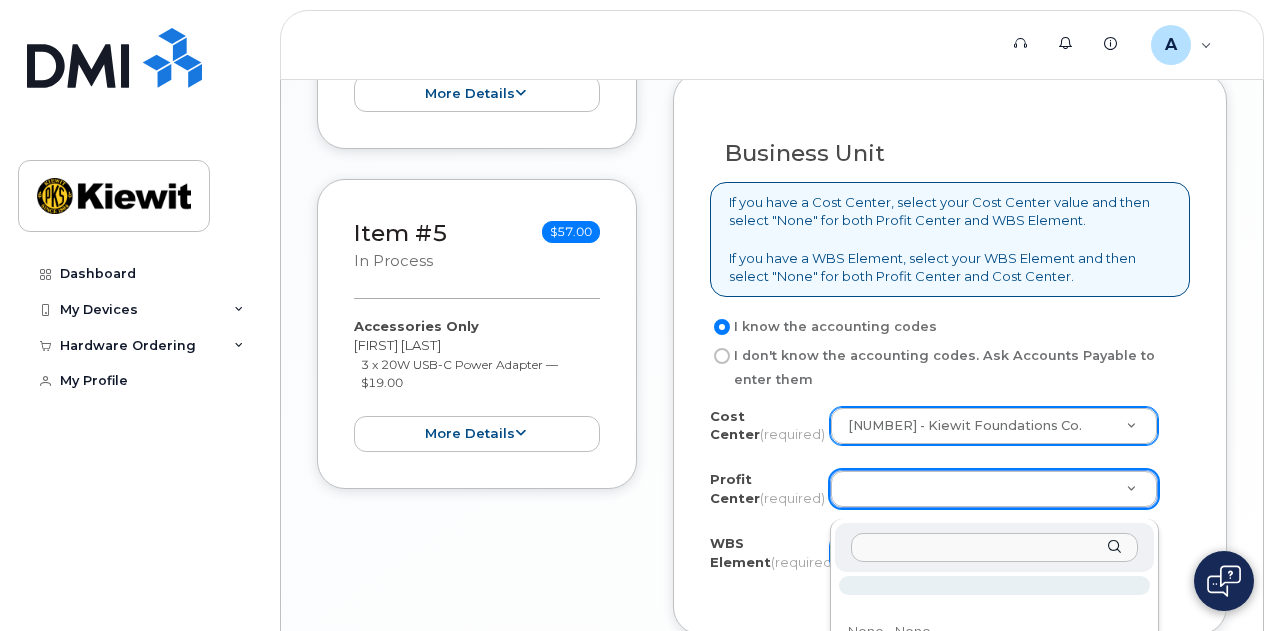 scroll, scrollTop: 1568, scrollLeft: 0, axis: vertical 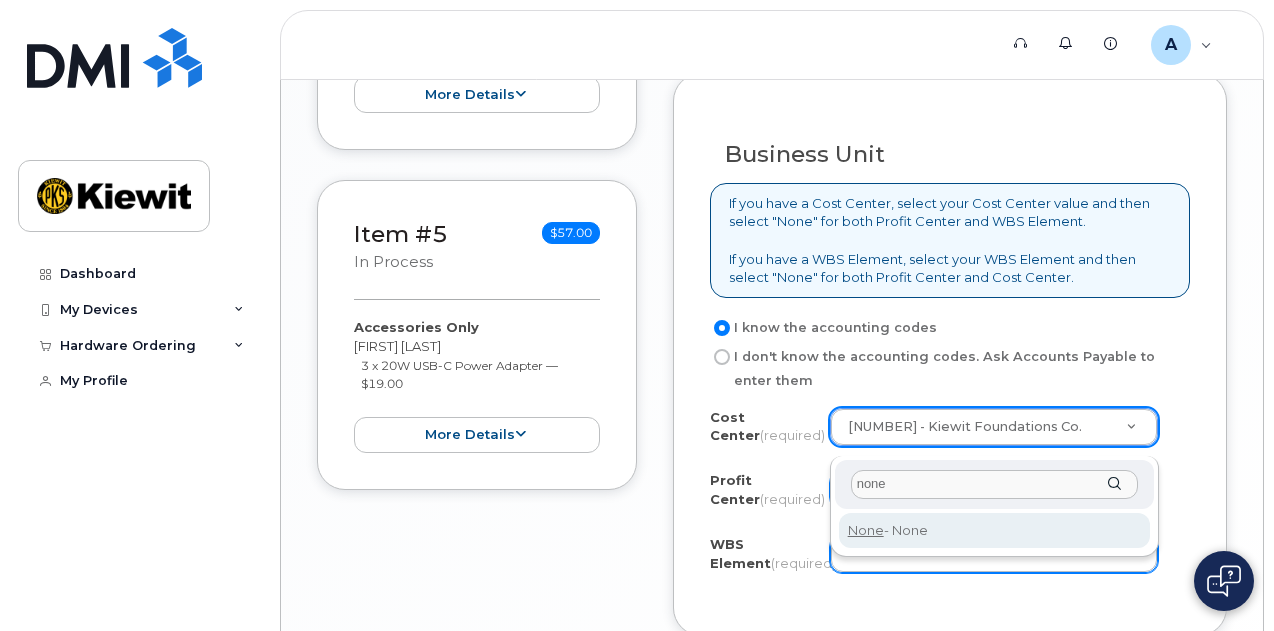 type on "none" 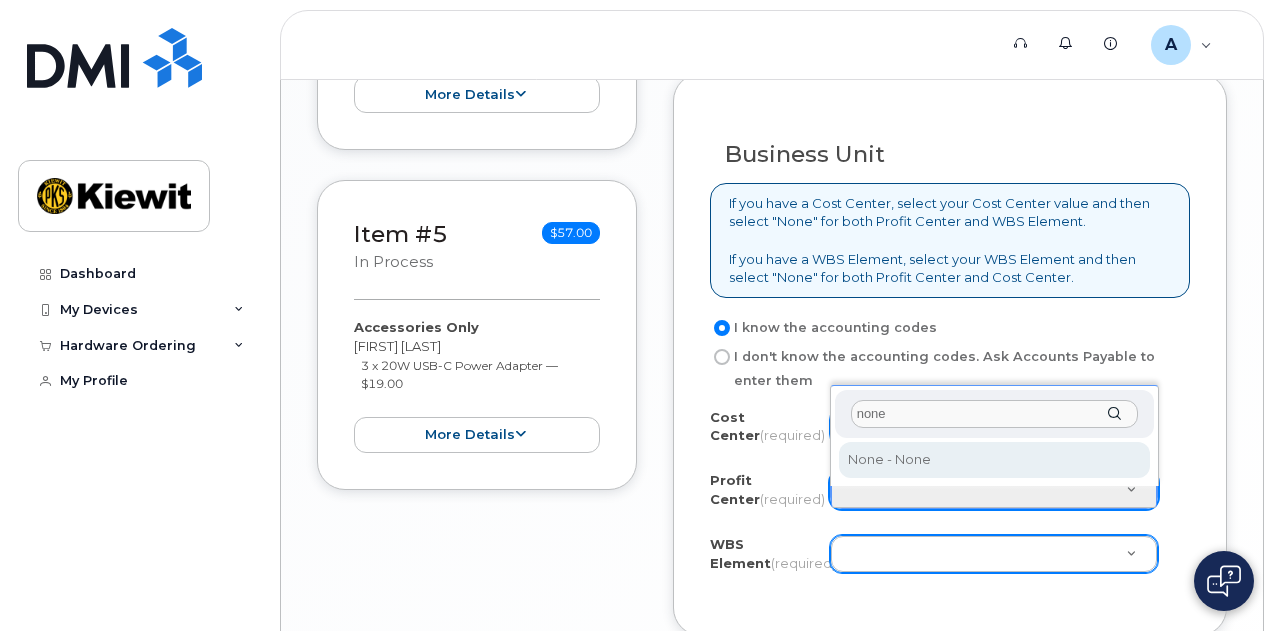 type on "none" 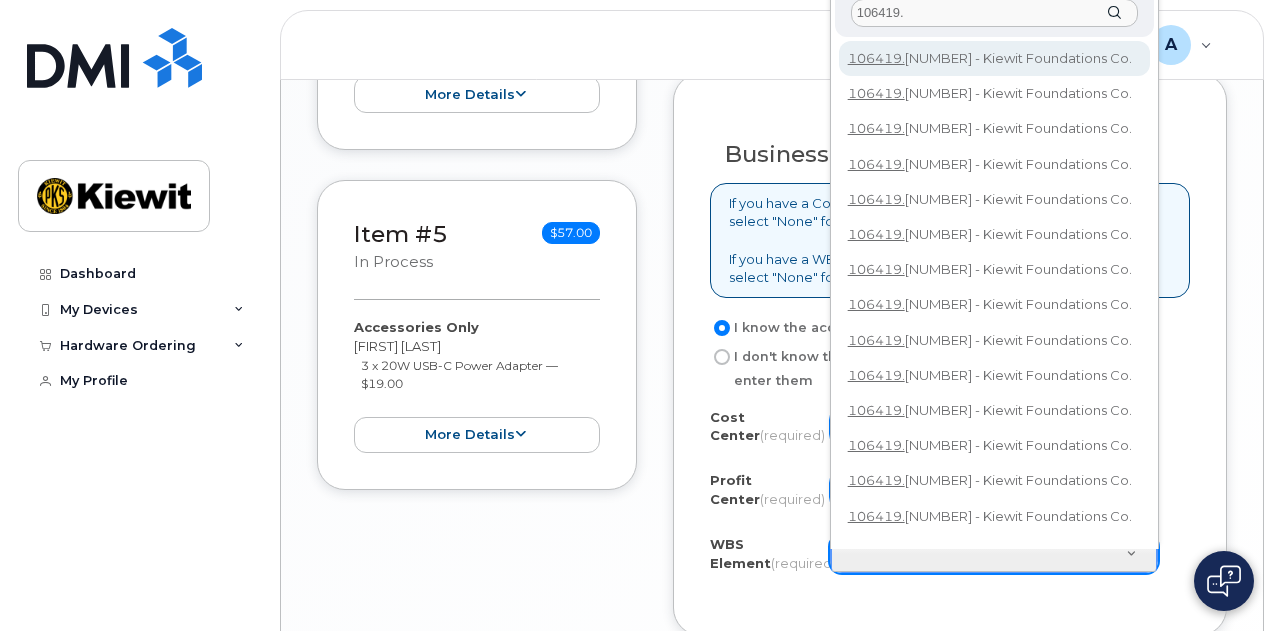 type on "106419." 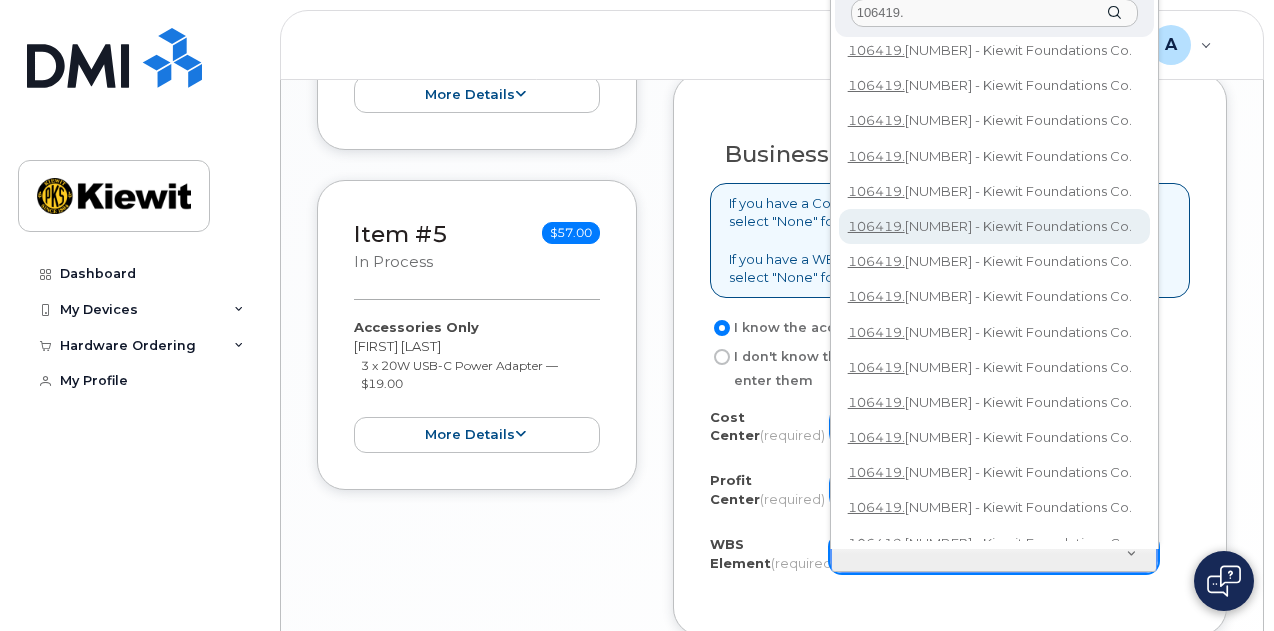 scroll, scrollTop: 200, scrollLeft: 0, axis: vertical 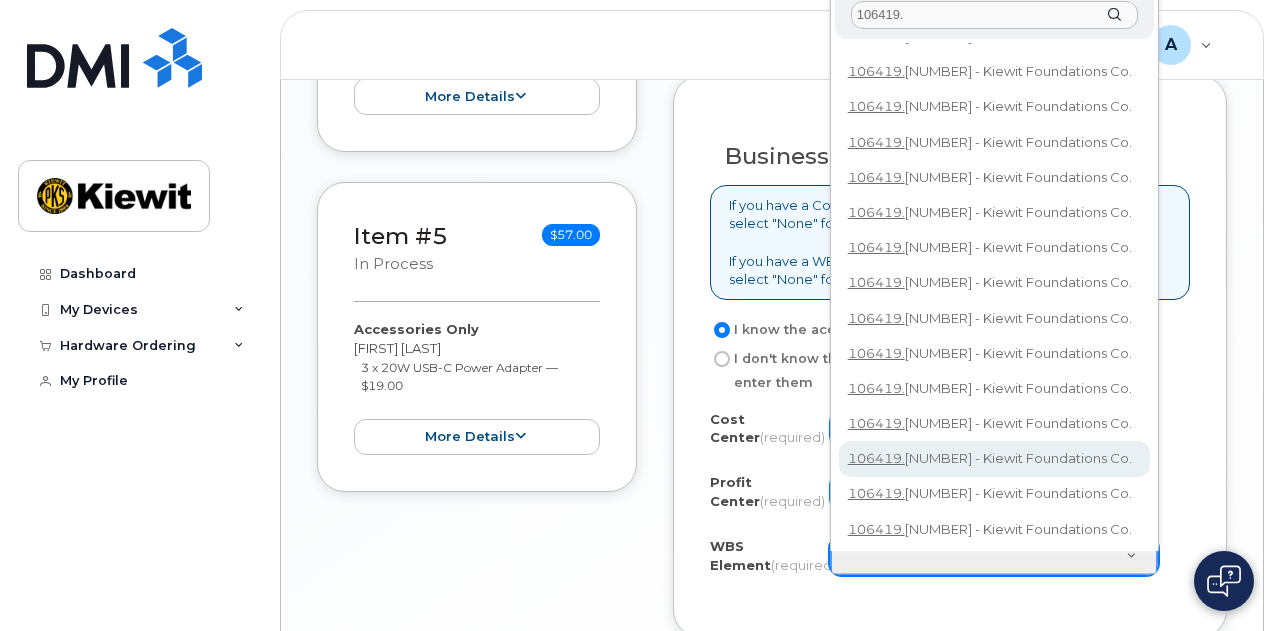 type on "106419.1031" 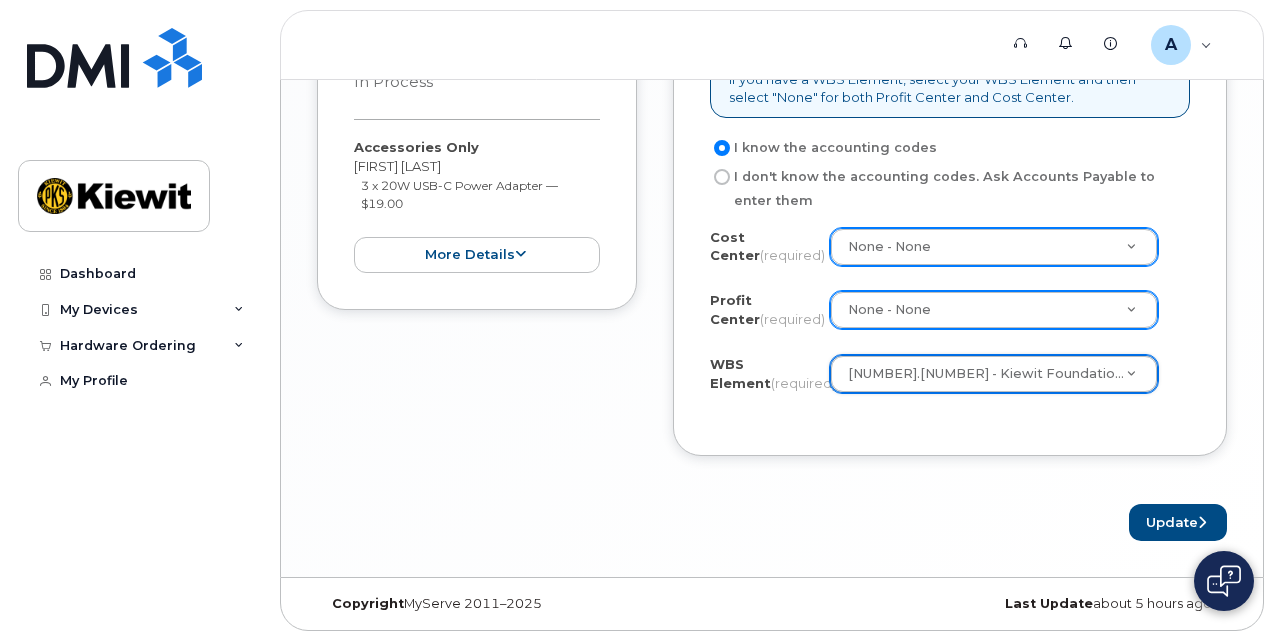 scroll, scrollTop: 1766, scrollLeft: 0, axis: vertical 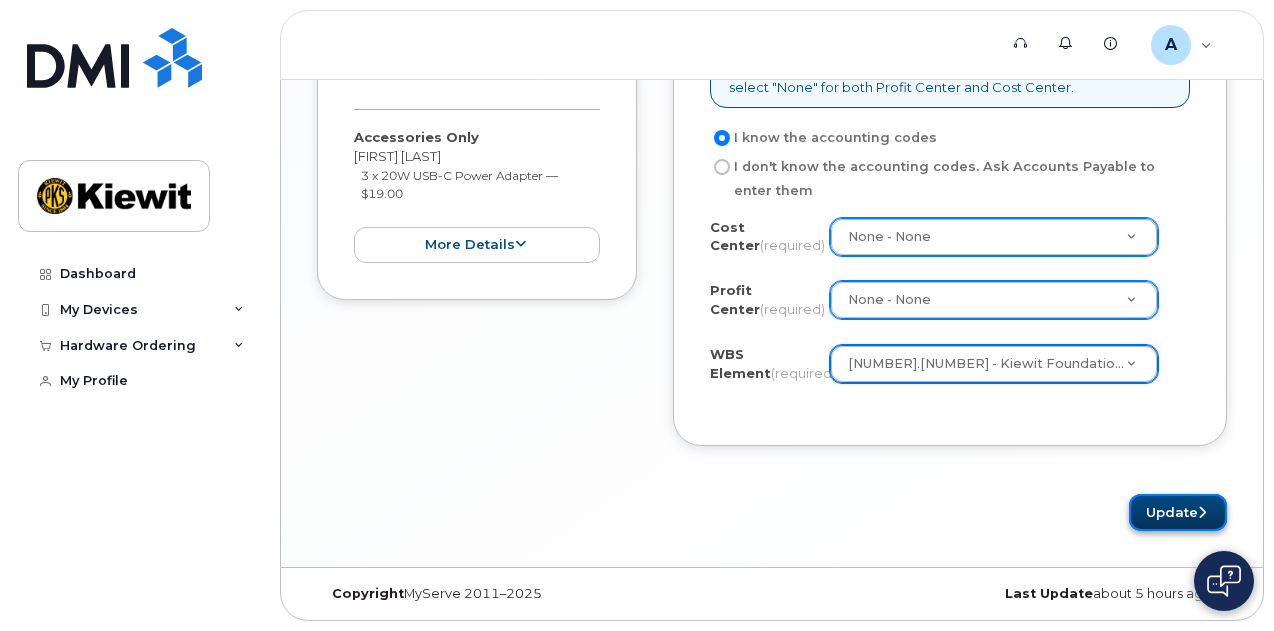 click on "Update" 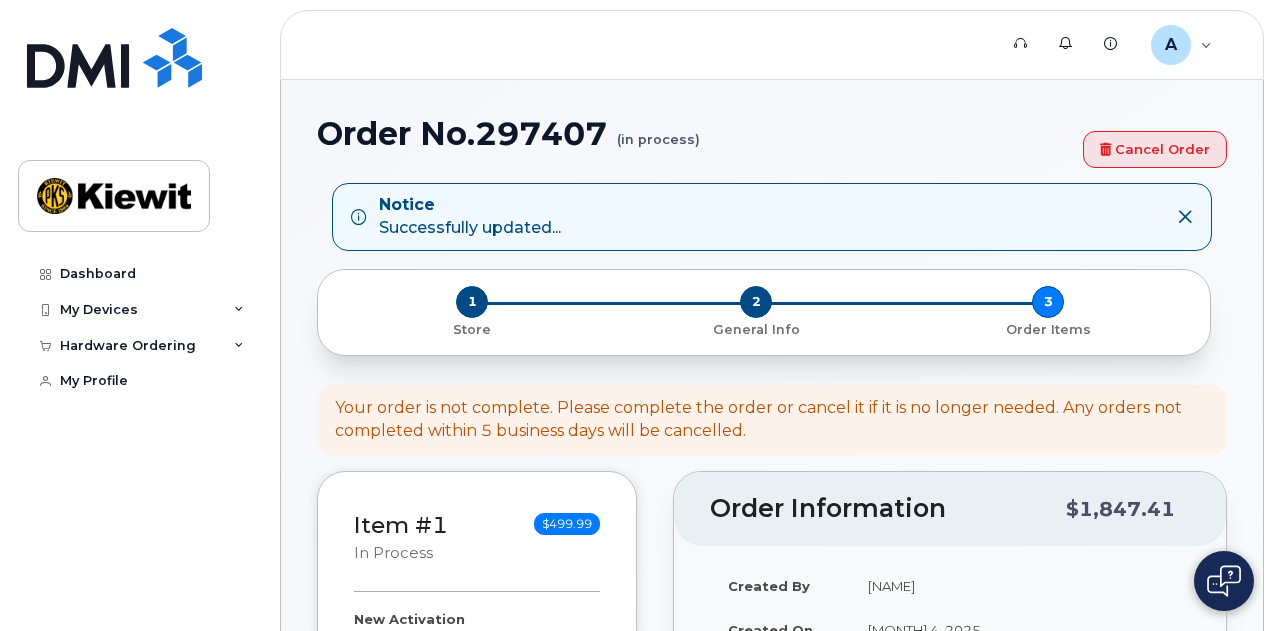select 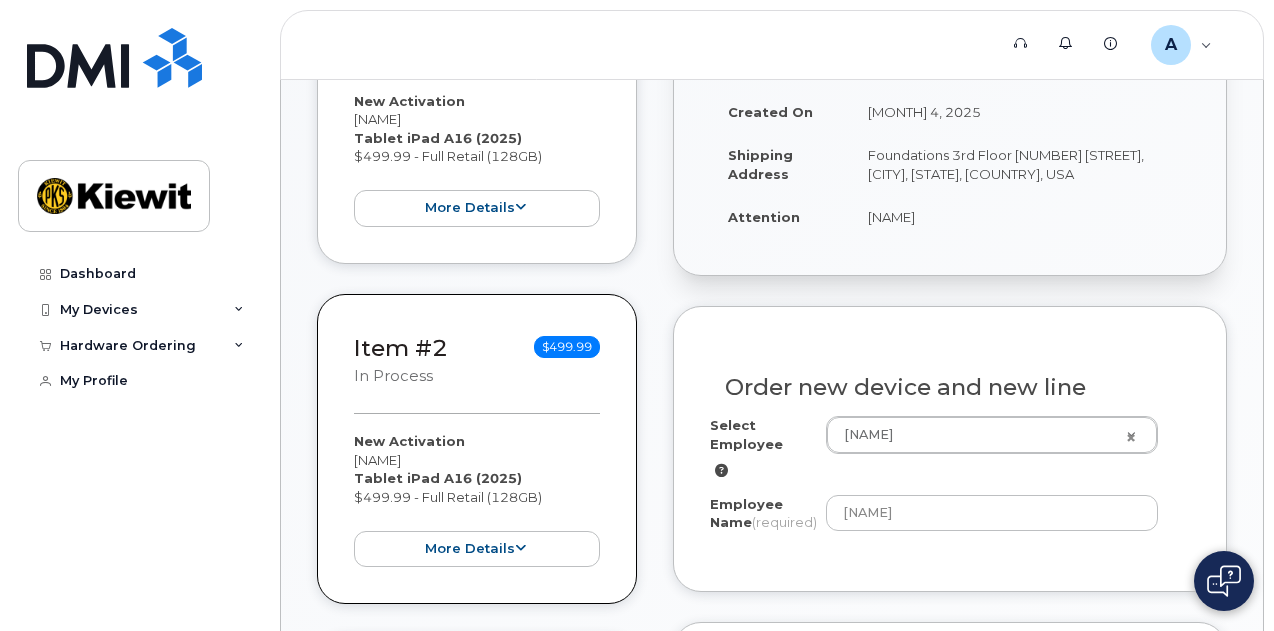 scroll, scrollTop: 600, scrollLeft: 0, axis: vertical 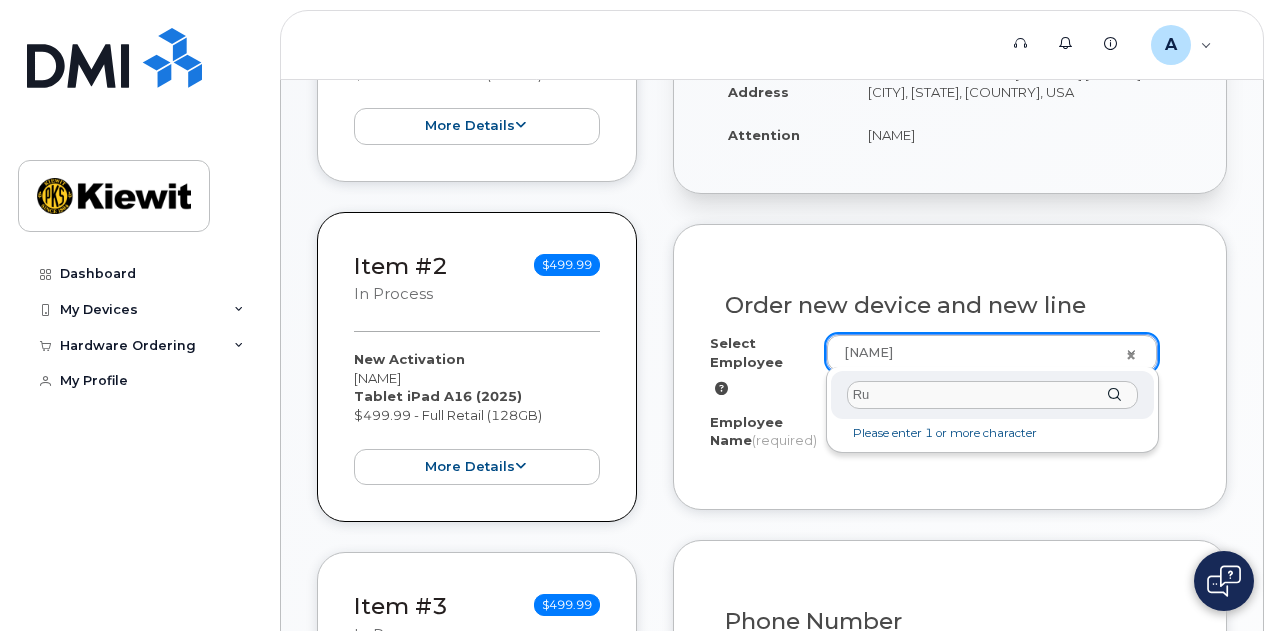 type on "R" 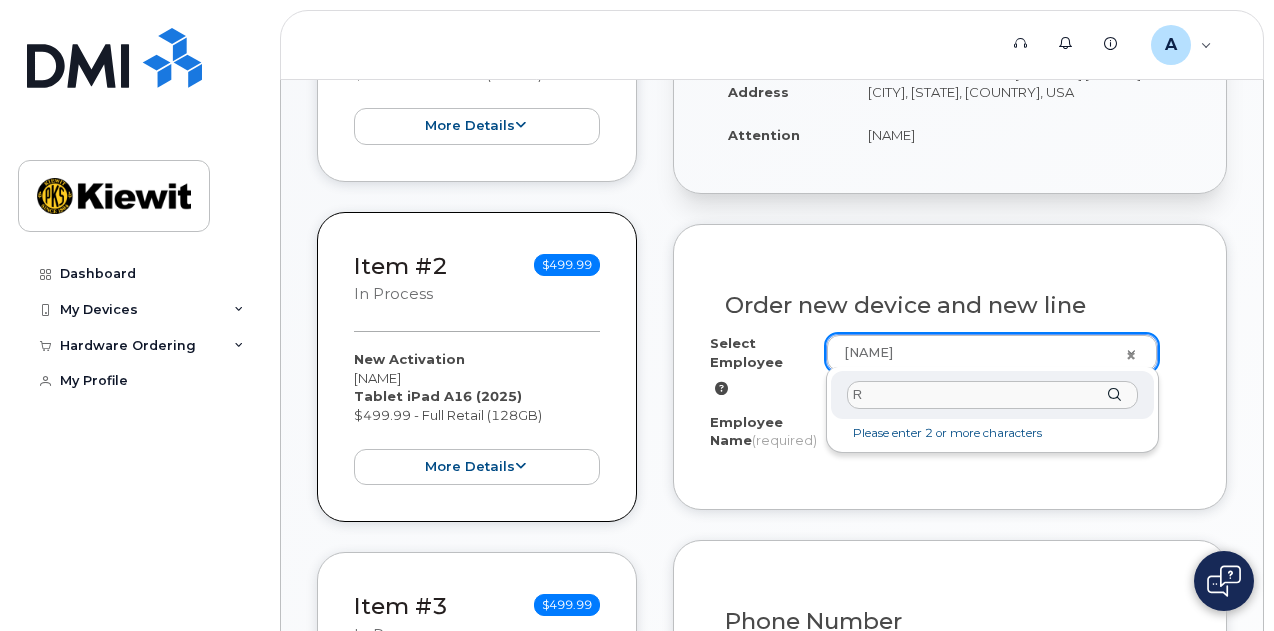 type 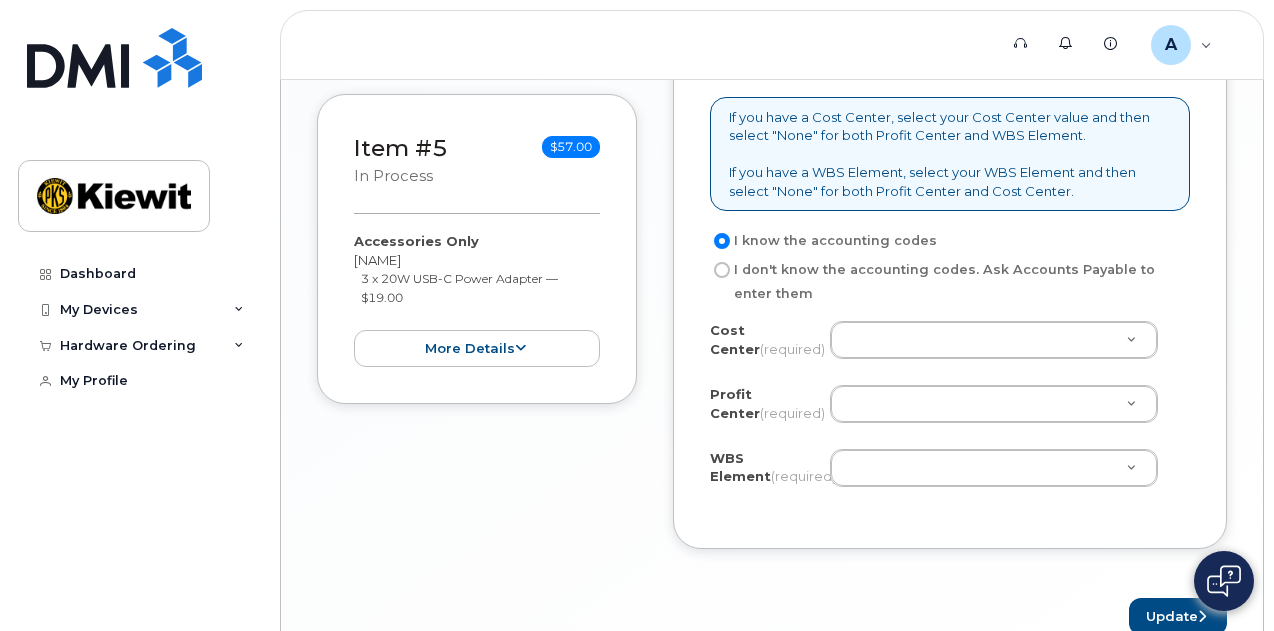 scroll, scrollTop: 1800, scrollLeft: 0, axis: vertical 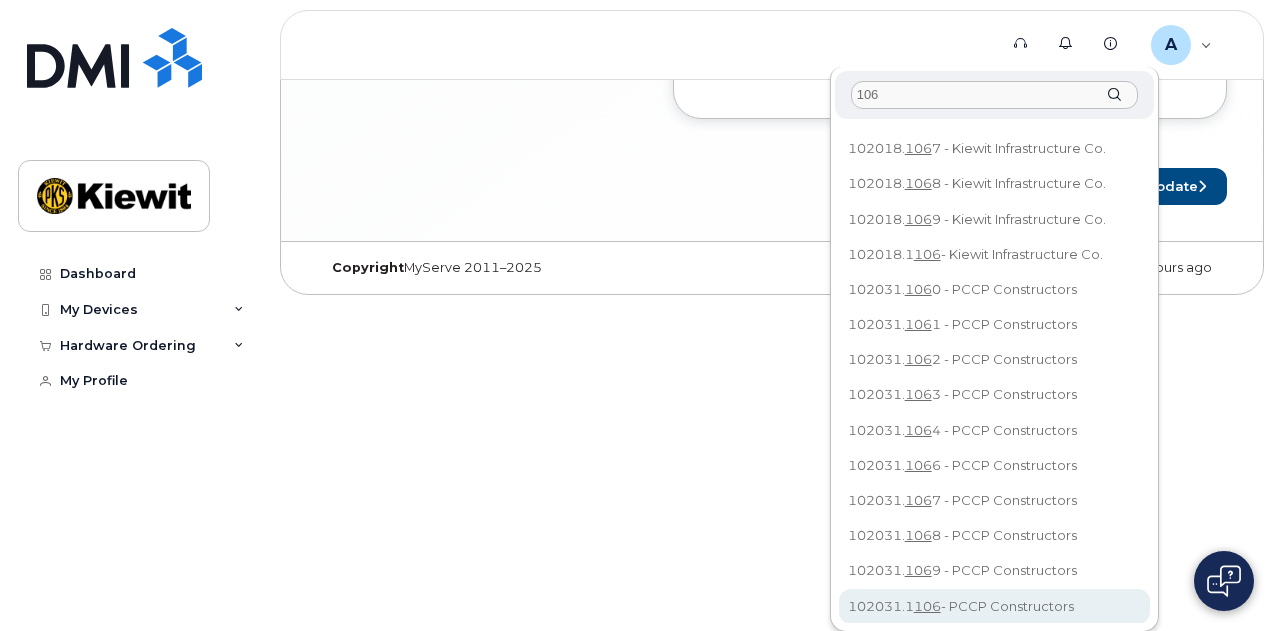 type on "106" 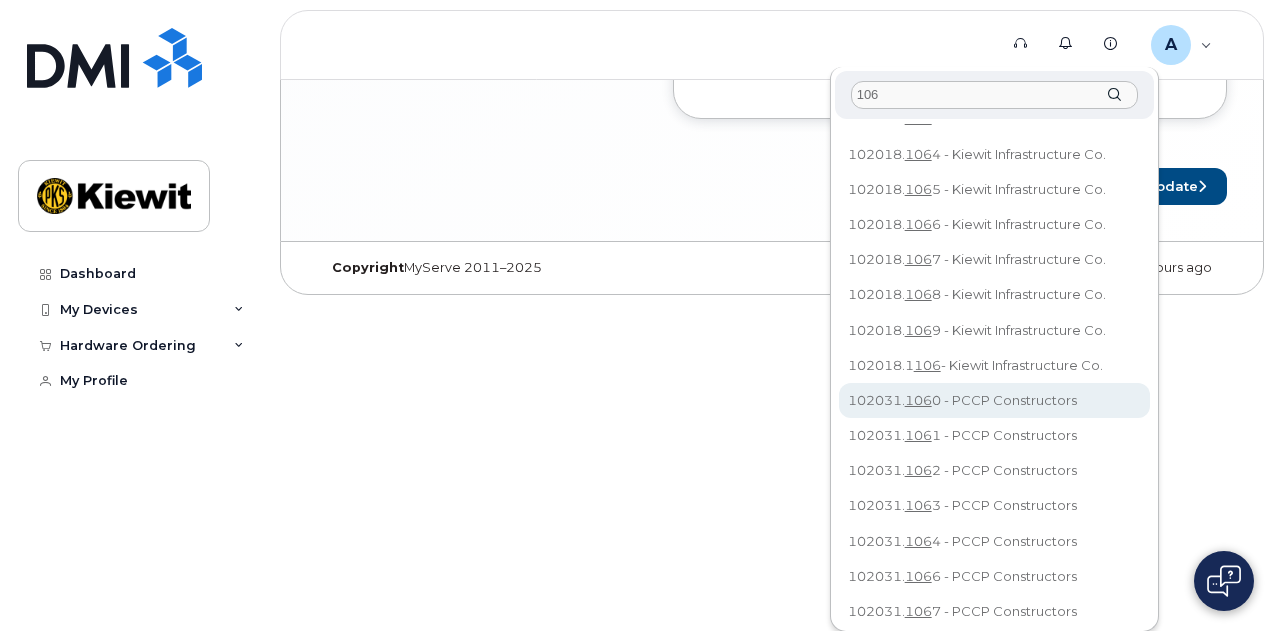 scroll, scrollTop: 0, scrollLeft: 0, axis: both 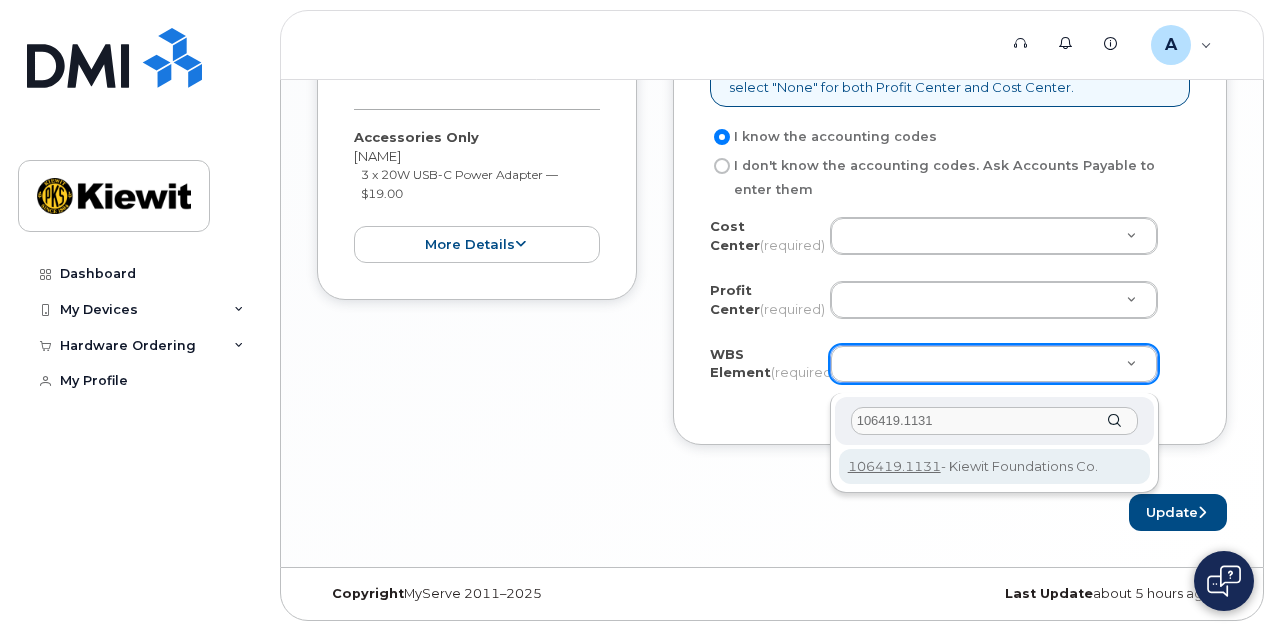 type on "106419.1131" 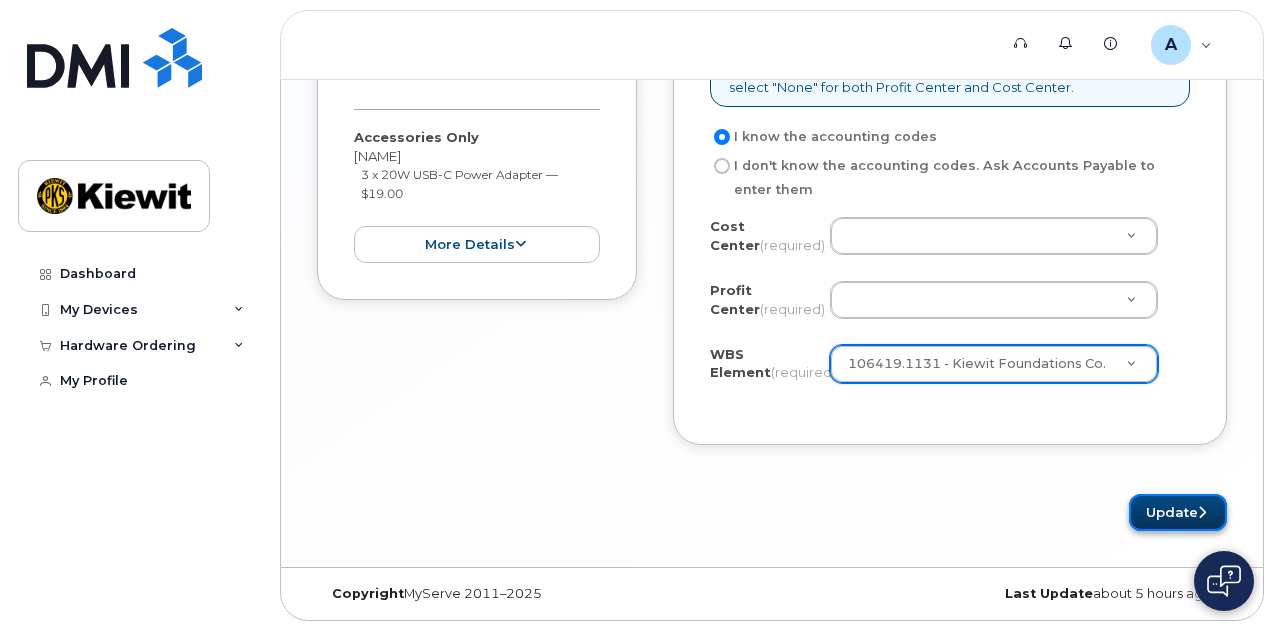 click on "Update" 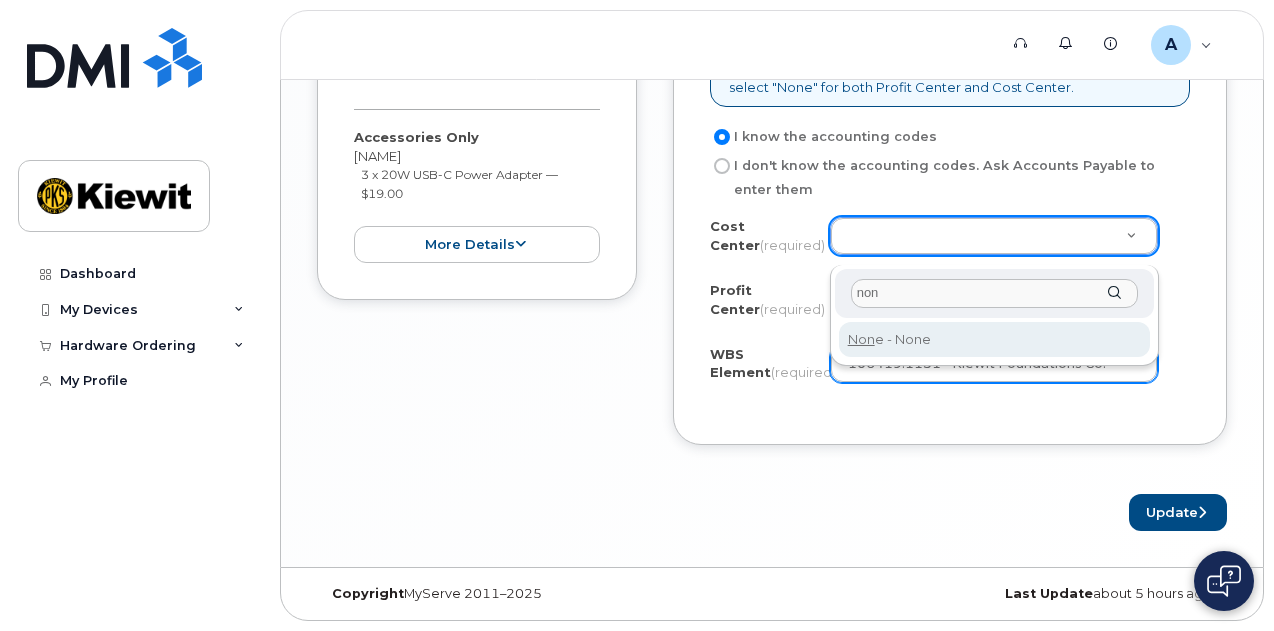 type on "non" 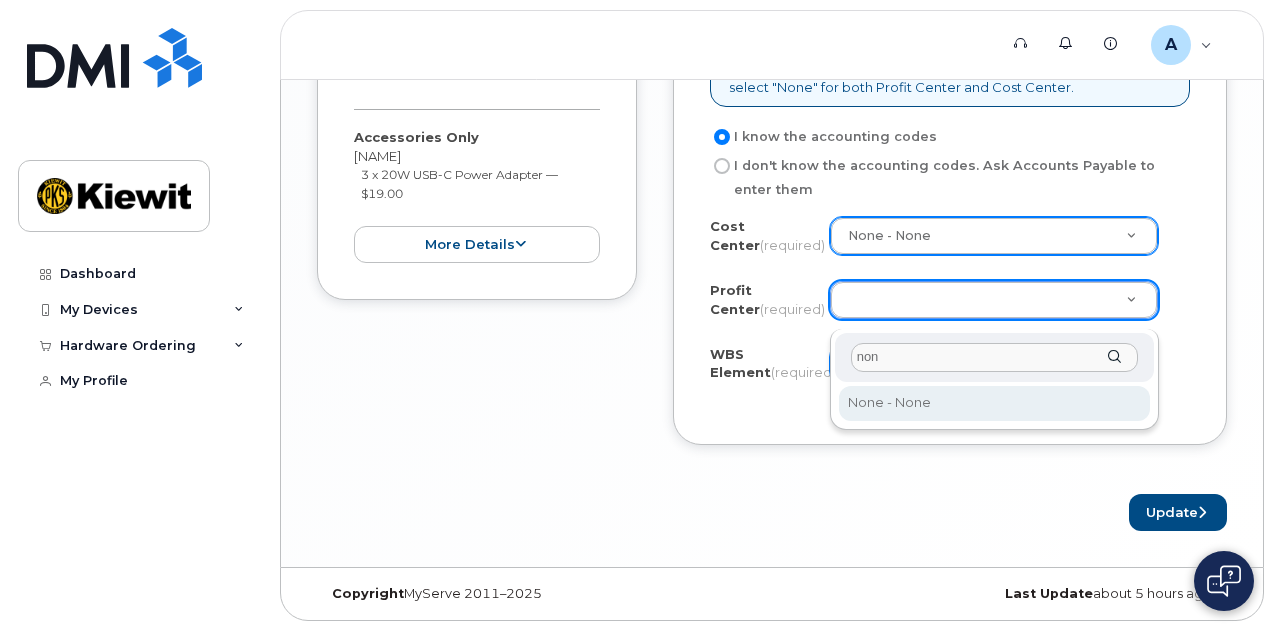 type on "non" 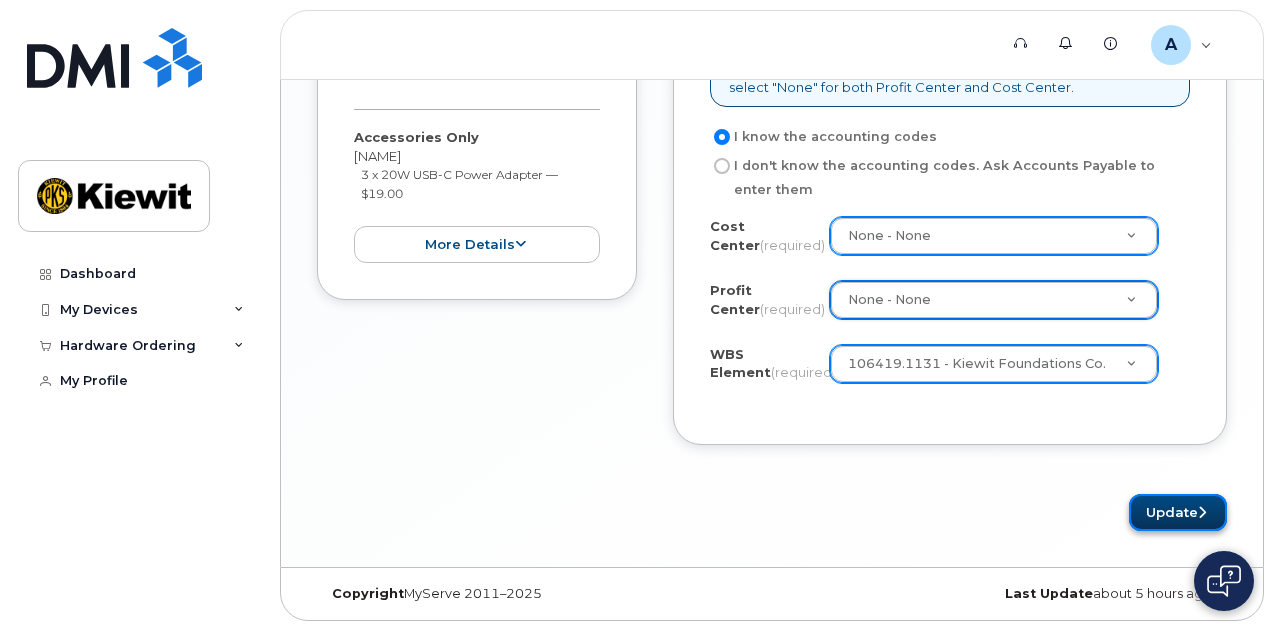 click on "Update" 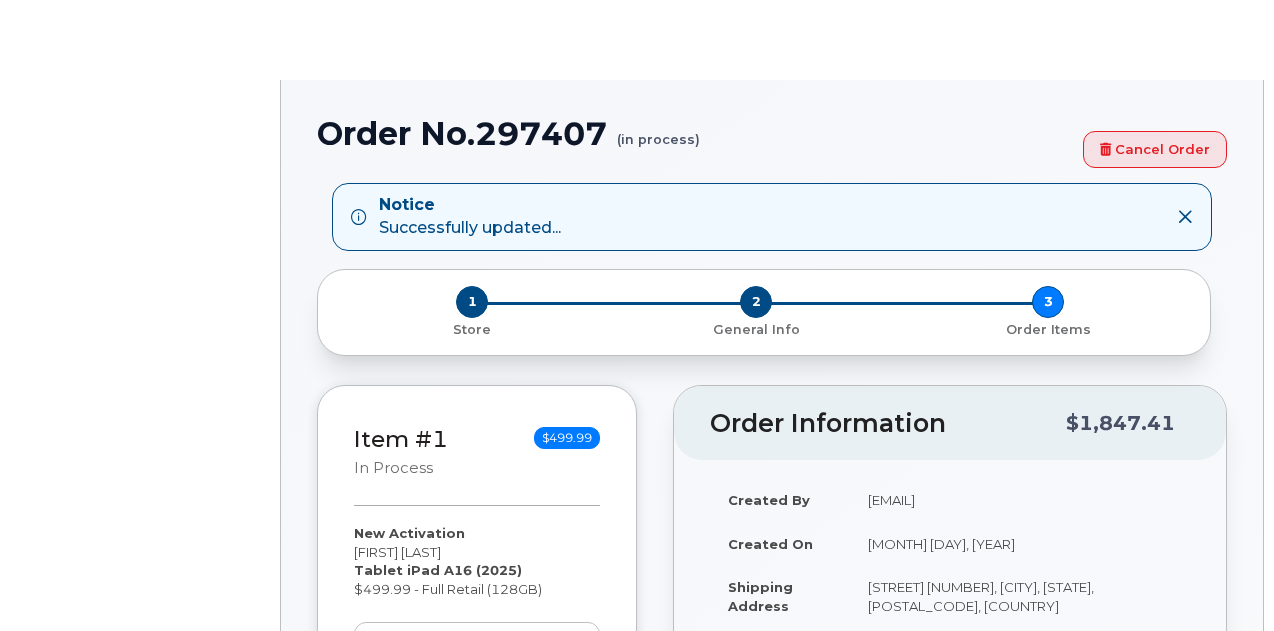 scroll, scrollTop: 0, scrollLeft: 0, axis: both 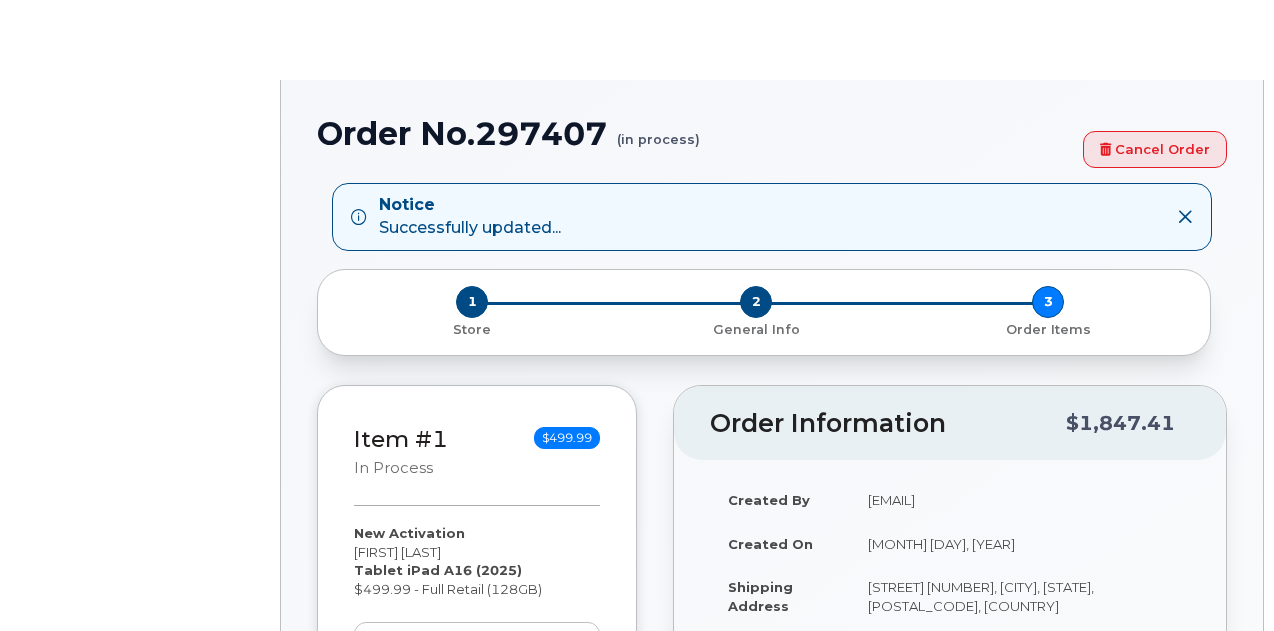 type on "2146167" 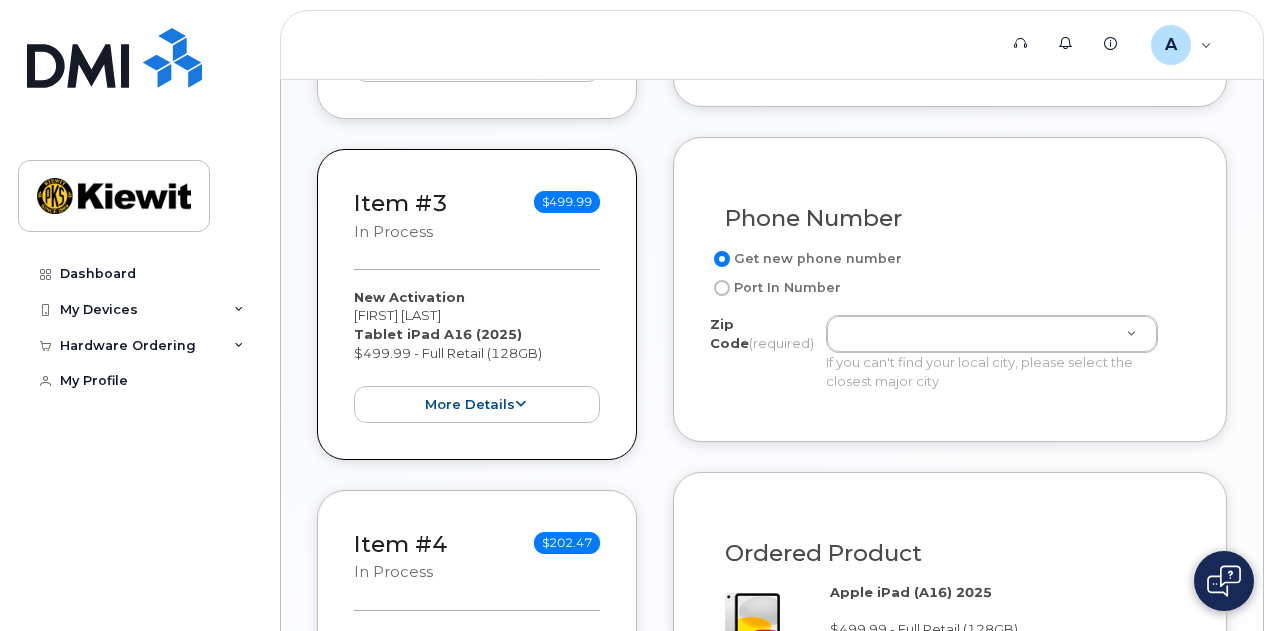scroll, scrollTop: 1000, scrollLeft: 0, axis: vertical 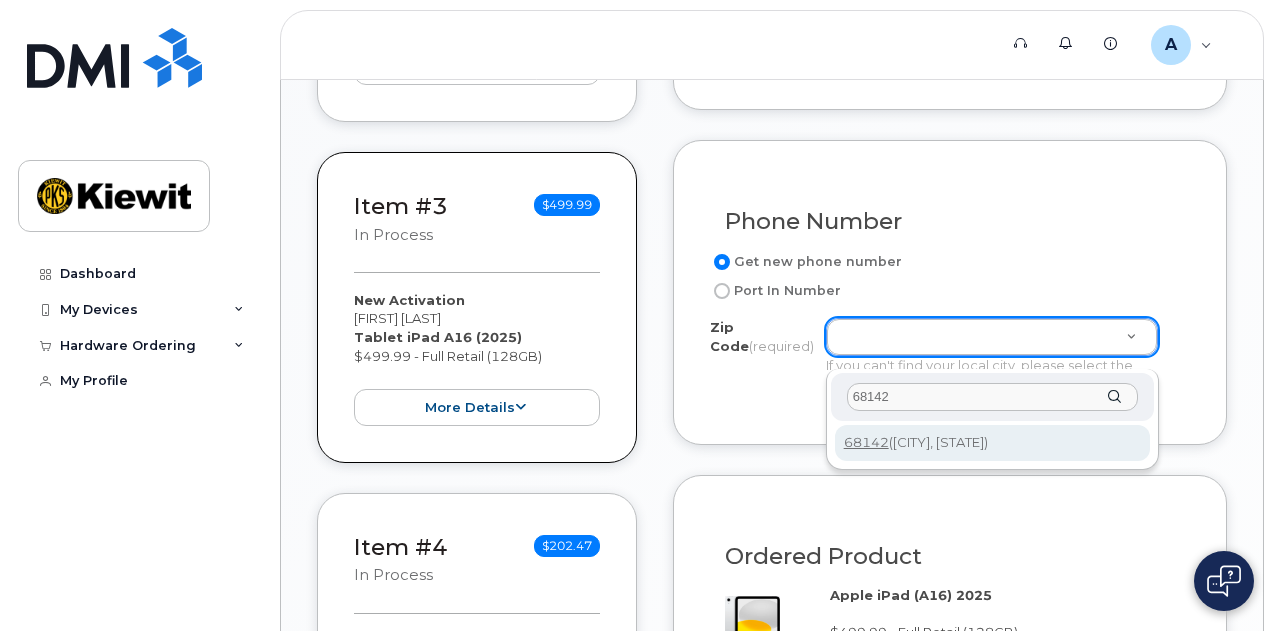 type on "68142" 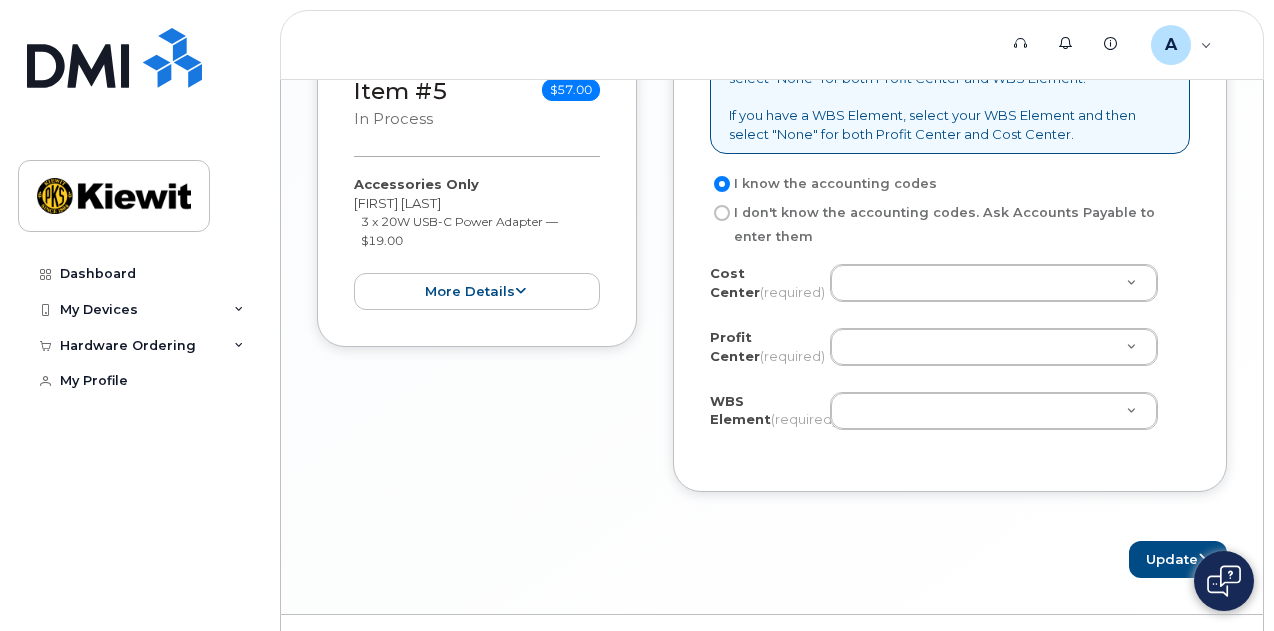 scroll, scrollTop: 1800, scrollLeft: 0, axis: vertical 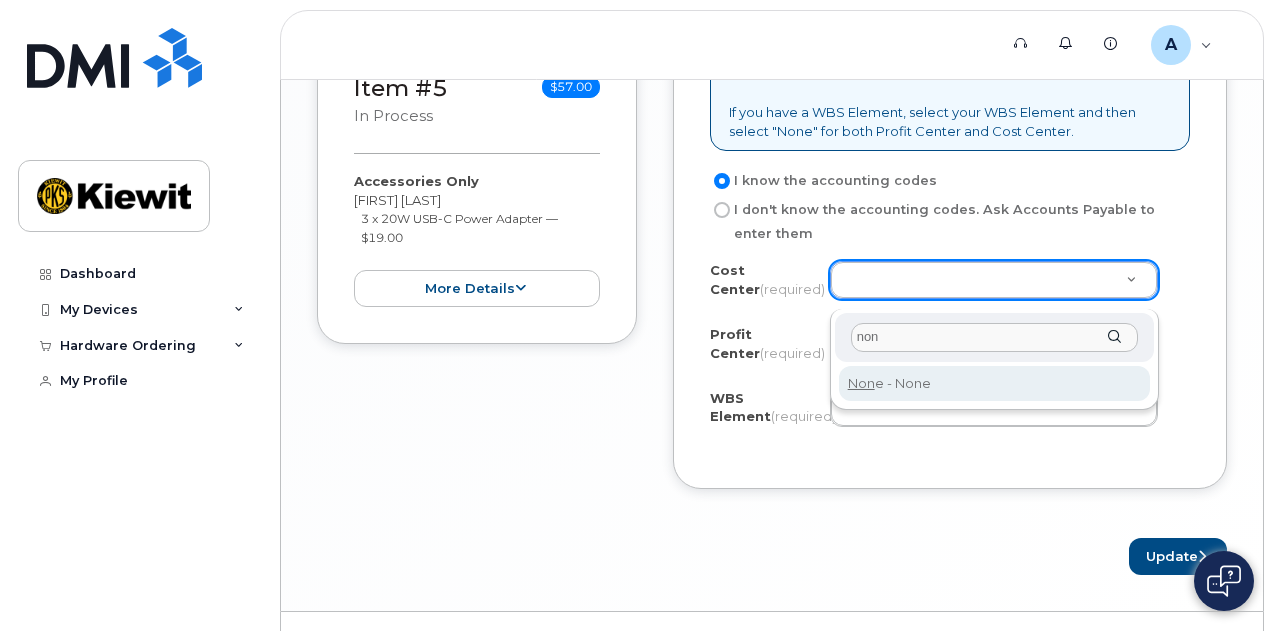 type on "non" 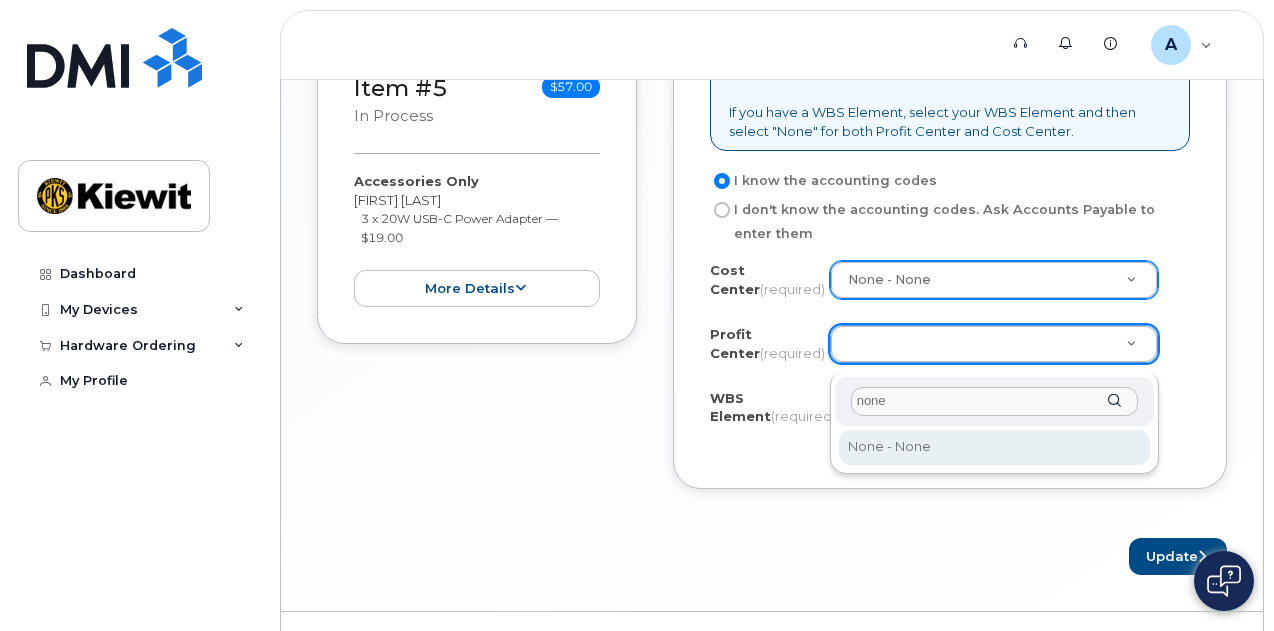 type on "none" 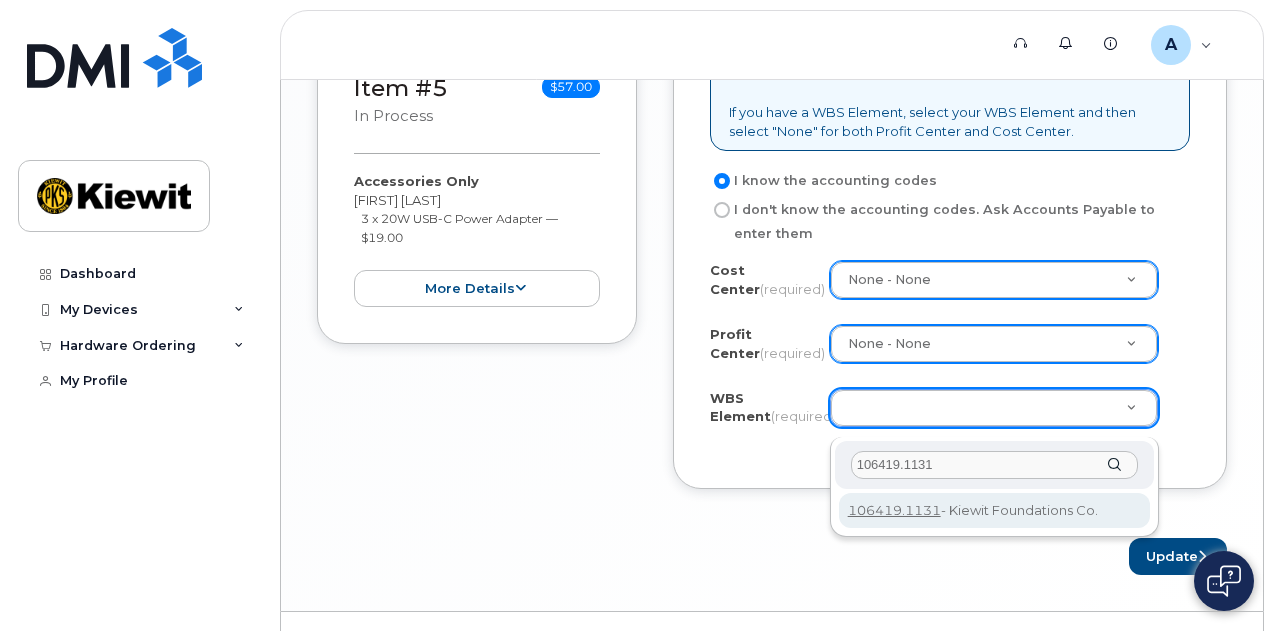 type on "106419.1131" 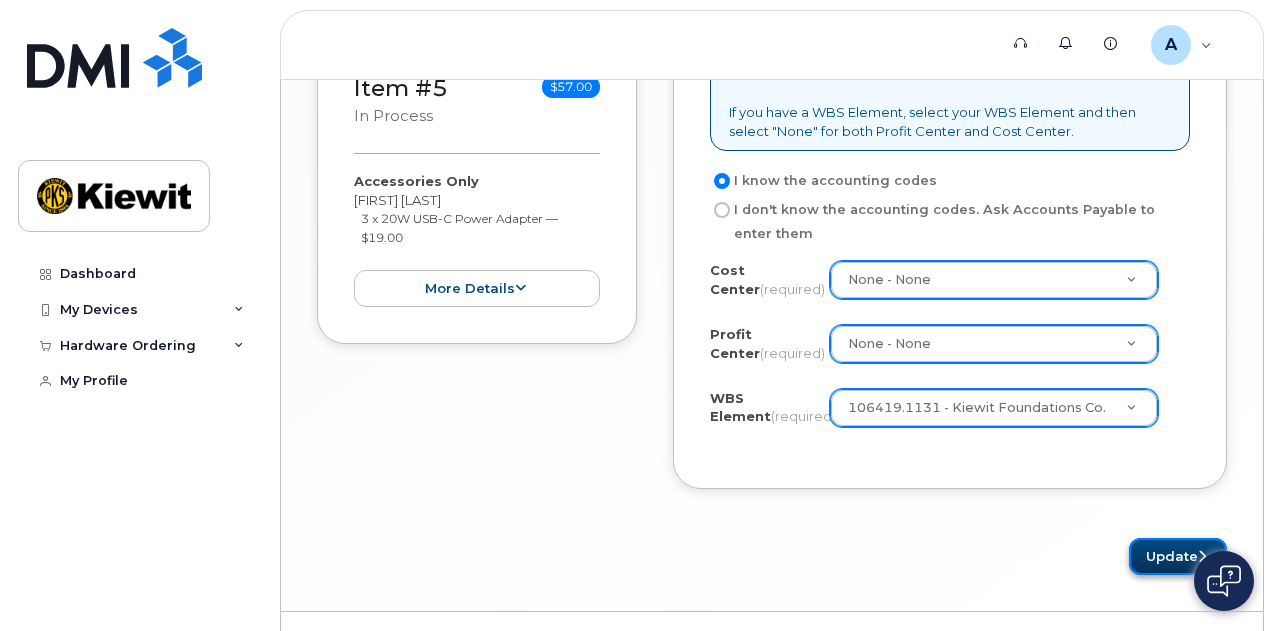 click on "Update" 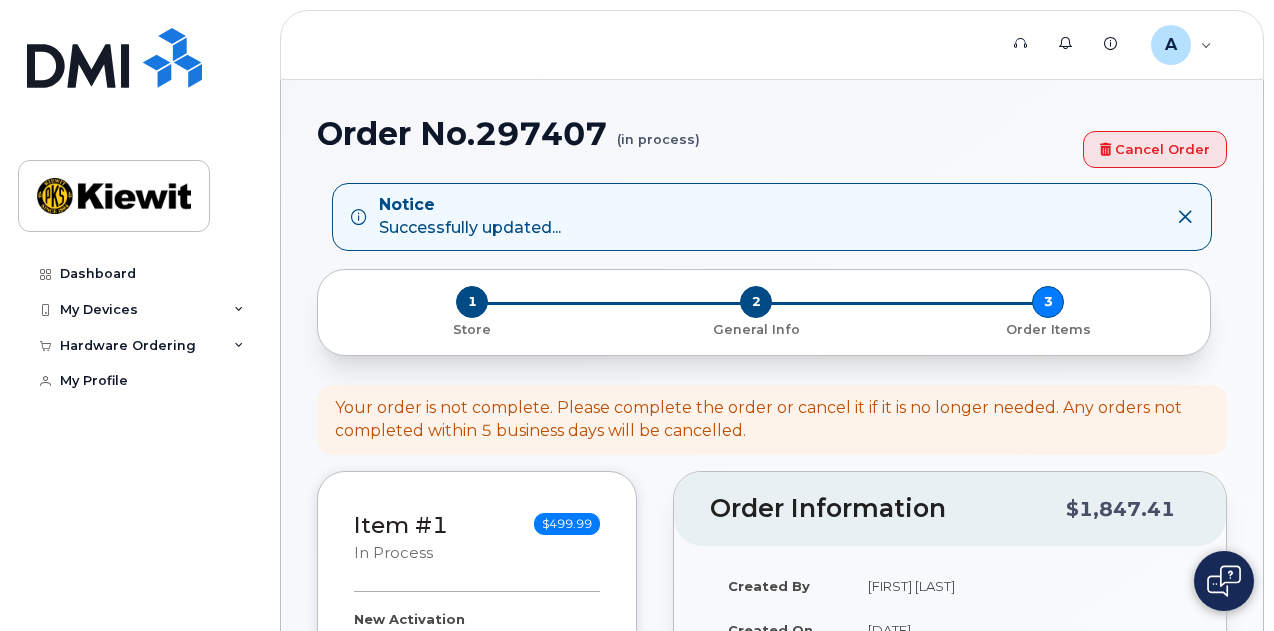 select 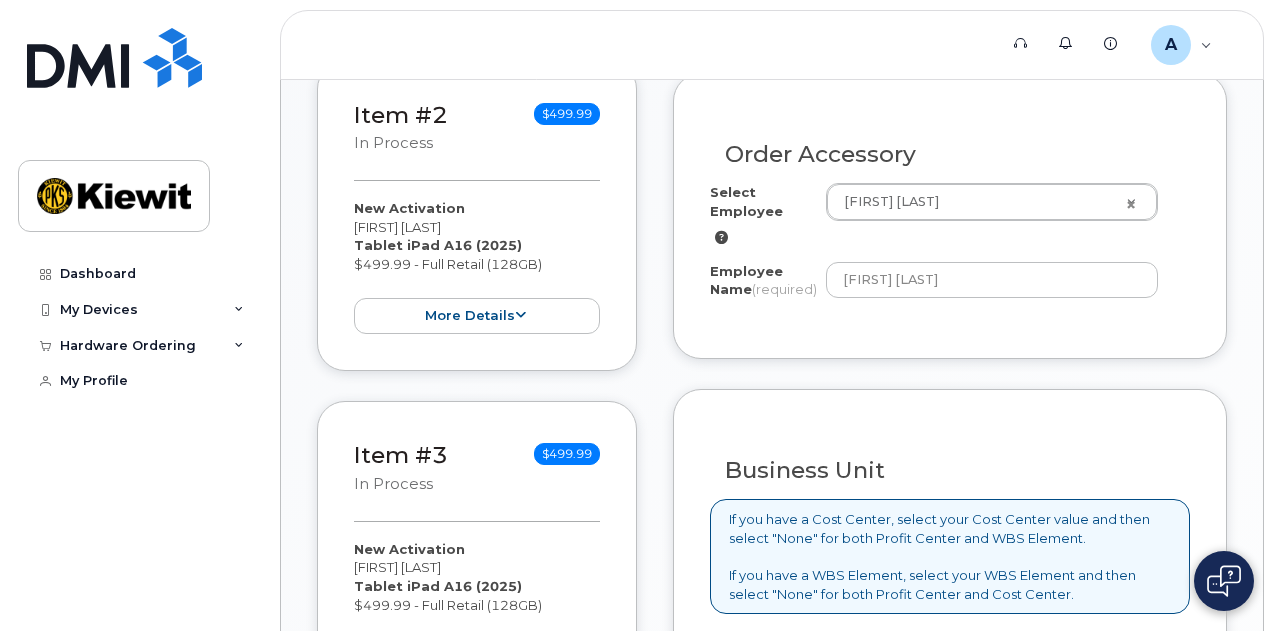 scroll, scrollTop: 800, scrollLeft: 0, axis: vertical 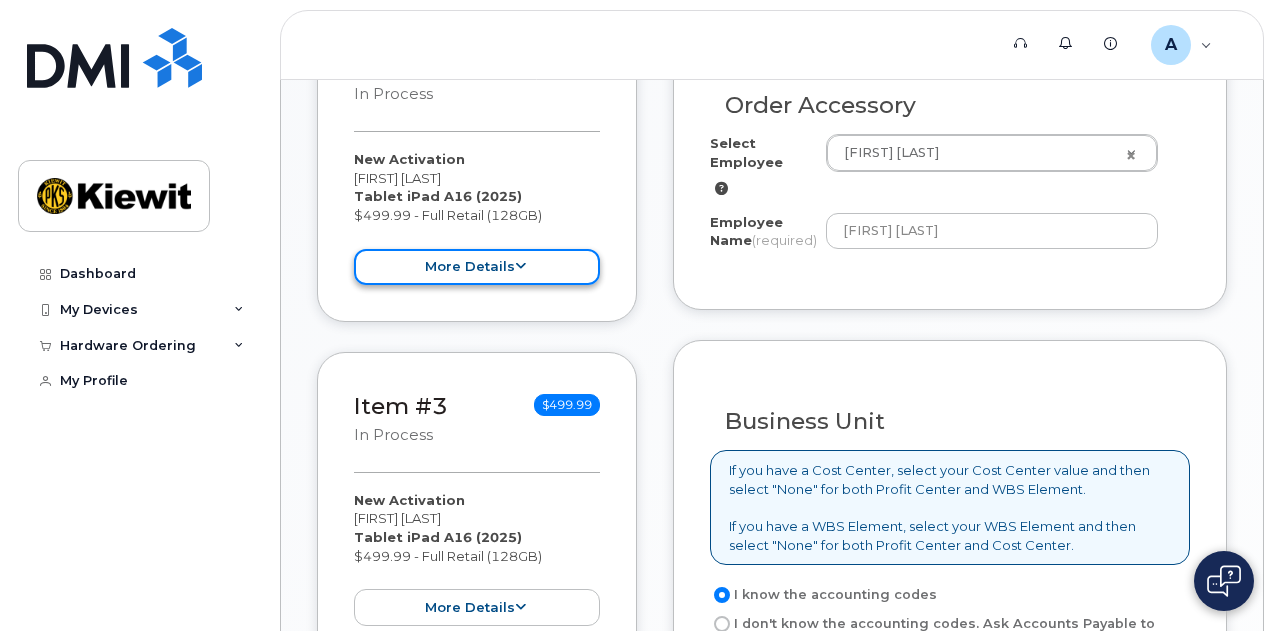 click on "more details" 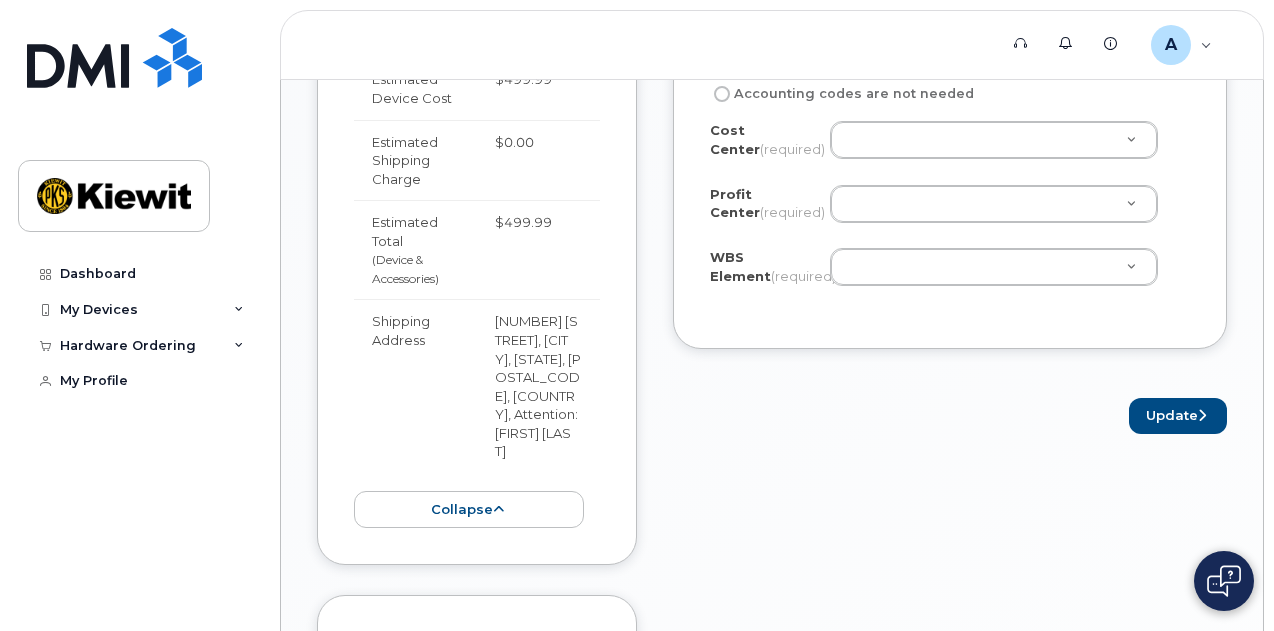 scroll, scrollTop: 1400, scrollLeft: 0, axis: vertical 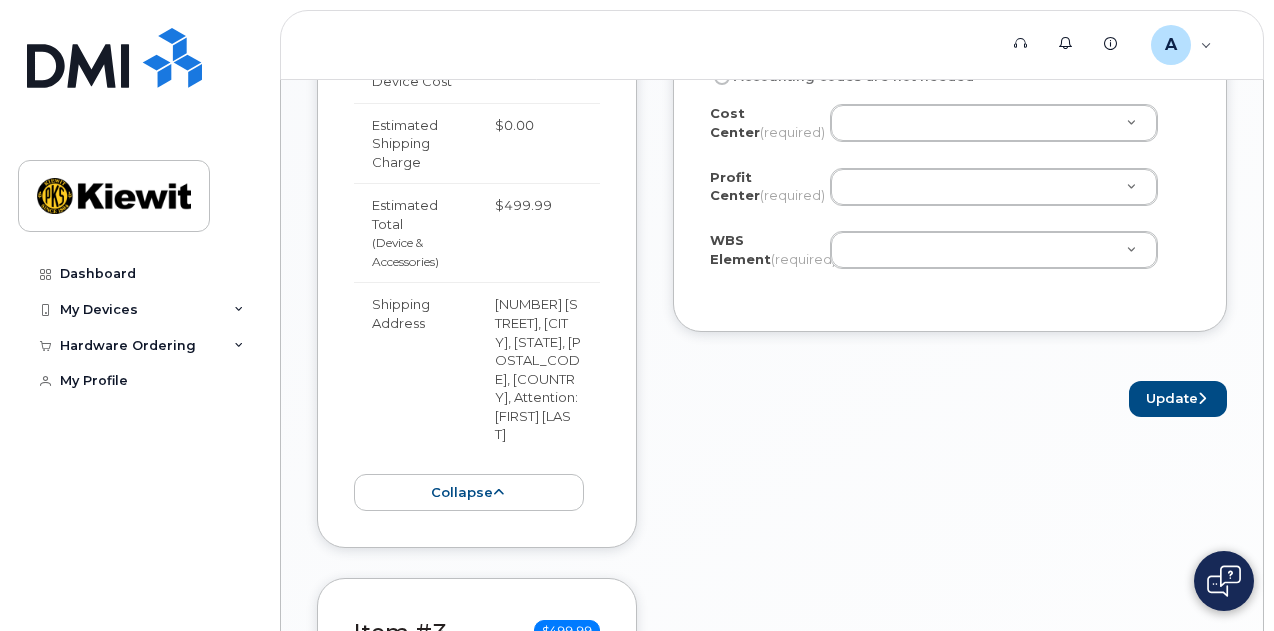 click on "Order Information
$1,847.41
Created By
[EMAIL]
Created On
[DATE]
Shipping Address
[BUILDING] [FLOOR] [NUMBER] [STREET], [CITY], [STATE], [POSTAL_CODE], [COUNTRY]
Attention
[FIRST] [LAST]
Order Accessory
Select Employee
[FIRST] [LAST]                                     2146167
Employee Name
(required)
[FIRST] [LAST]
Business Unit
If you have a Cost Center, select your Cost Center value and then select "None" for both Profit Center and WBS Element.
If you have a WBS Element, select your WBS Element and then select "None" for both Profit Center and Cost Center.
I know the accounting codes
I don't know the accounting codes.
Ask Accounts Payable to enter them
Accounting codes are not needed
Cost Center
(required)
Unknown" 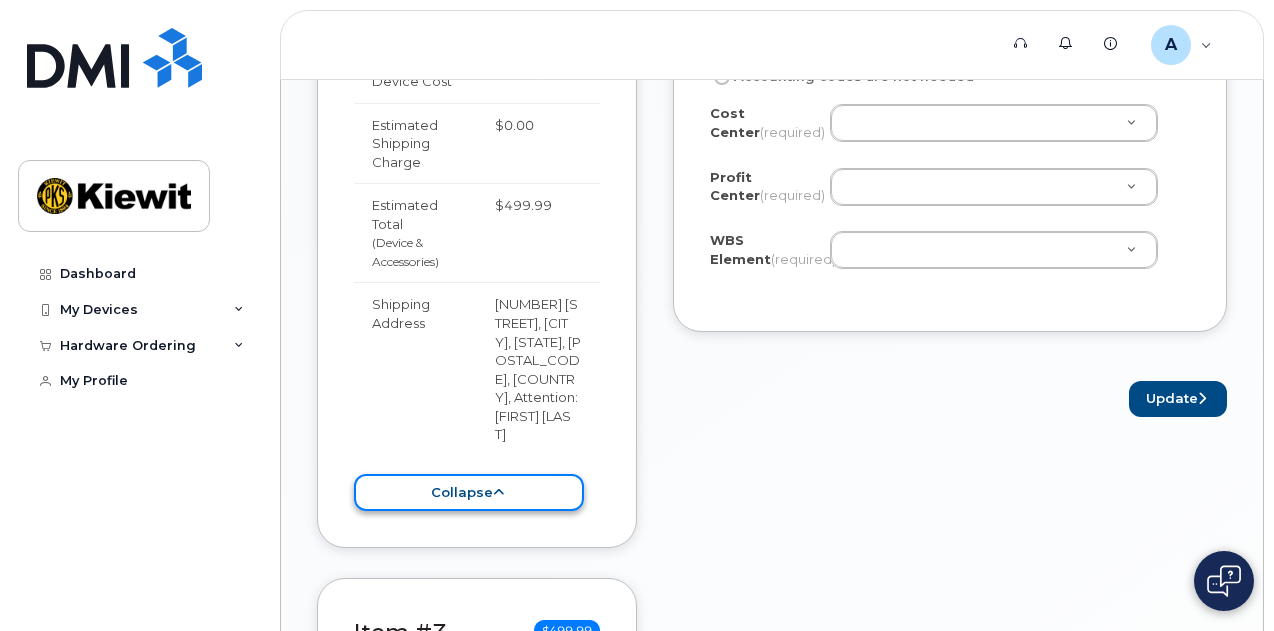 click on "collapse" 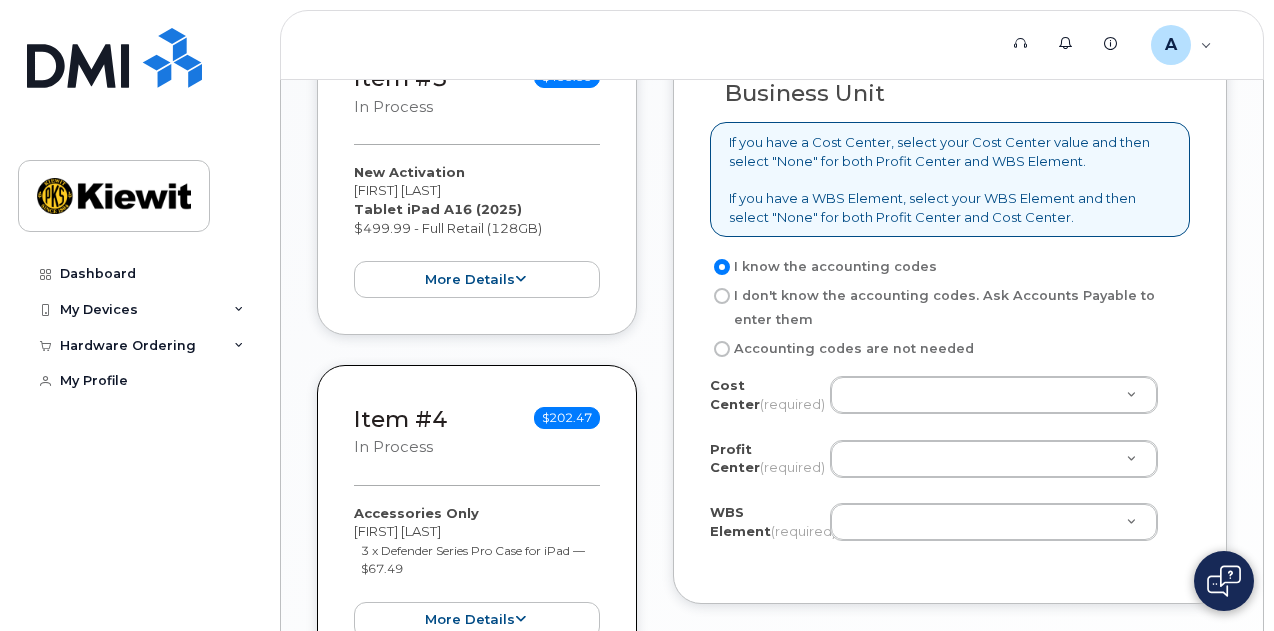 scroll, scrollTop: 1200, scrollLeft: 0, axis: vertical 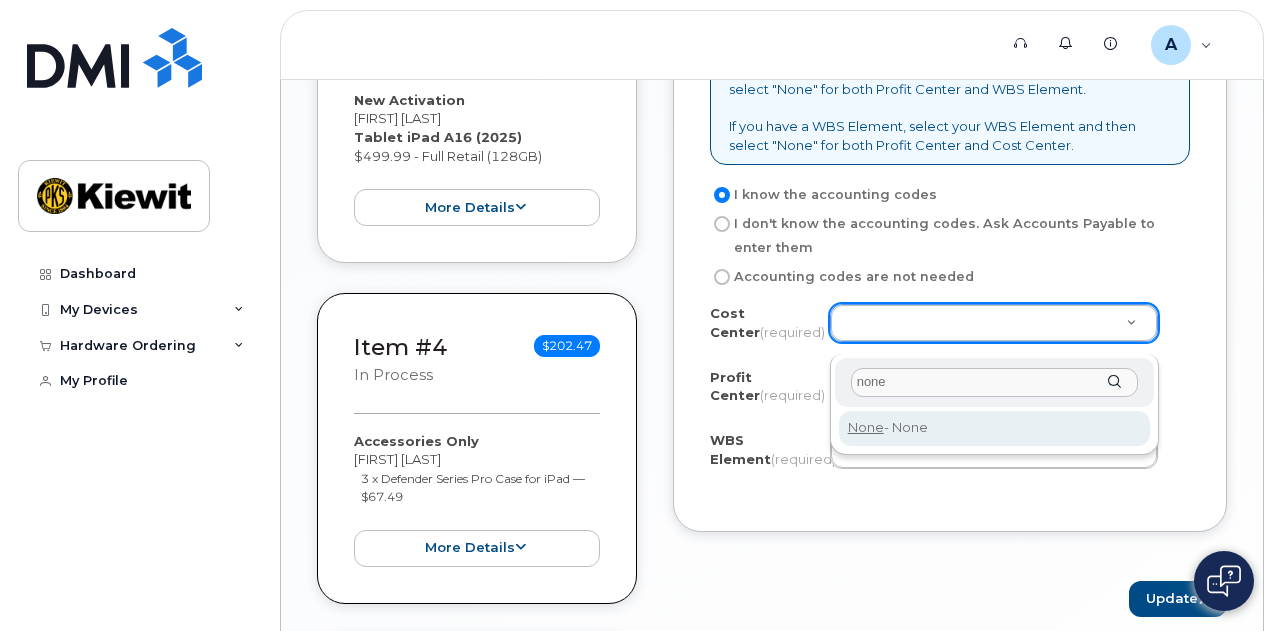 type on "none" 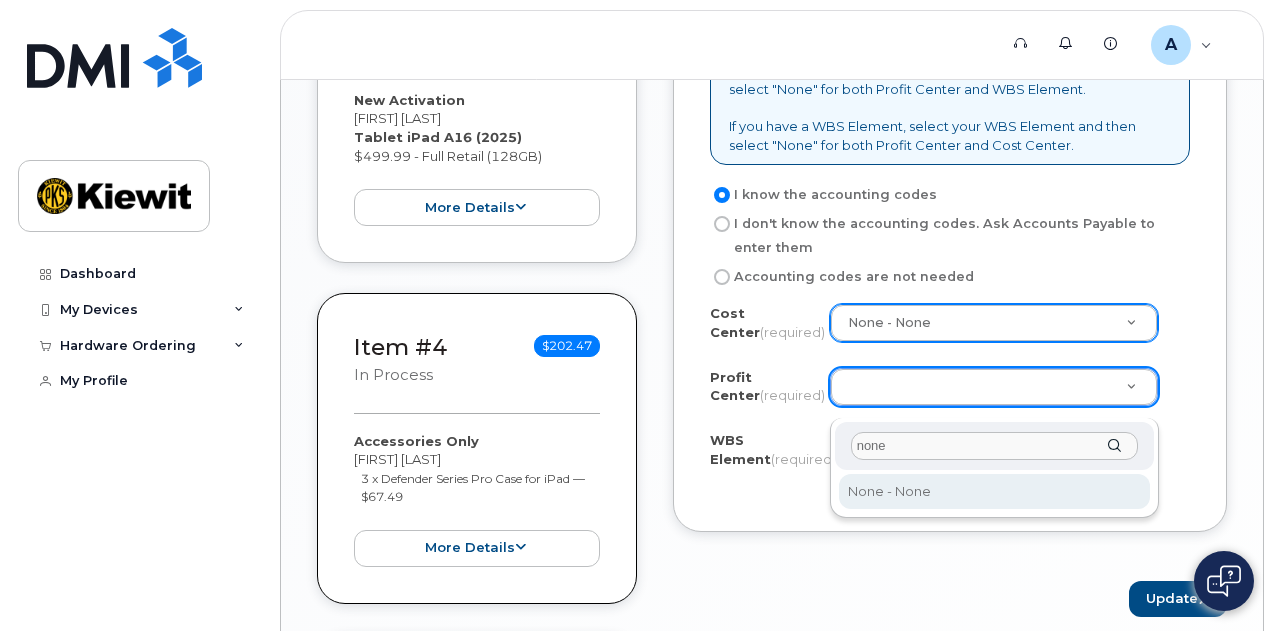 type on "none" 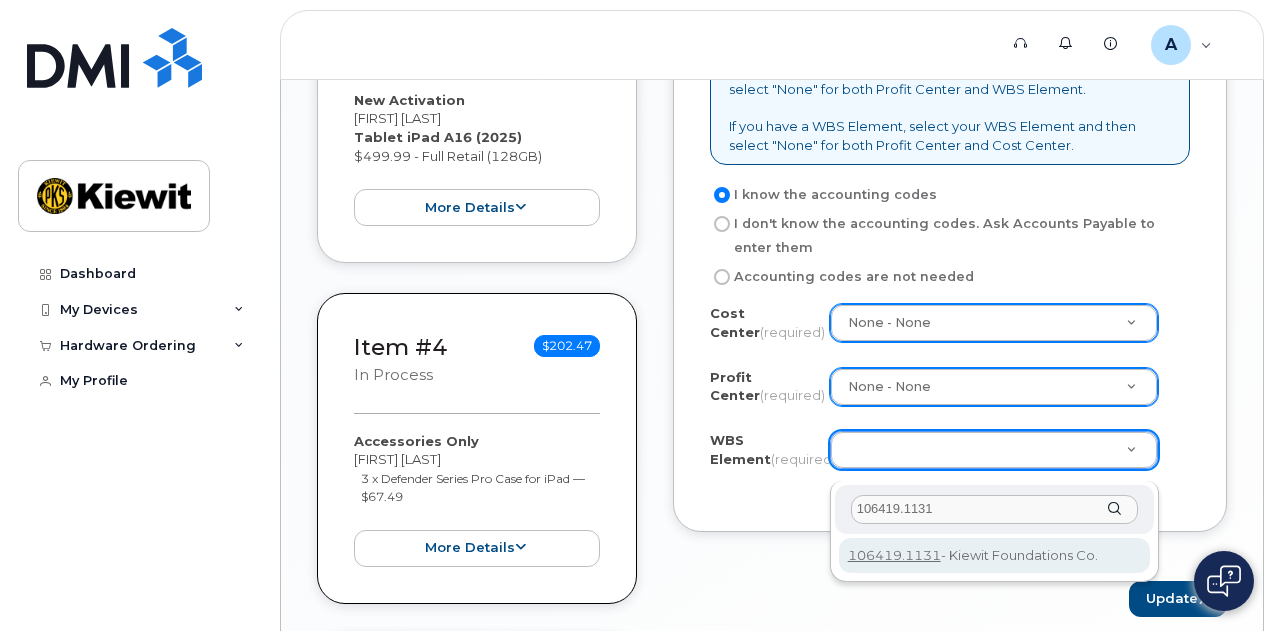 type on "106419.1131" 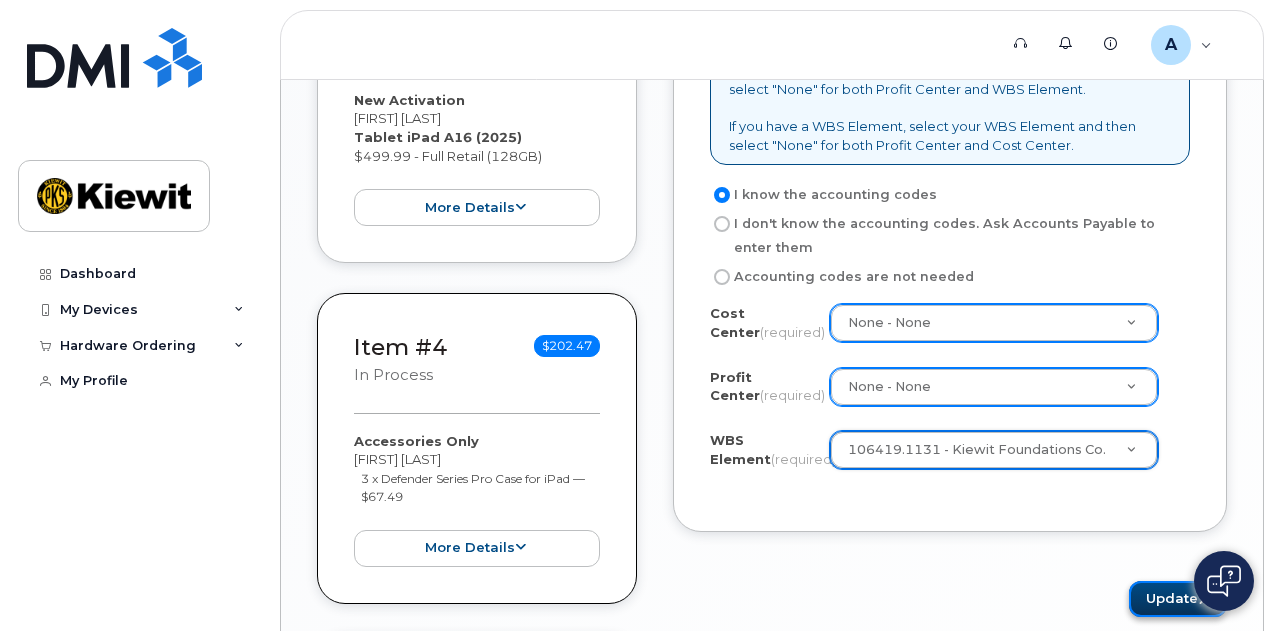 click on "Update" 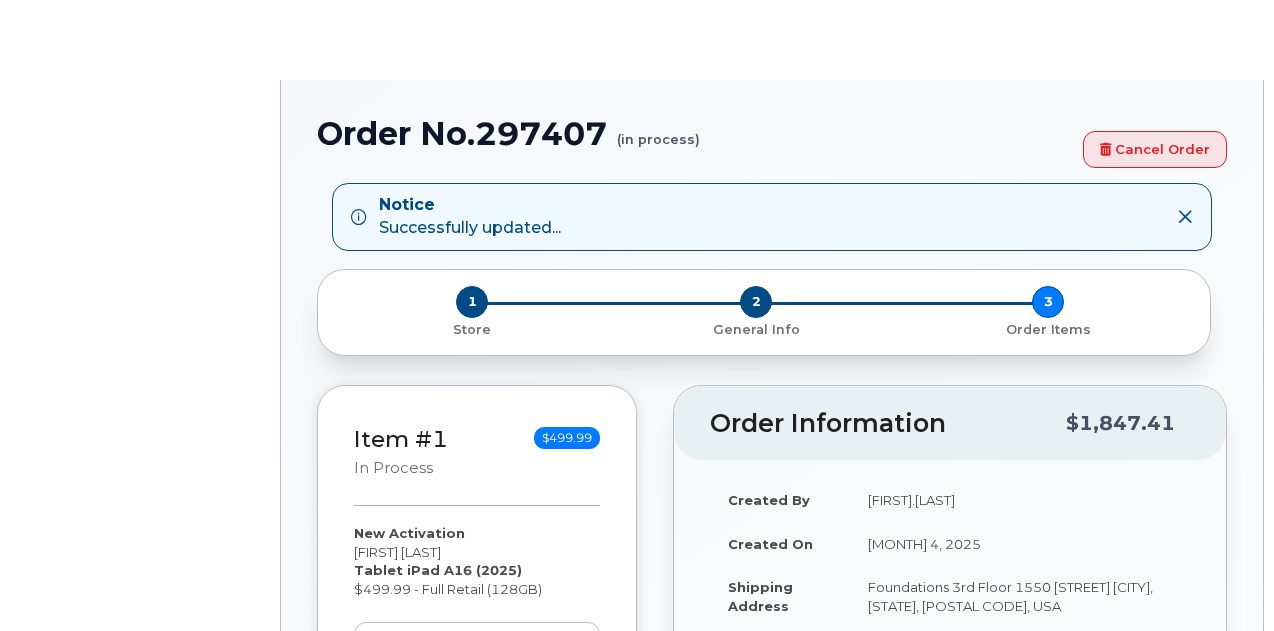 type on "2146167" 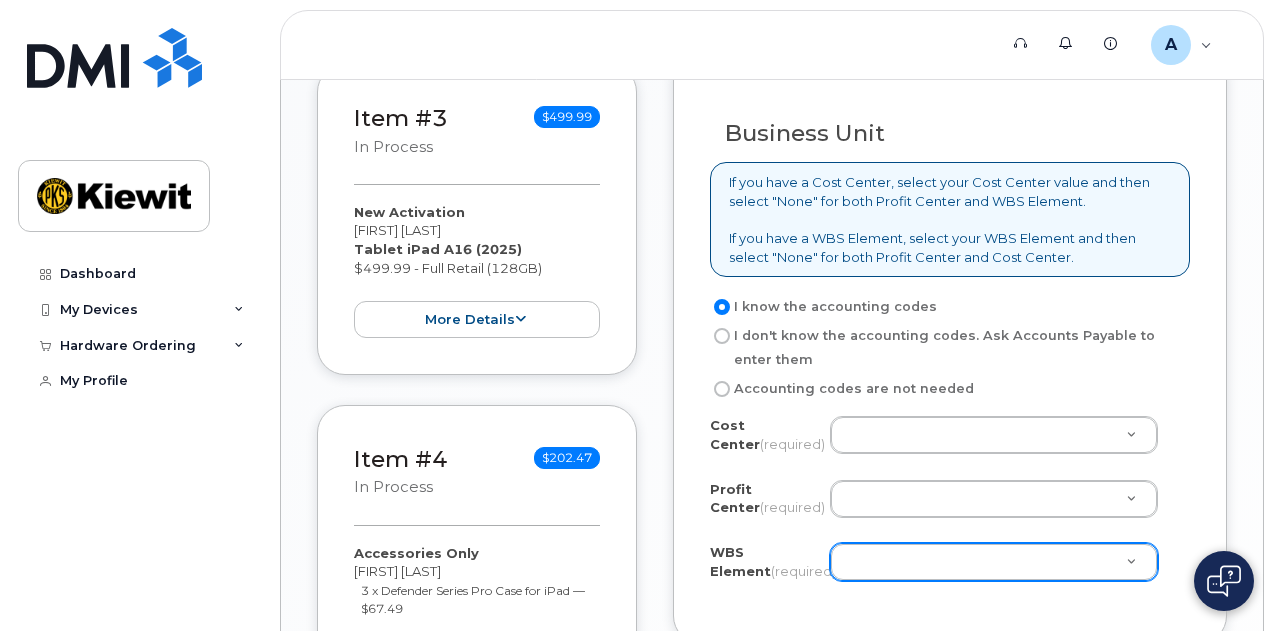 scroll, scrollTop: 1132, scrollLeft: 0, axis: vertical 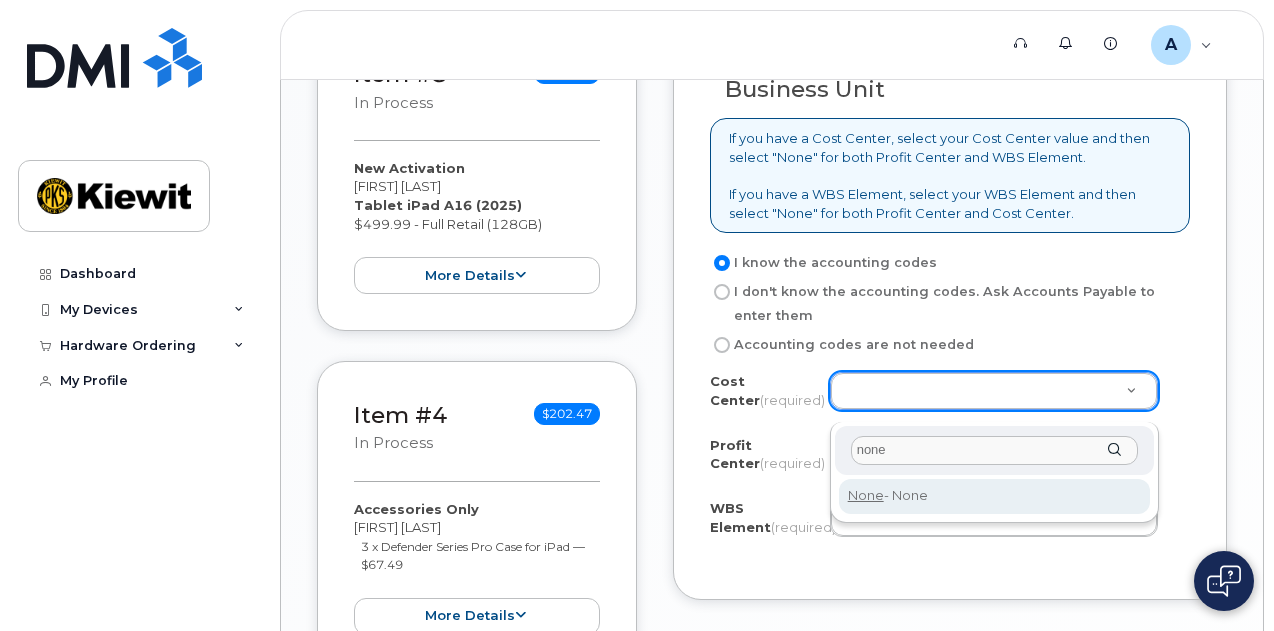 type on "none" 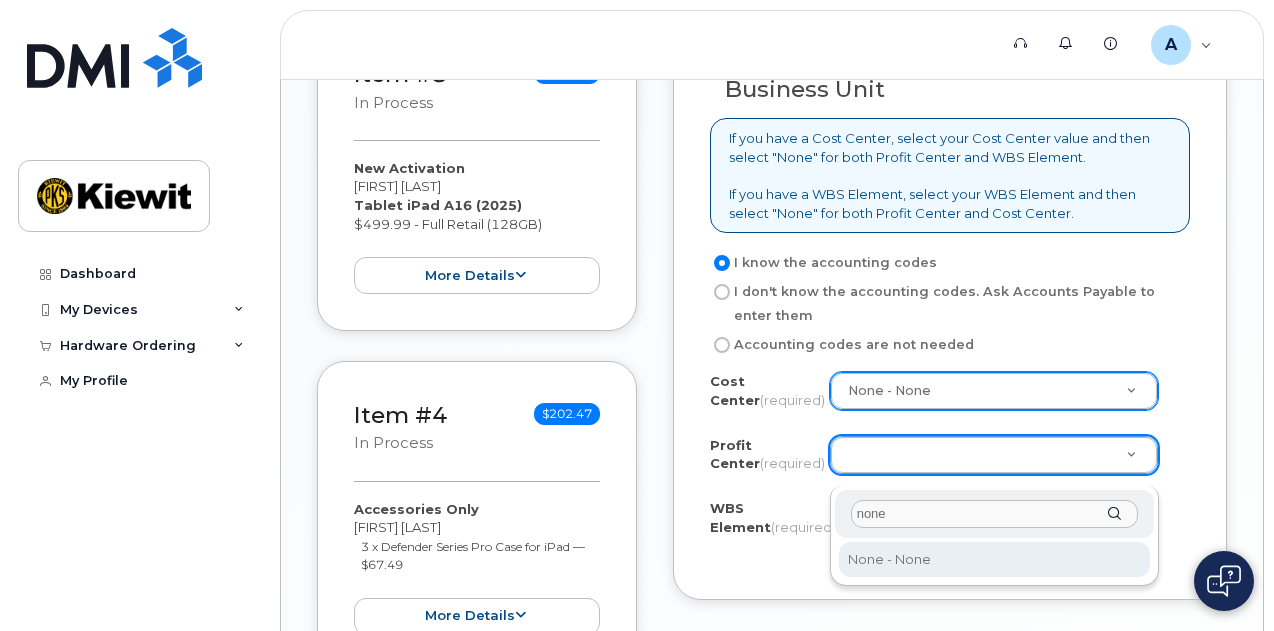 type on "none" 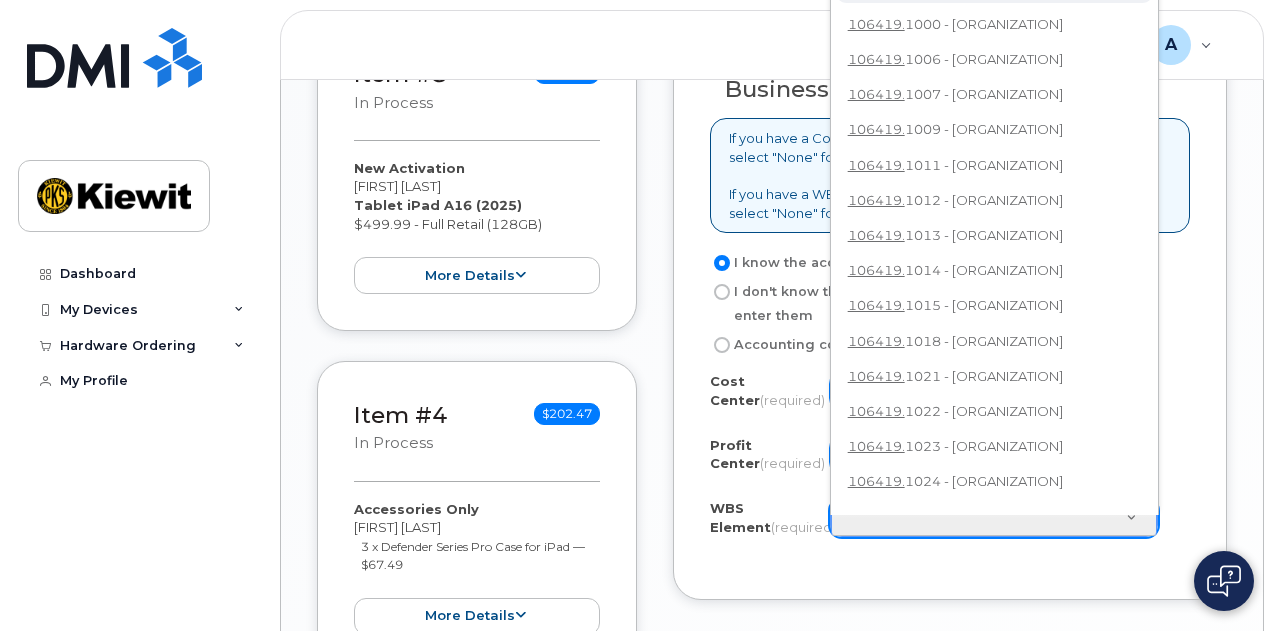 scroll, scrollTop: 1102, scrollLeft: 0, axis: vertical 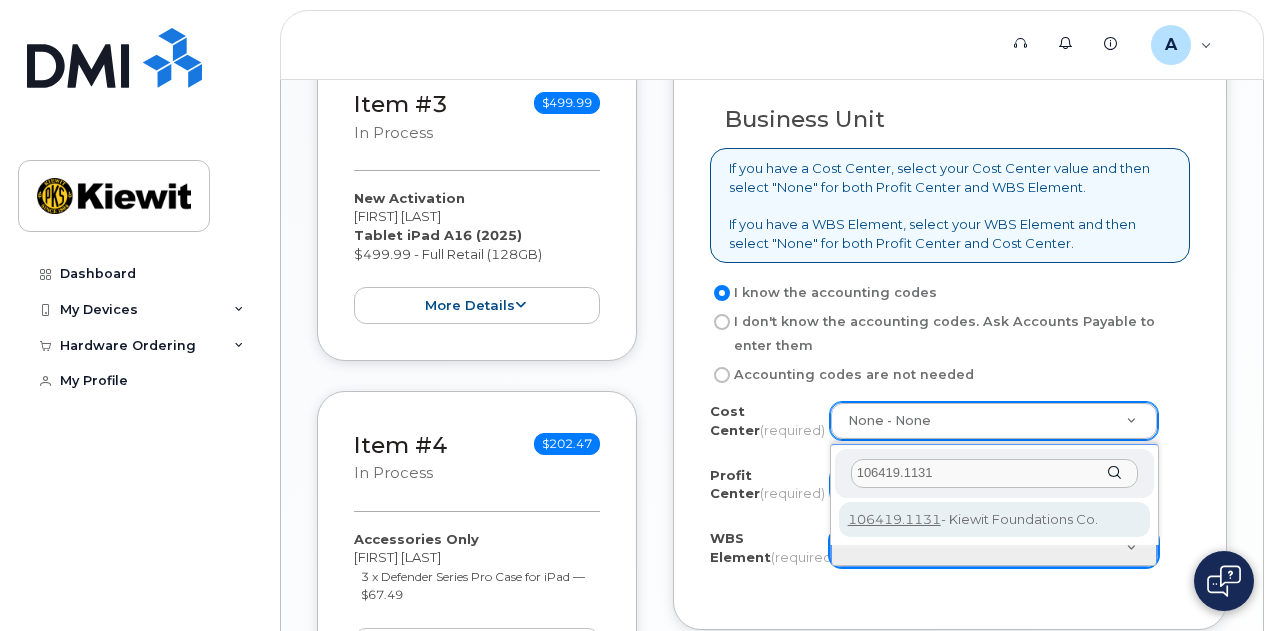 type on "106419.1131" 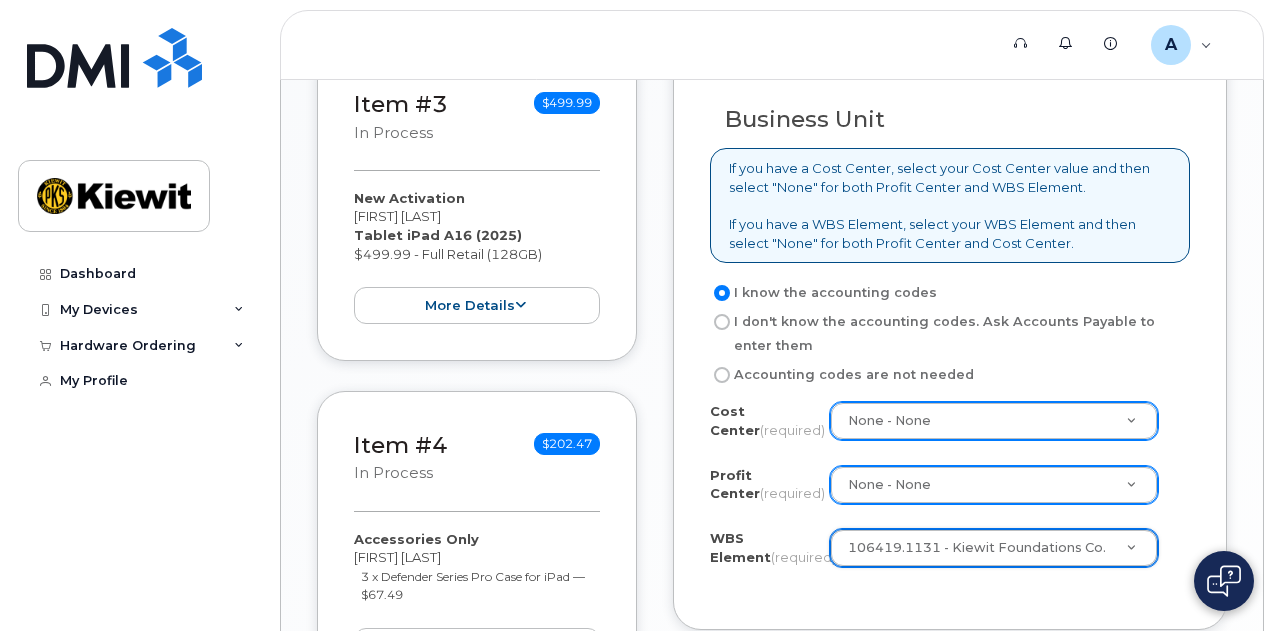 click on "Cost Center
(required)
None - None     None
Profit Center
(required)
None - None
None - None
WBS Element
(required)
106419.1131 - Kiewit Foundations Co.     106419.1131" 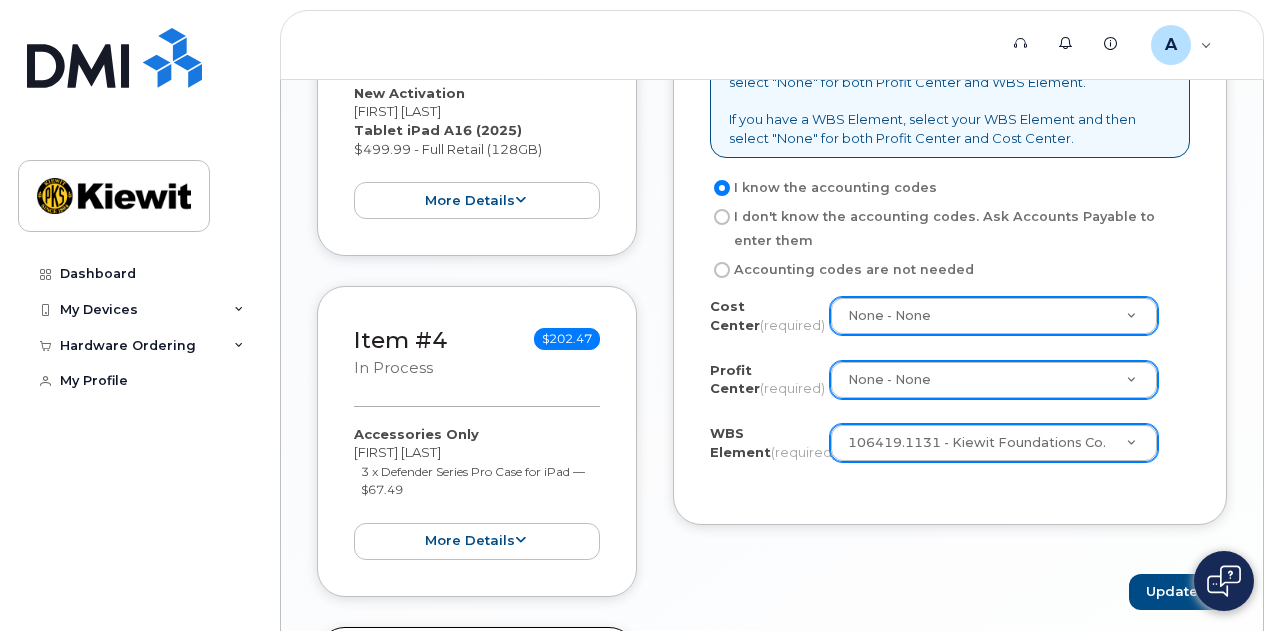 scroll, scrollTop: 1402, scrollLeft: 0, axis: vertical 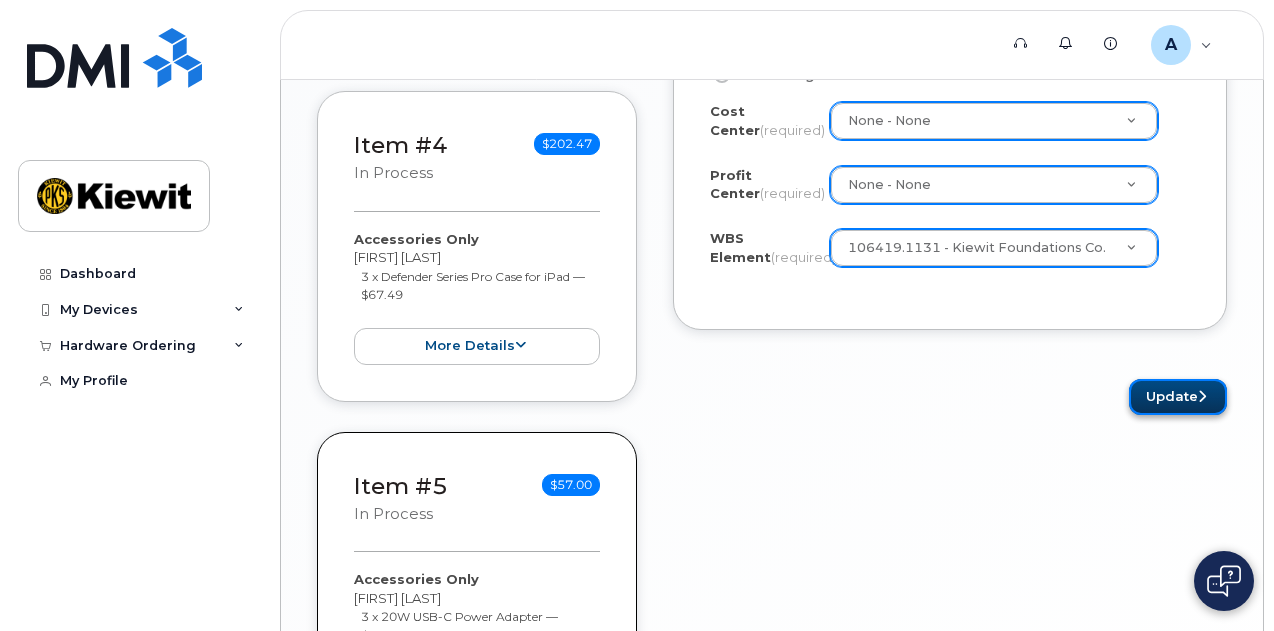 click on "Update" 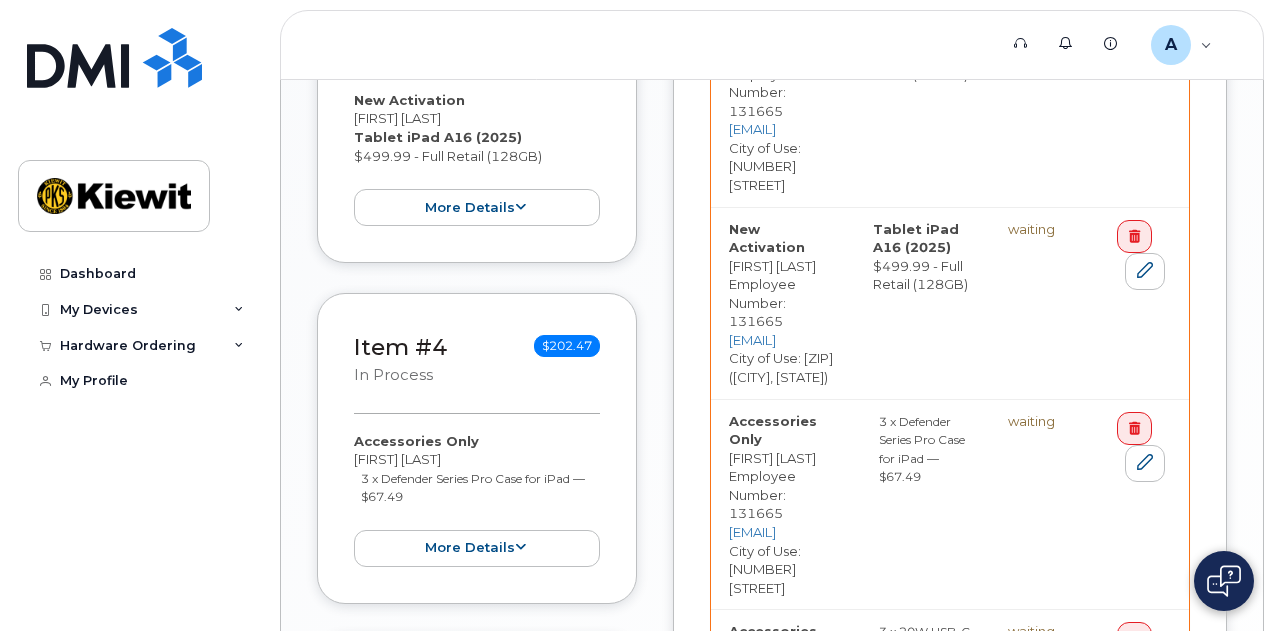 scroll, scrollTop: 1400, scrollLeft: 0, axis: vertical 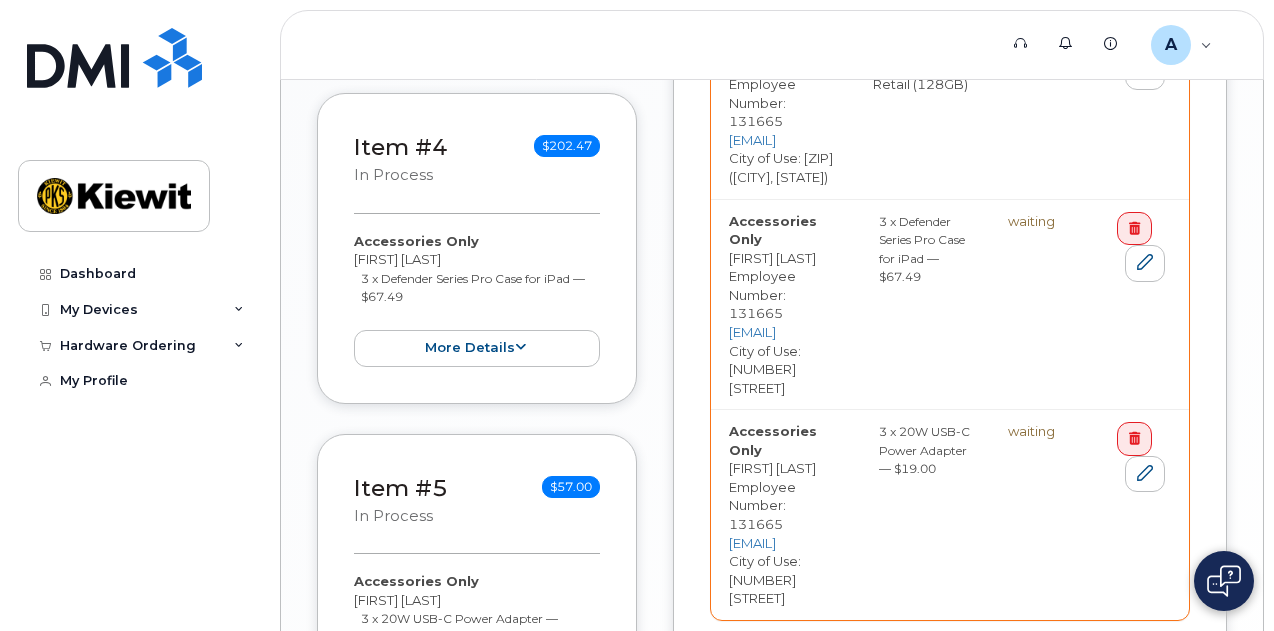 click on "Checkout" 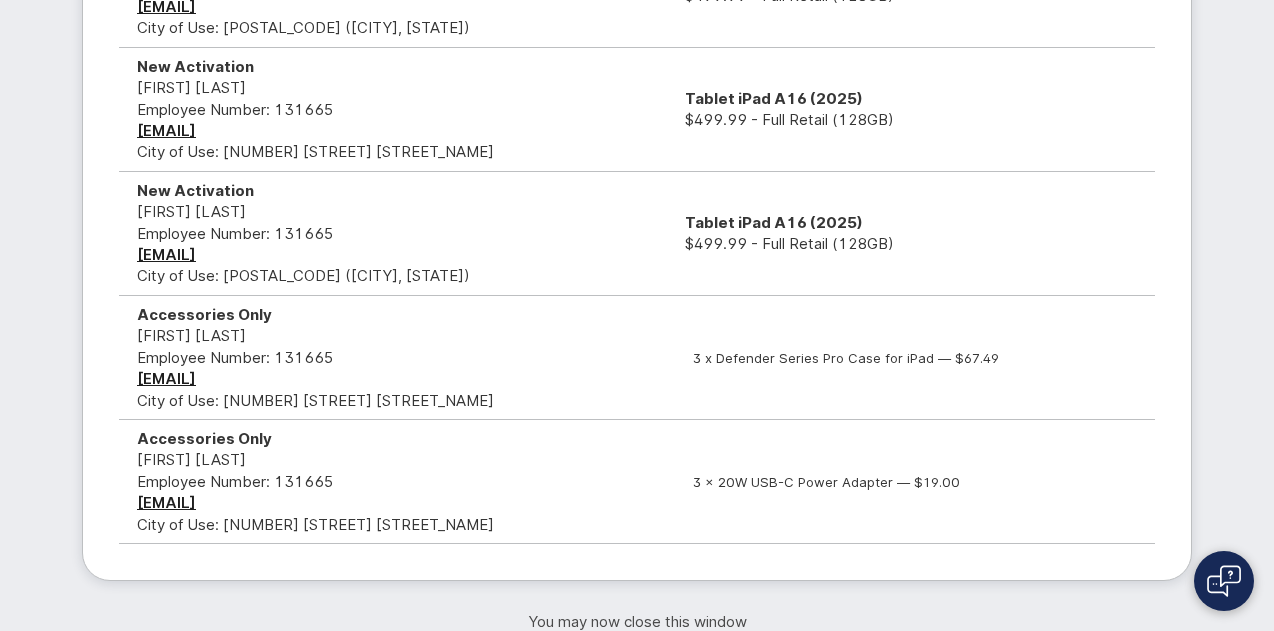 scroll, scrollTop: 542, scrollLeft: 0, axis: vertical 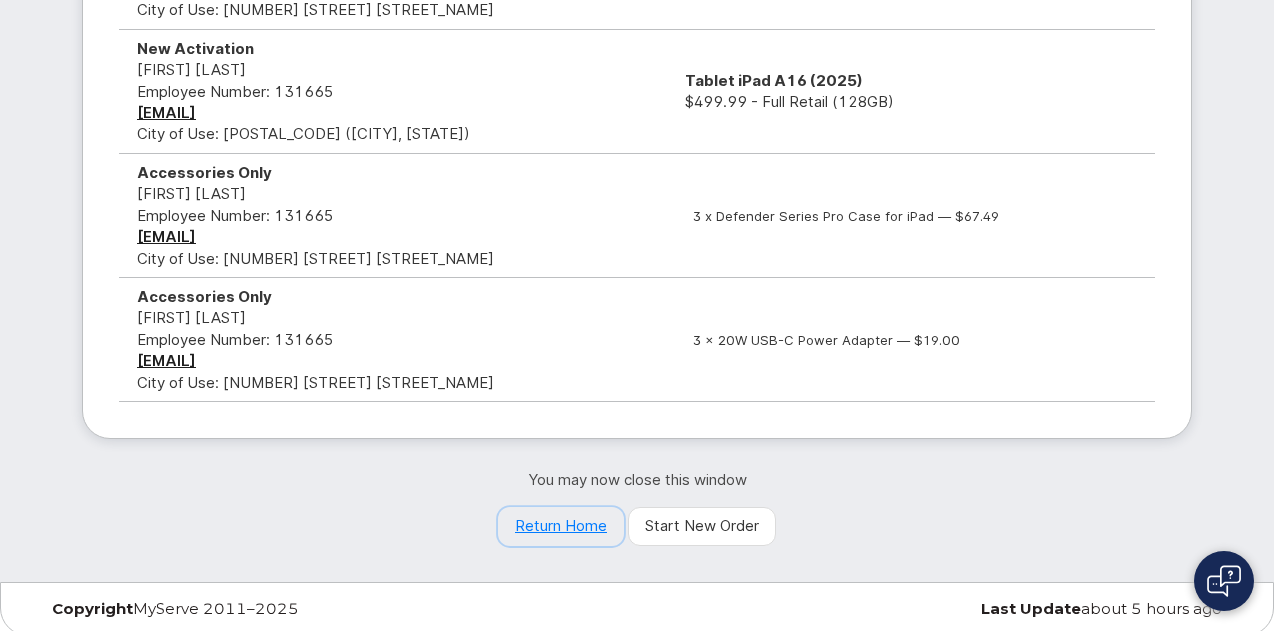 click on "Return Home" at bounding box center (561, 527) 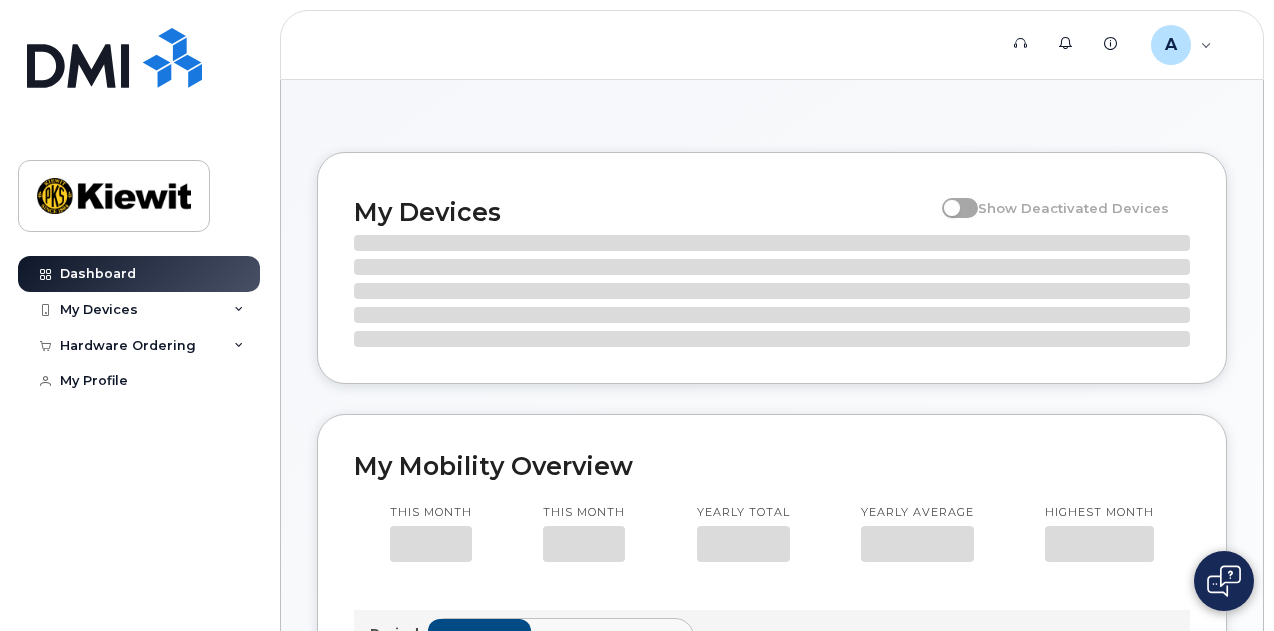 scroll, scrollTop: 0, scrollLeft: 0, axis: both 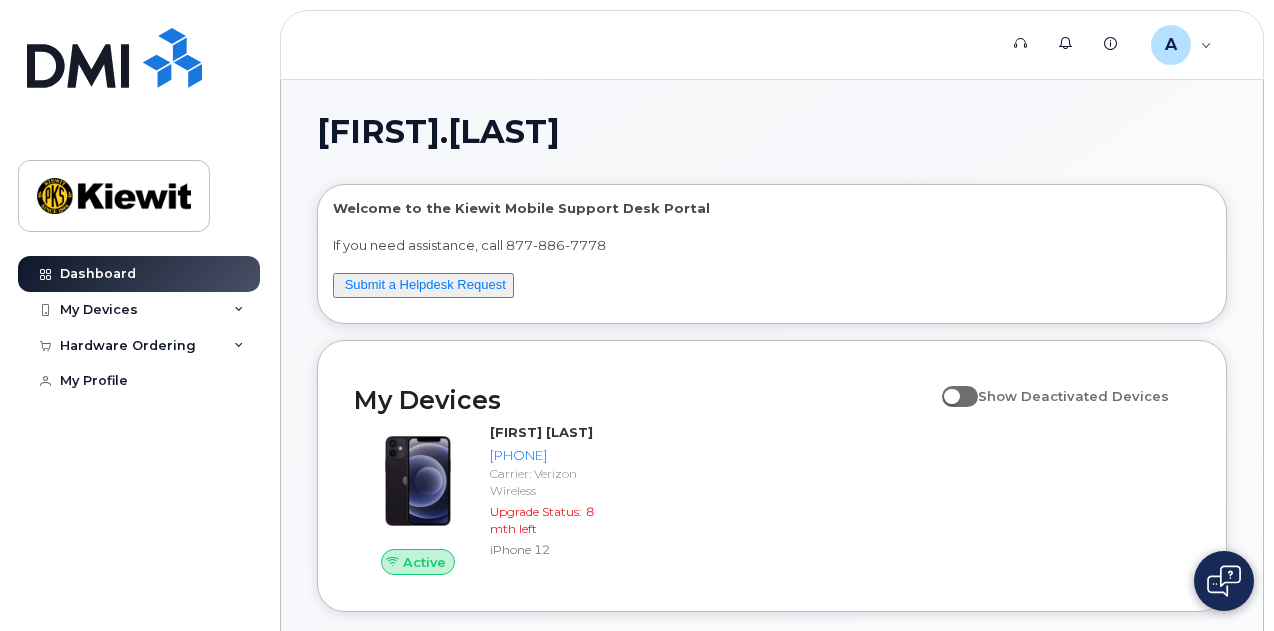 click 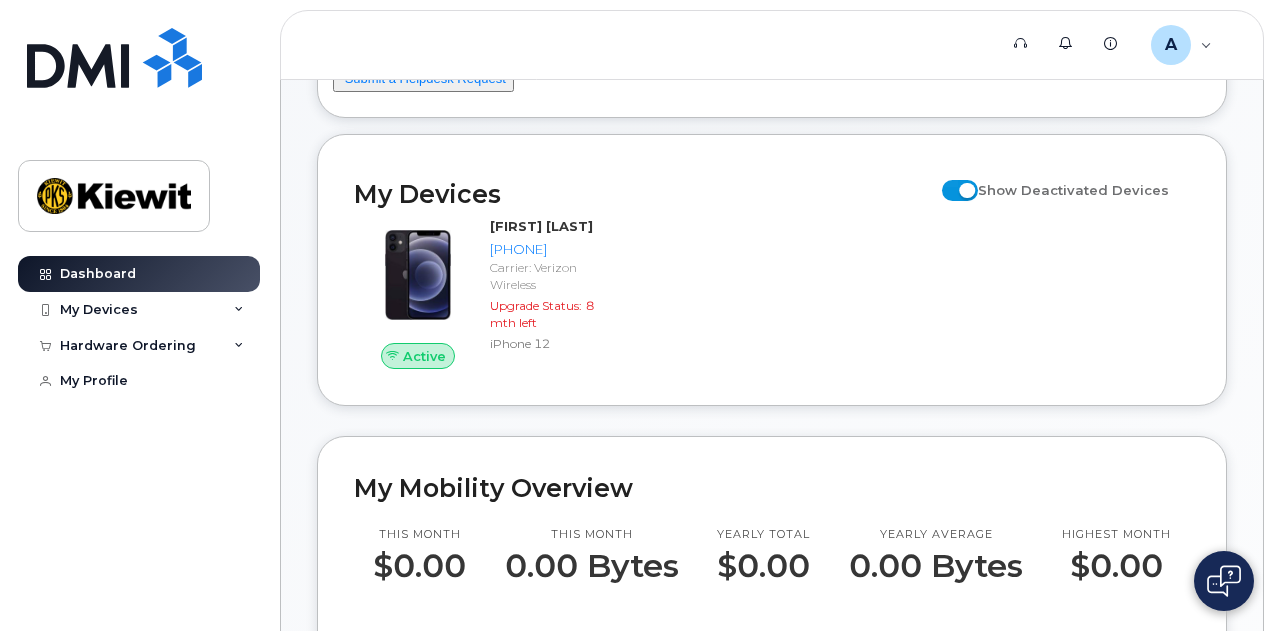 scroll, scrollTop: 100, scrollLeft: 0, axis: vertical 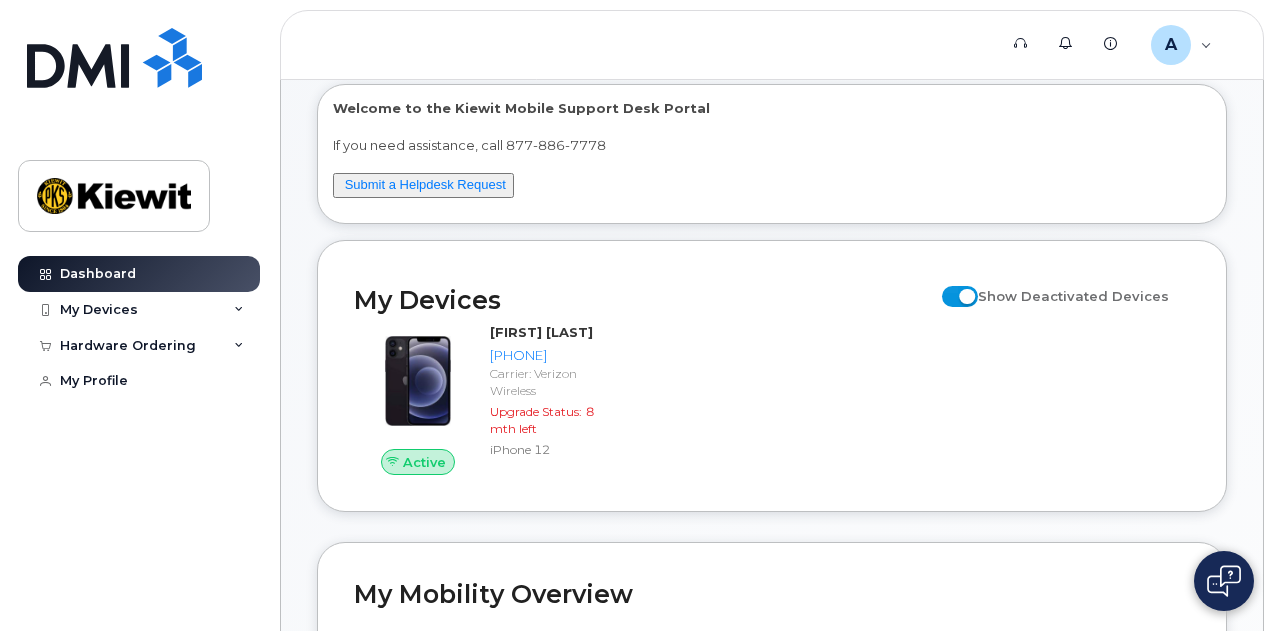 click 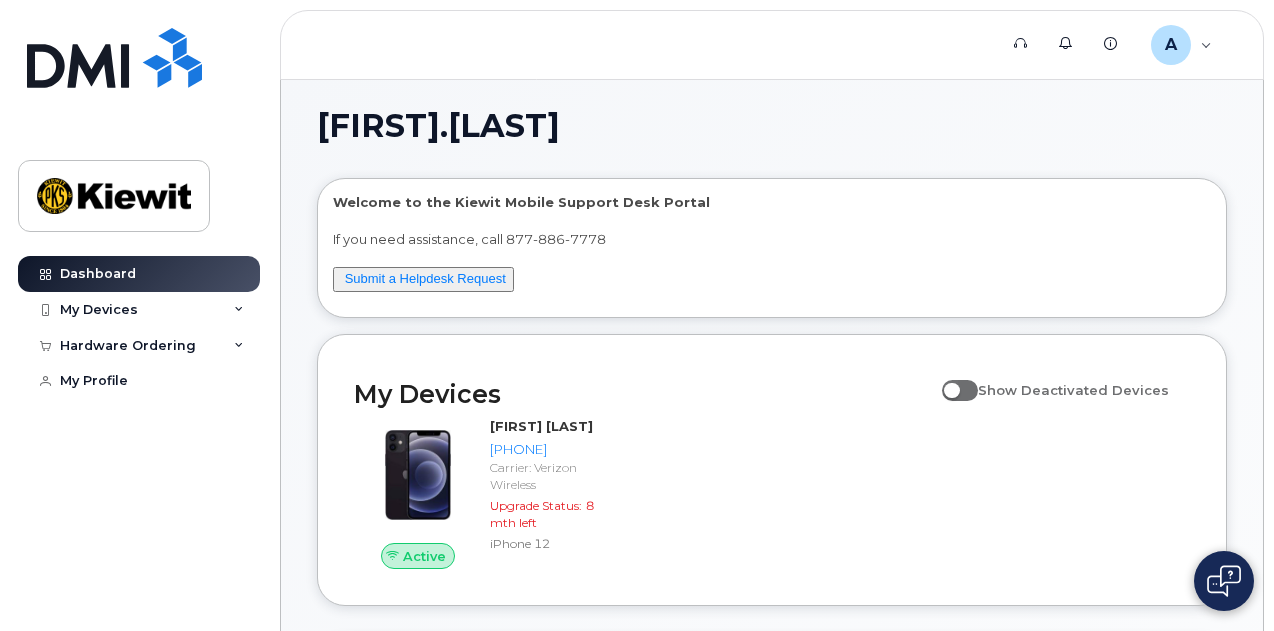 scroll, scrollTop: 0, scrollLeft: 0, axis: both 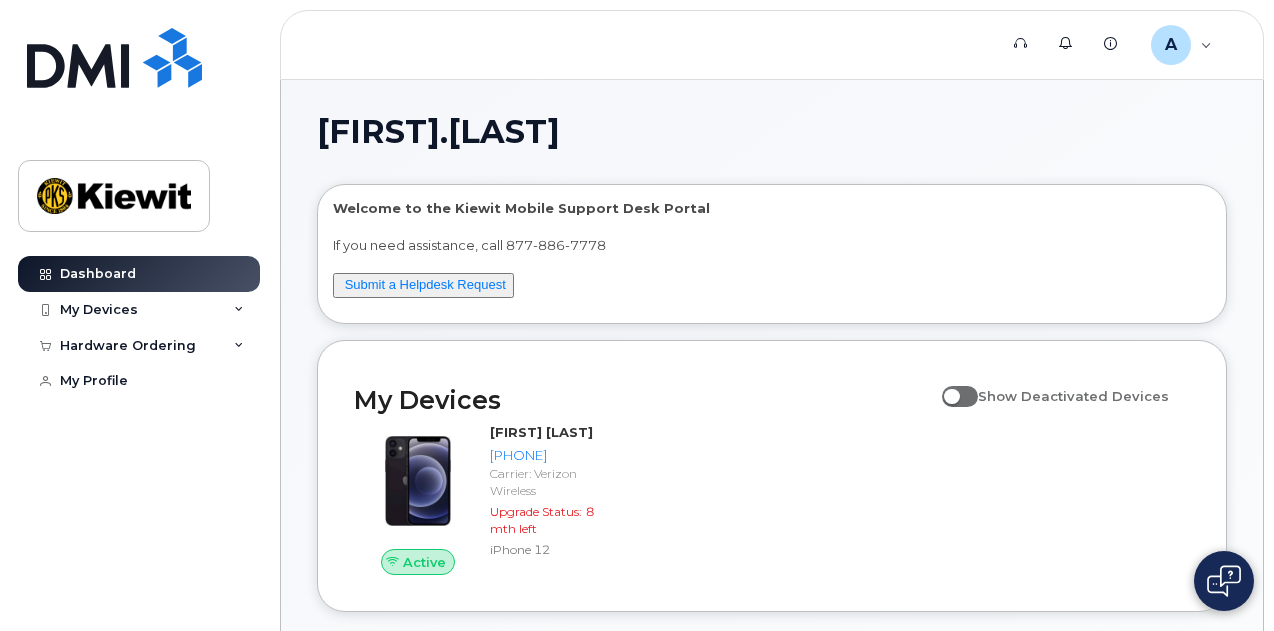 click on "Dashboard My Devices Add Device [PHONE] ([FIRST] [LAST]) Hardware Ordering My Orders New Order My Profile" 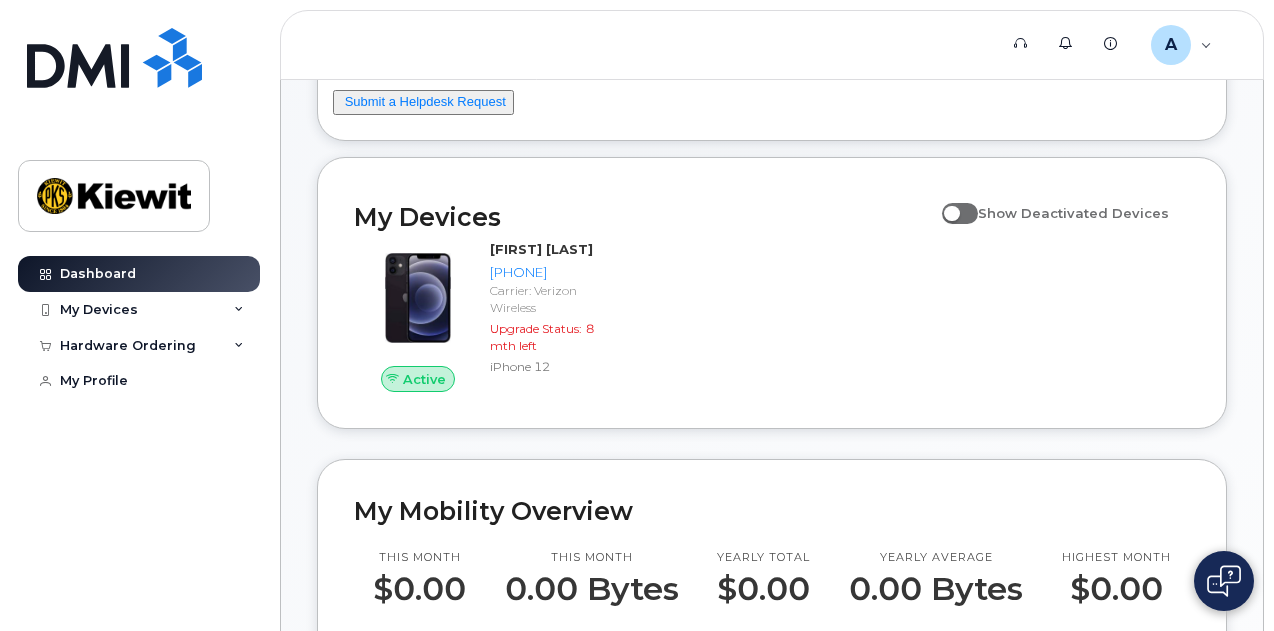 scroll, scrollTop: 0, scrollLeft: 0, axis: both 